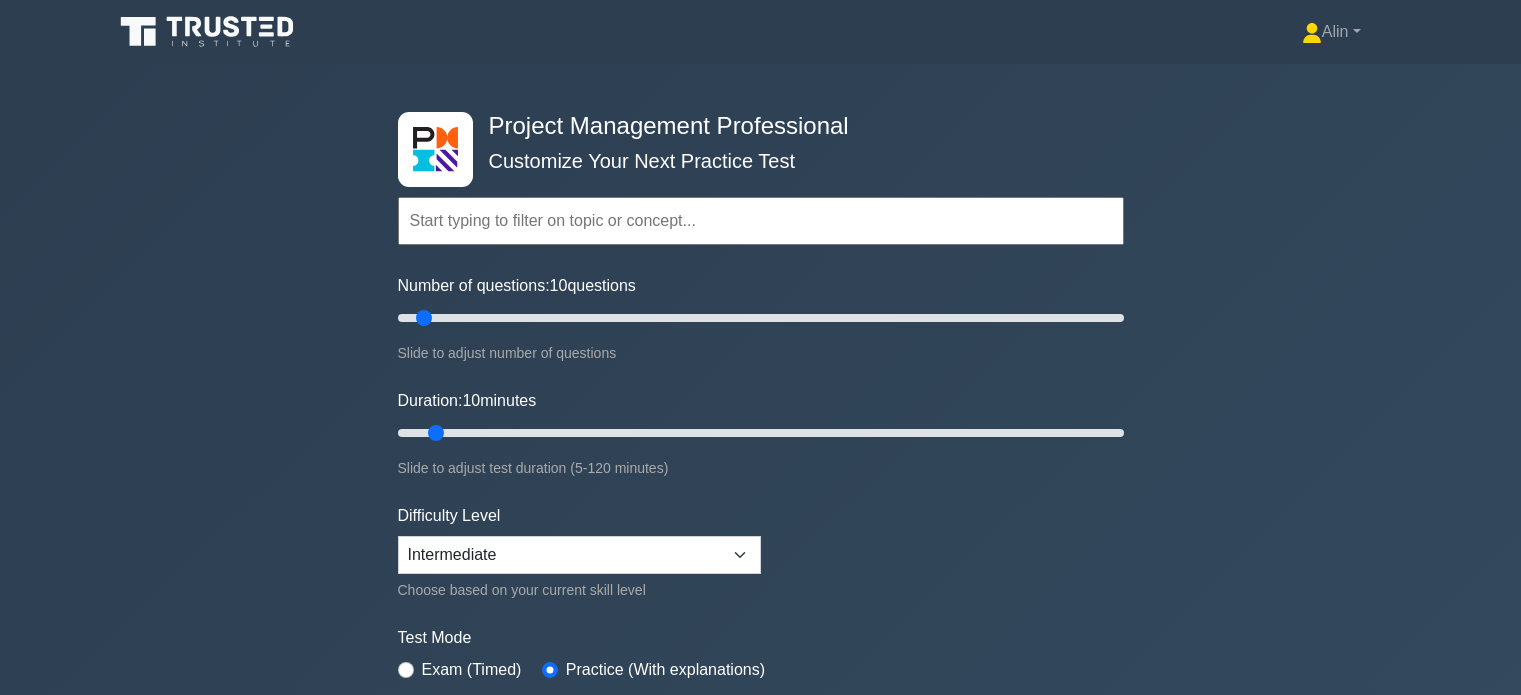 scroll, scrollTop: 5884, scrollLeft: 0, axis: vertical 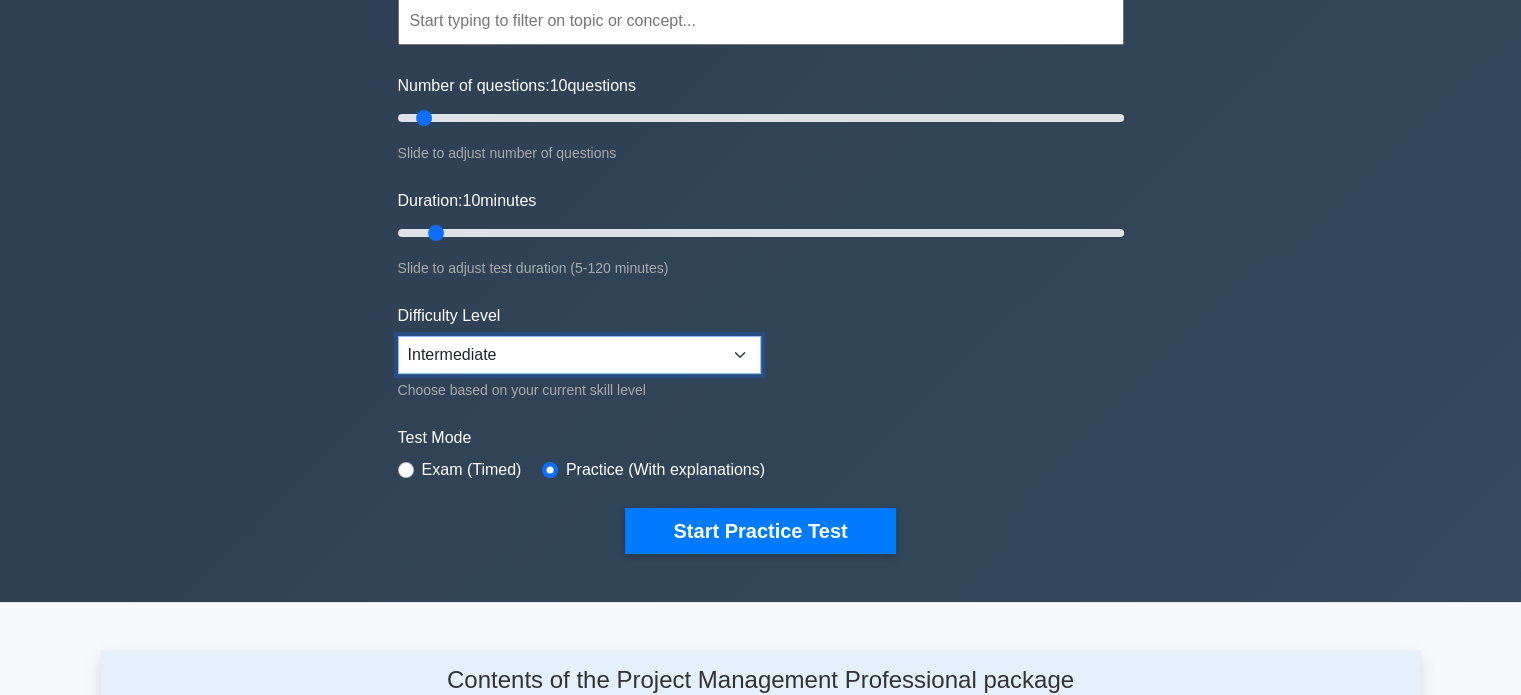 click on "Beginner
Intermediate
Expert" at bounding box center (579, 355) 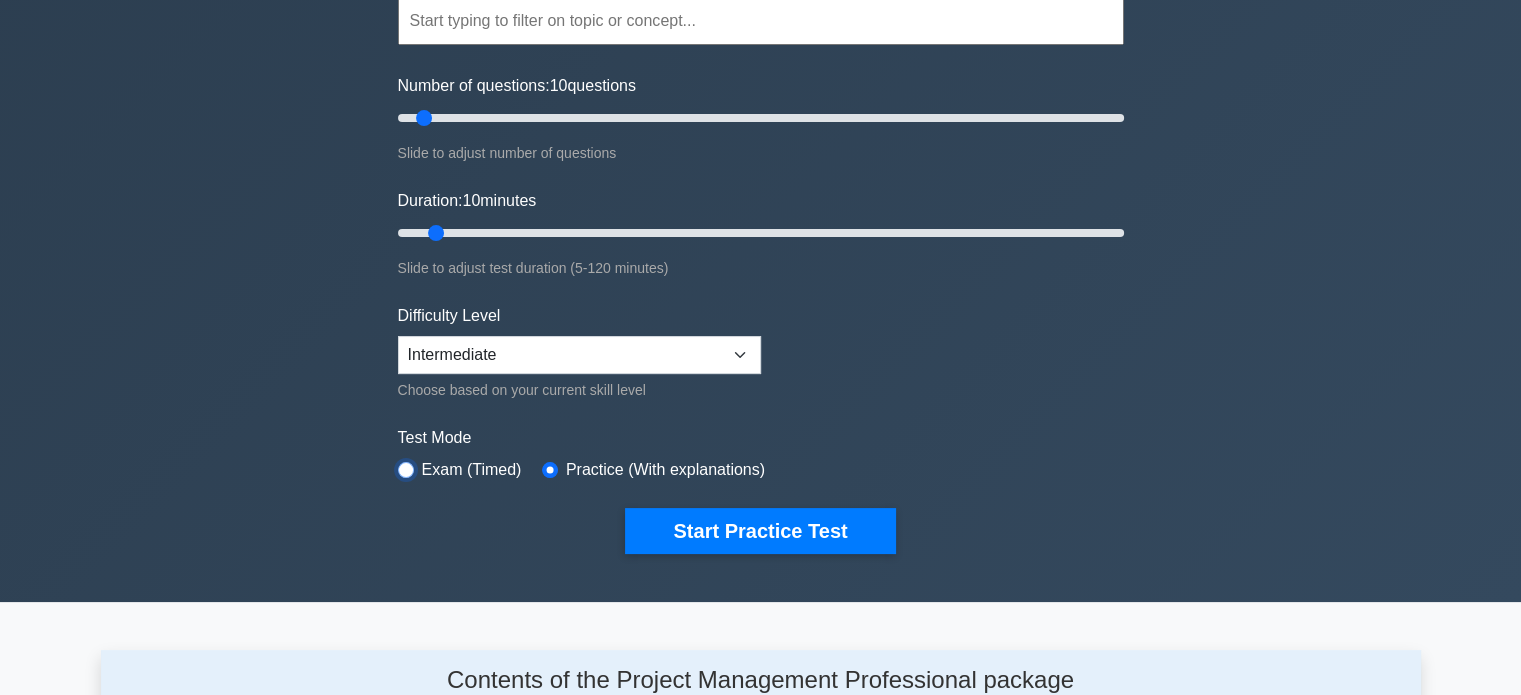 click at bounding box center [406, 470] 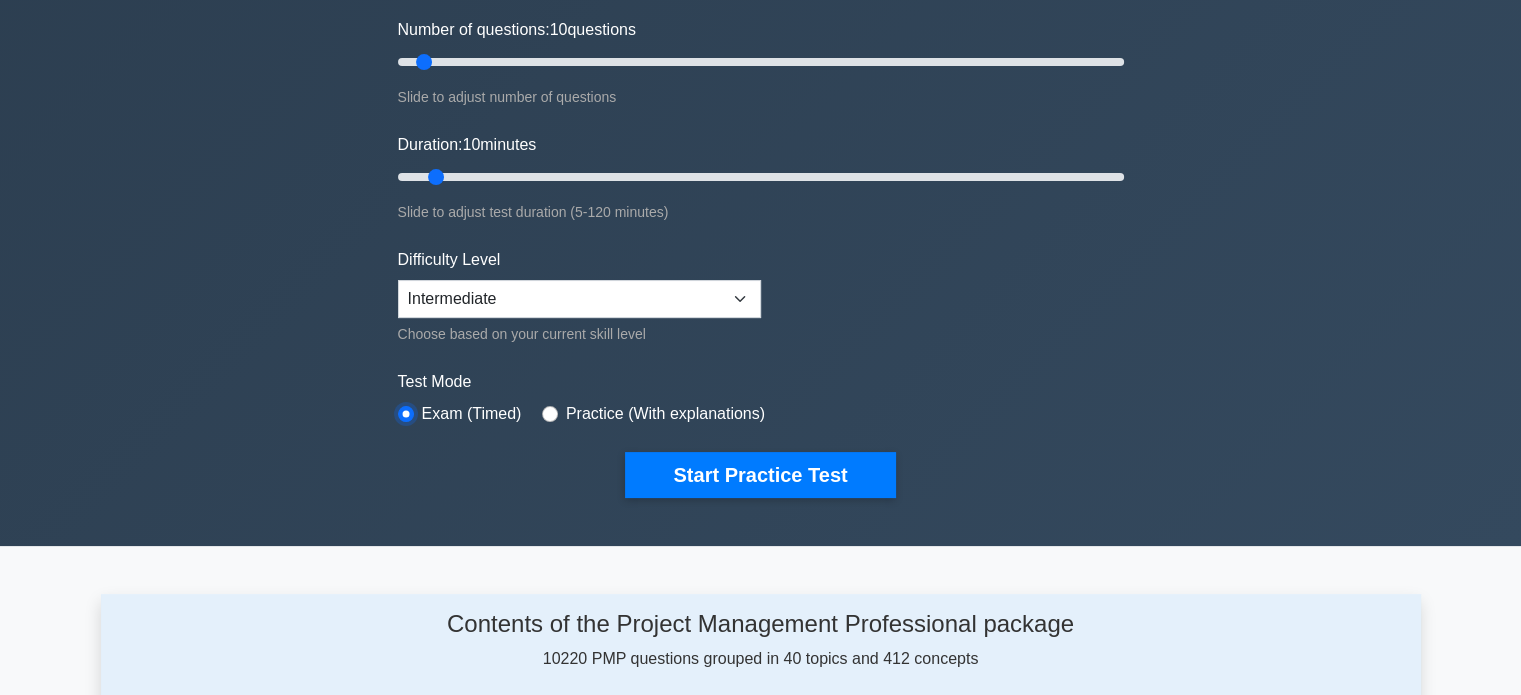 scroll, scrollTop: 300, scrollLeft: 0, axis: vertical 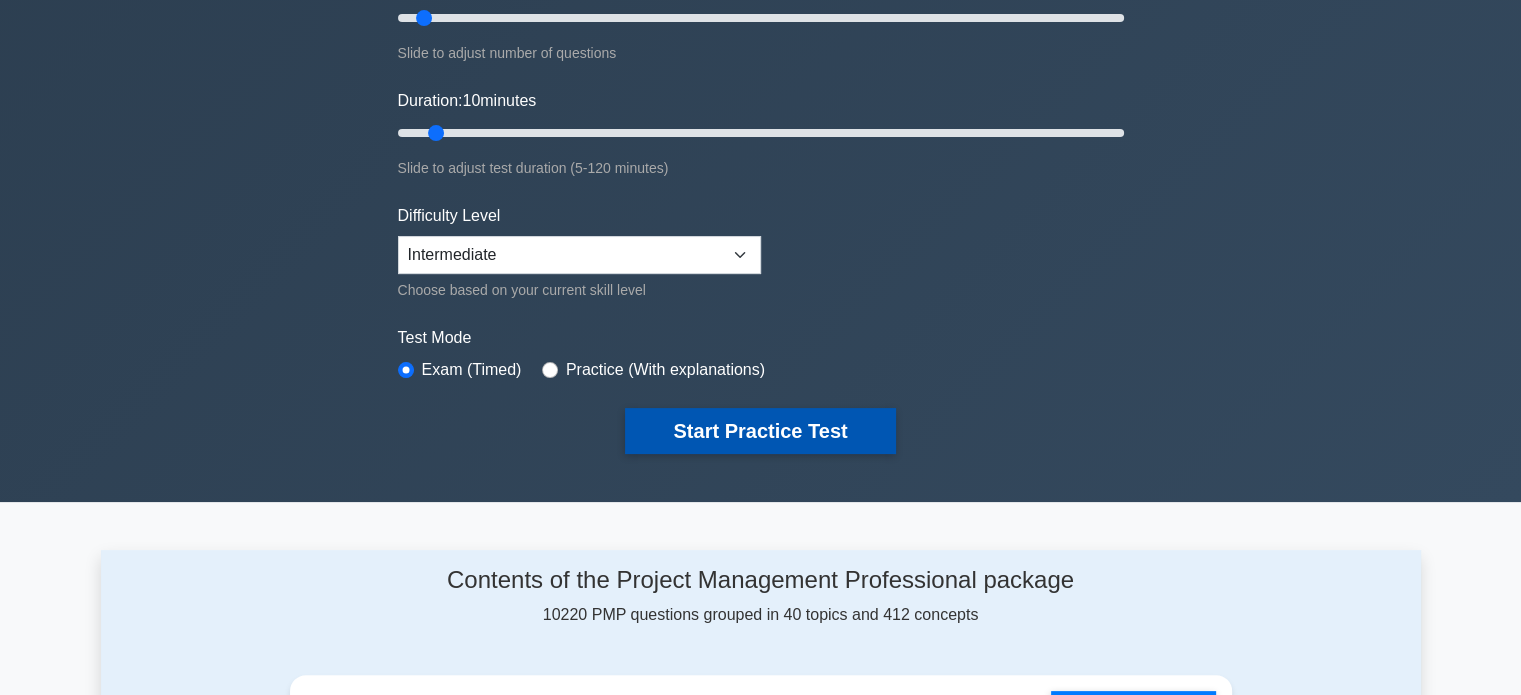 click on "Start Practice Test" at bounding box center [760, 431] 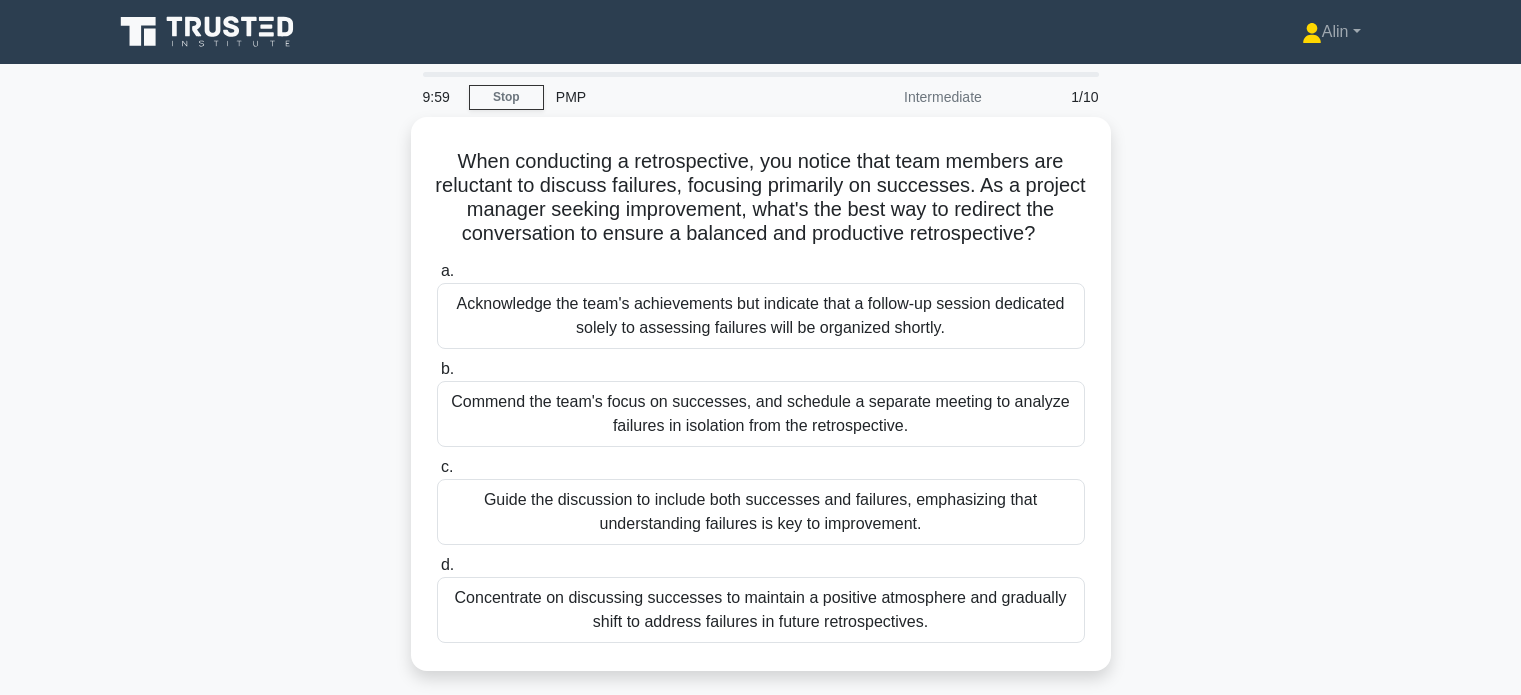 scroll, scrollTop: 0, scrollLeft: 0, axis: both 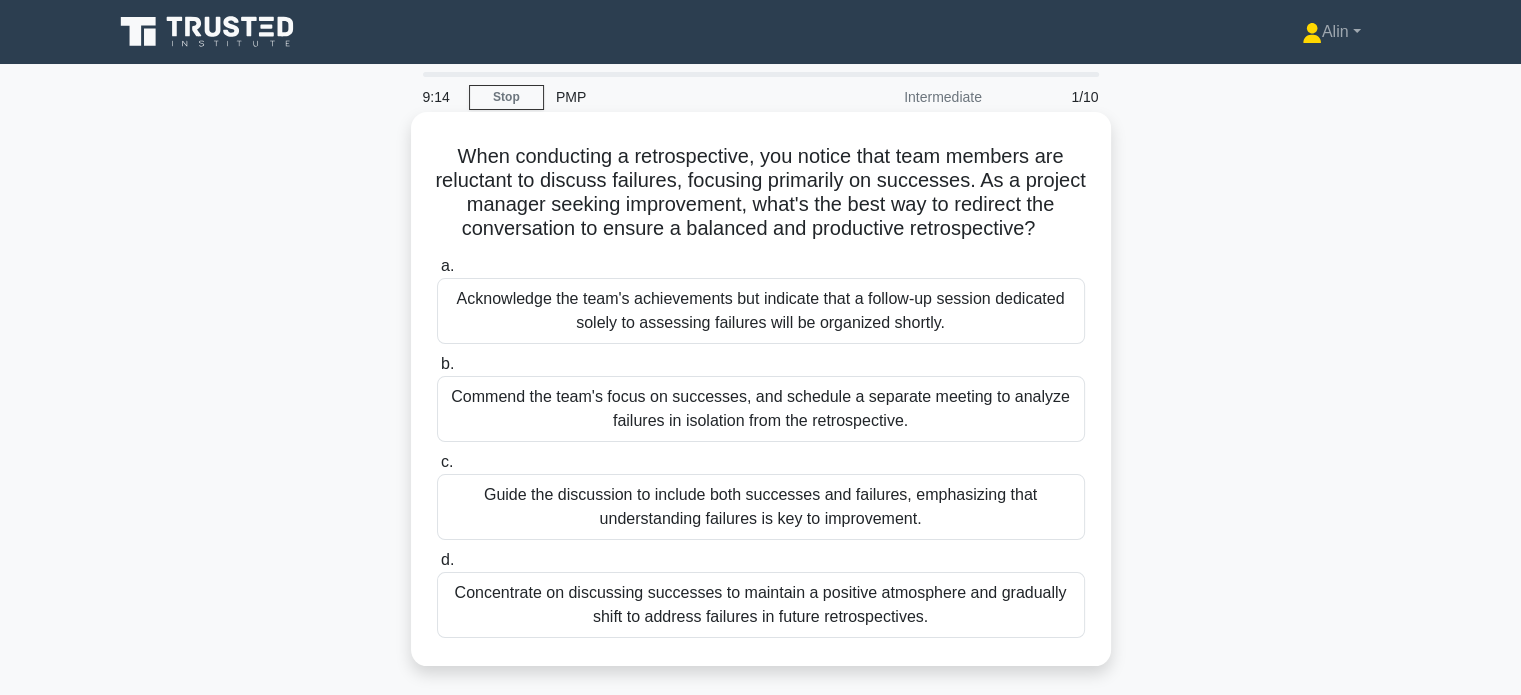 click on "Guide the discussion to include both successes and failures, emphasizing that understanding failures is key to improvement." at bounding box center (761, 507) 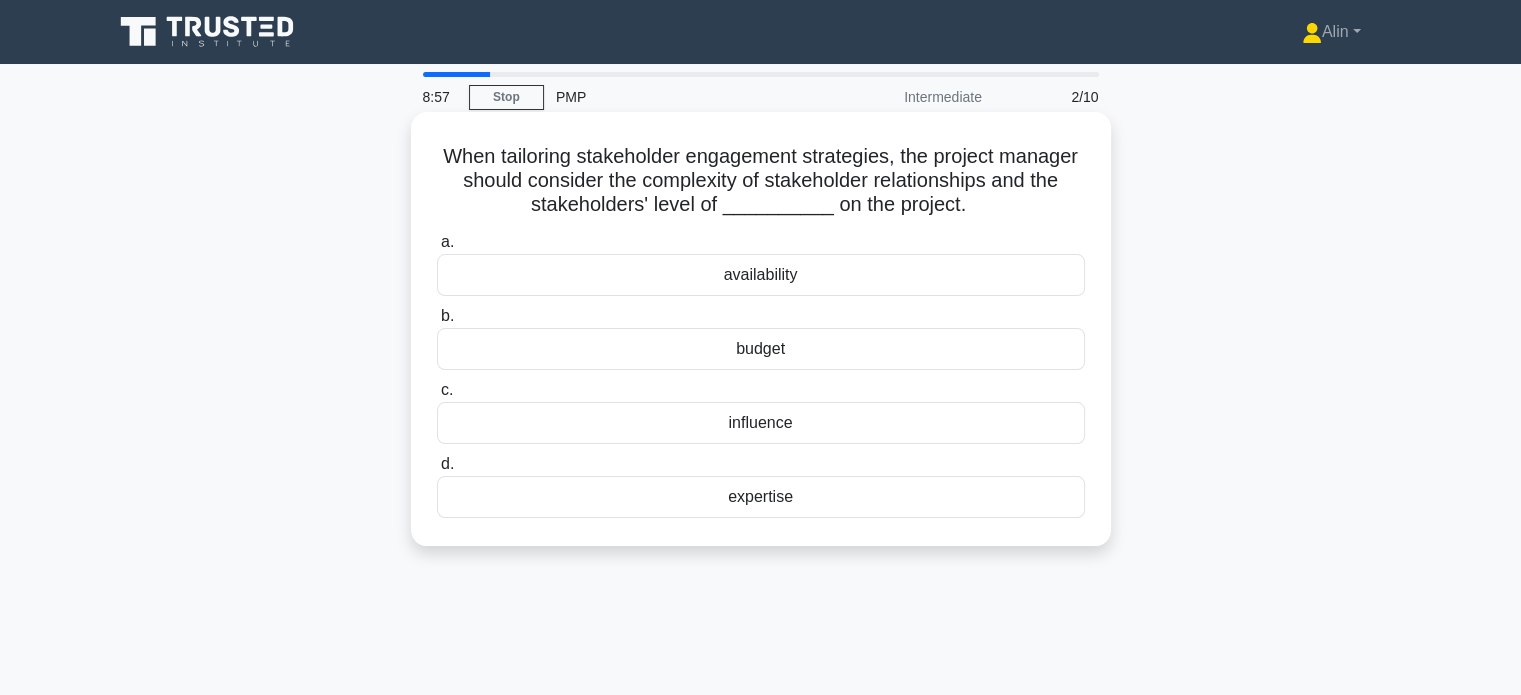 click on "influence" at bounding box center [761, 423] 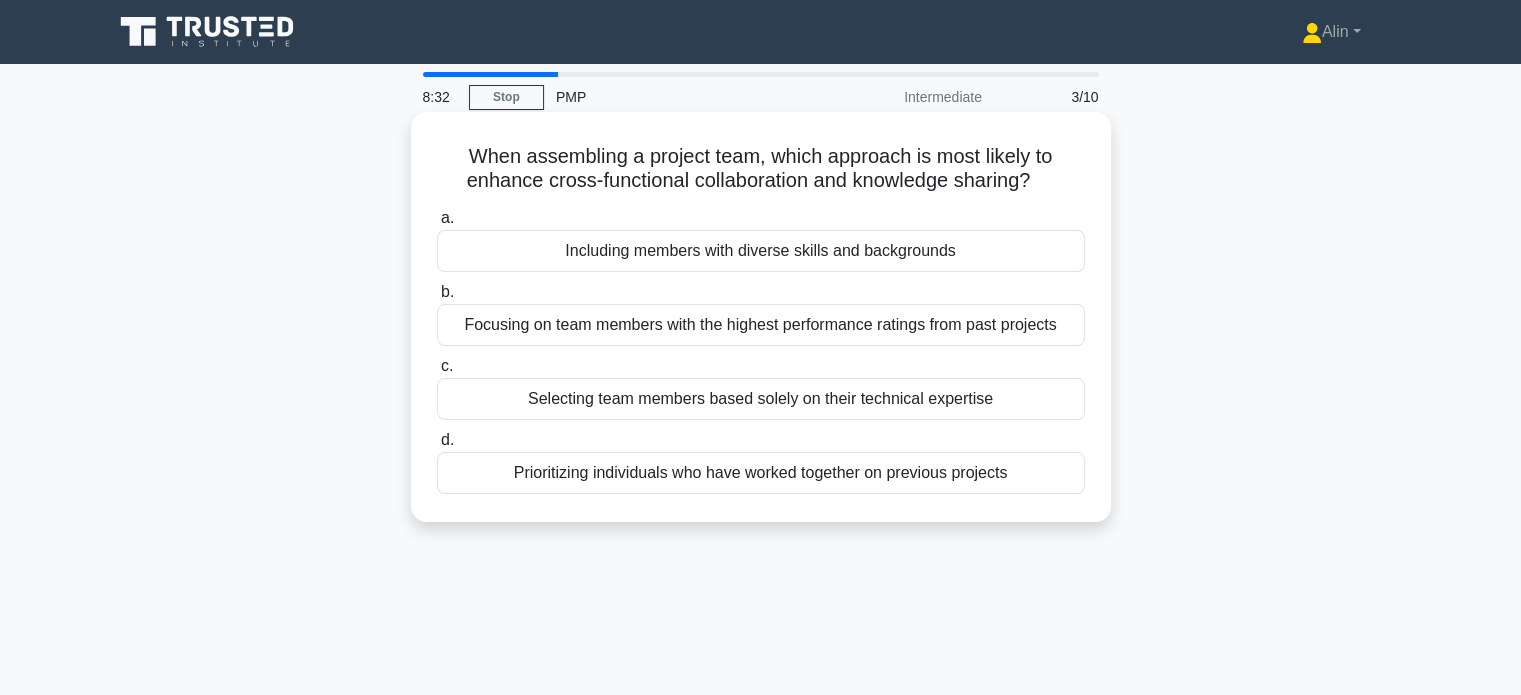 click on "Including members with diverse skills and backgrounds" at bounding box center [761, 251] 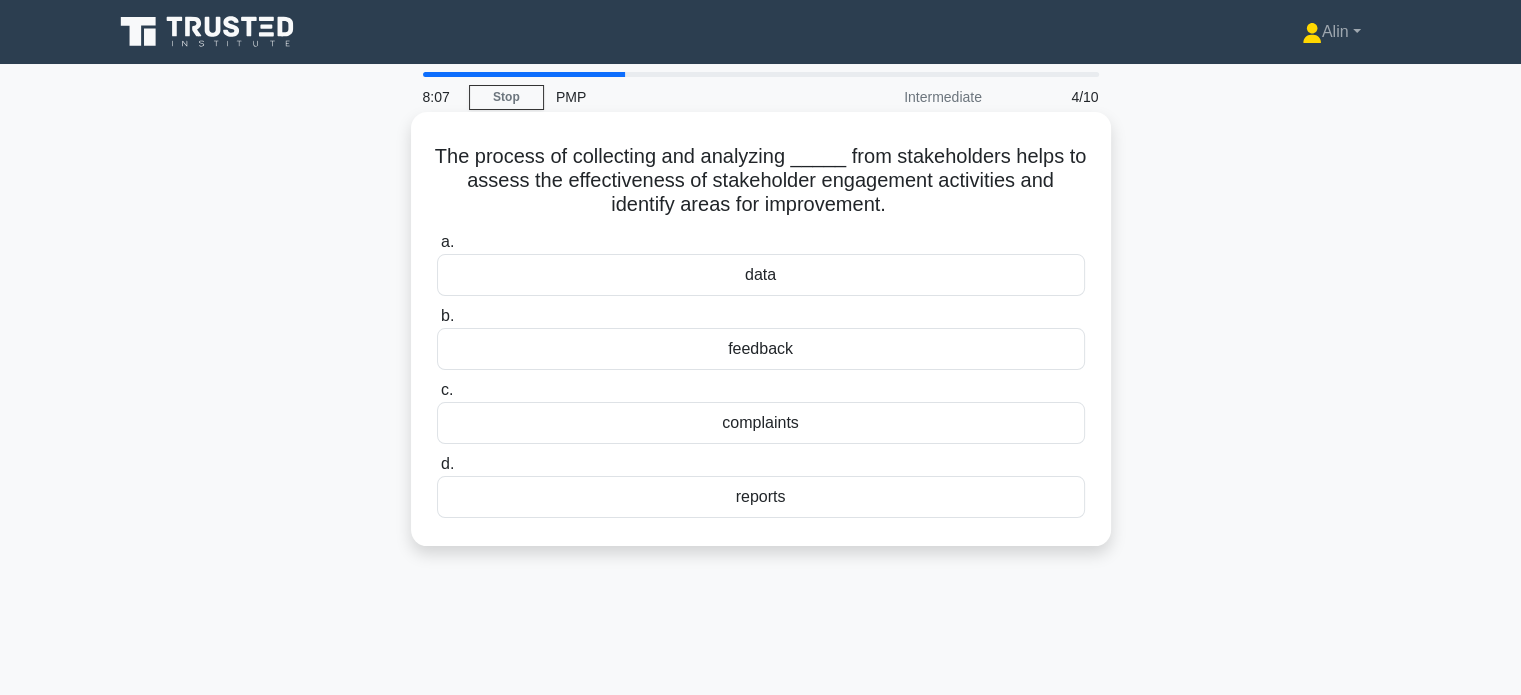 click on "feedback" at bounding box center (761, 349) 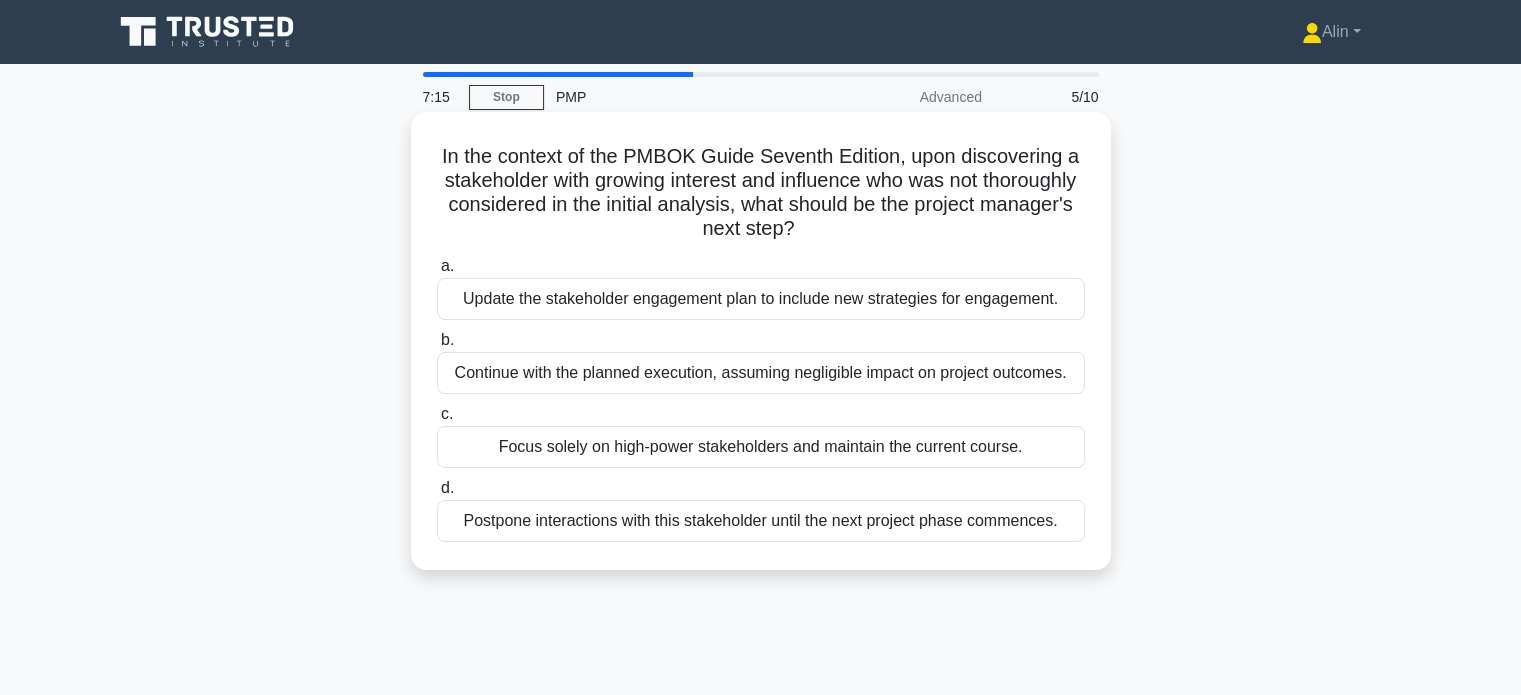 click on "Update the stakeholder engagement plan to include new strategies for engagement." at bounding box center [761, 299] 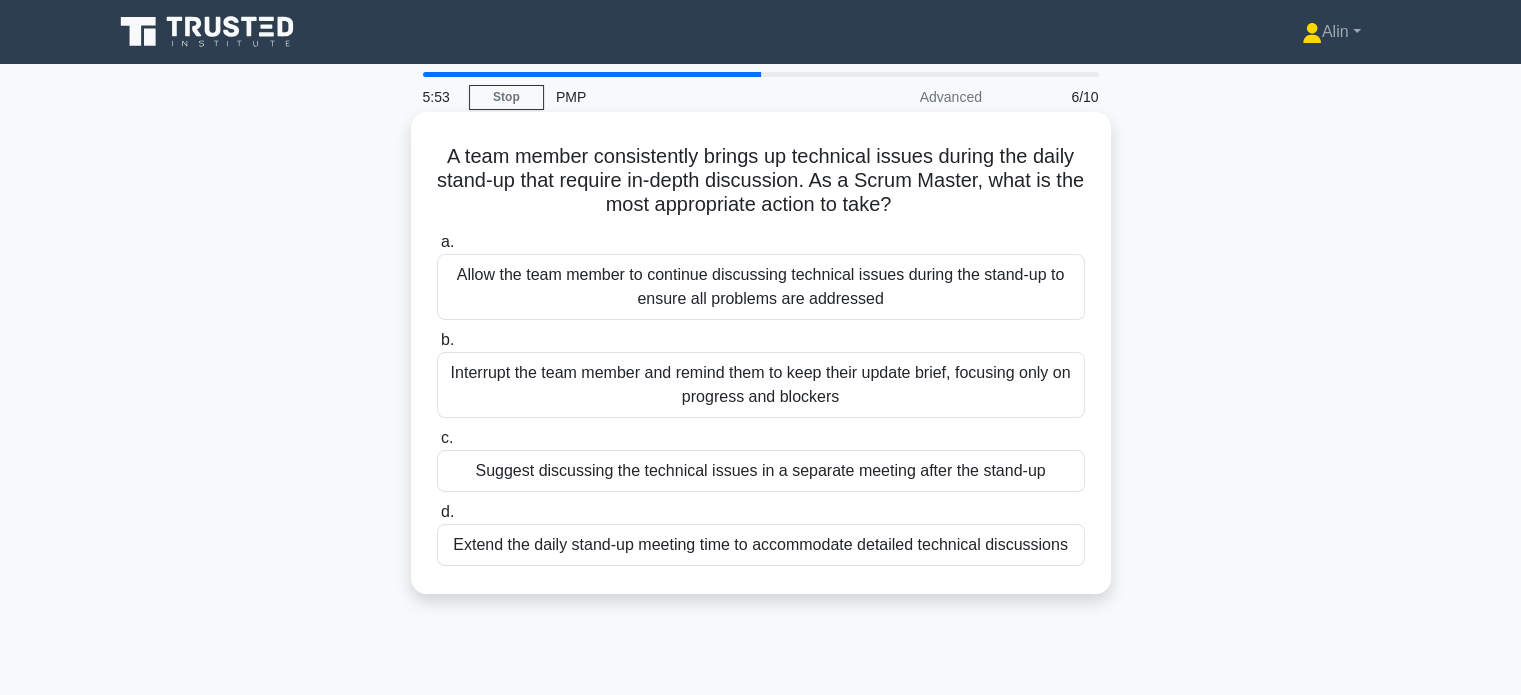 click on "Suggest discussing the technical issues in a separate meeting after the stand-up" at bounding box center [761, 471] 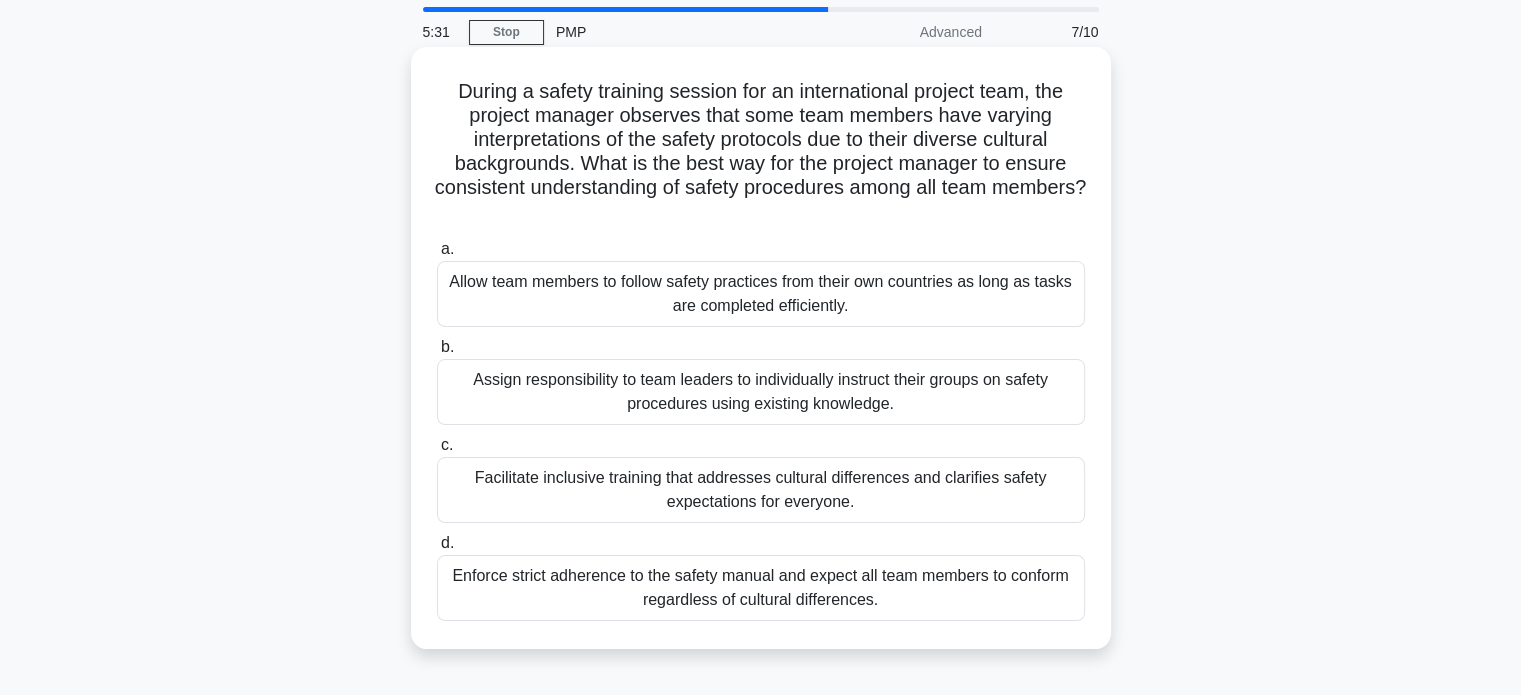 scroll, scrollTop: 100, scrollLeft: 0, axis: vertical 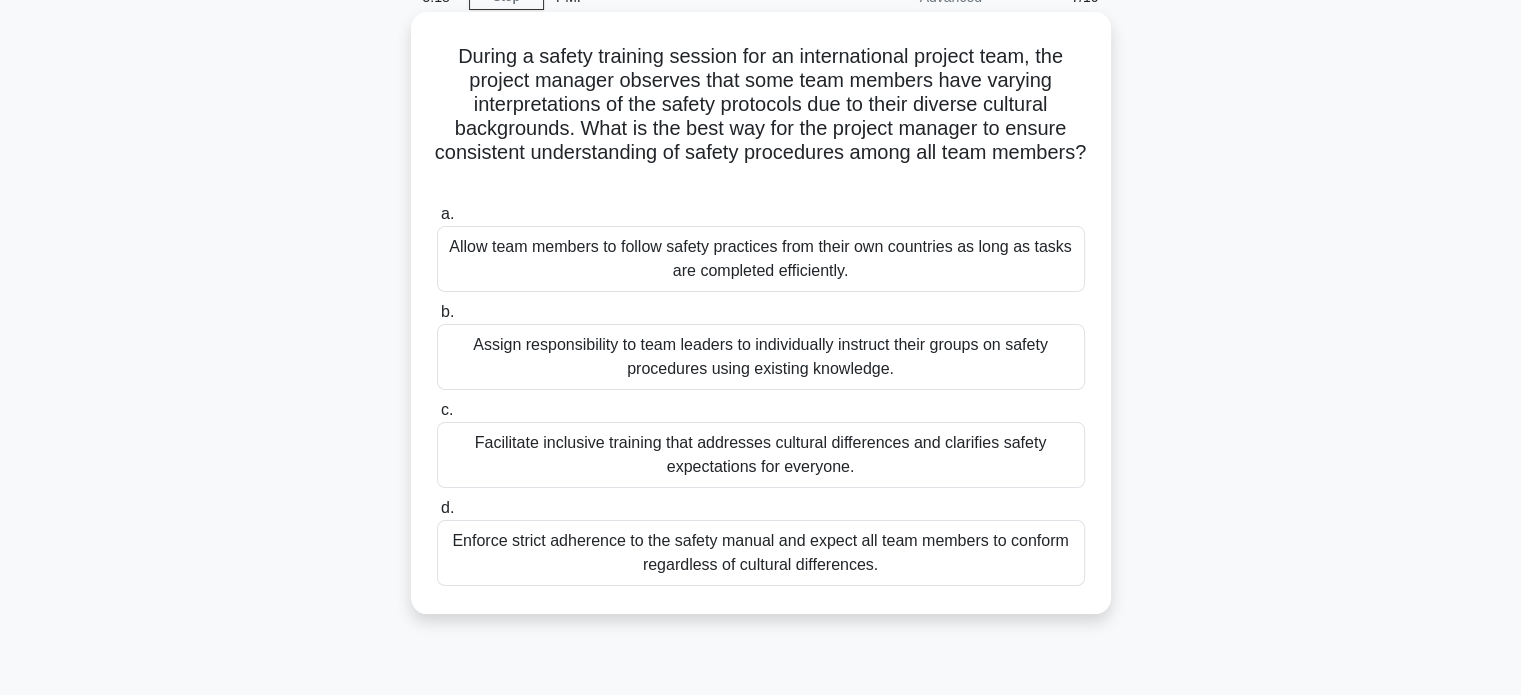 click on "Facilitate inclusive training that addresses cultural differences and clarifies safety expectations for everyone." at bounding box center [761, 455] 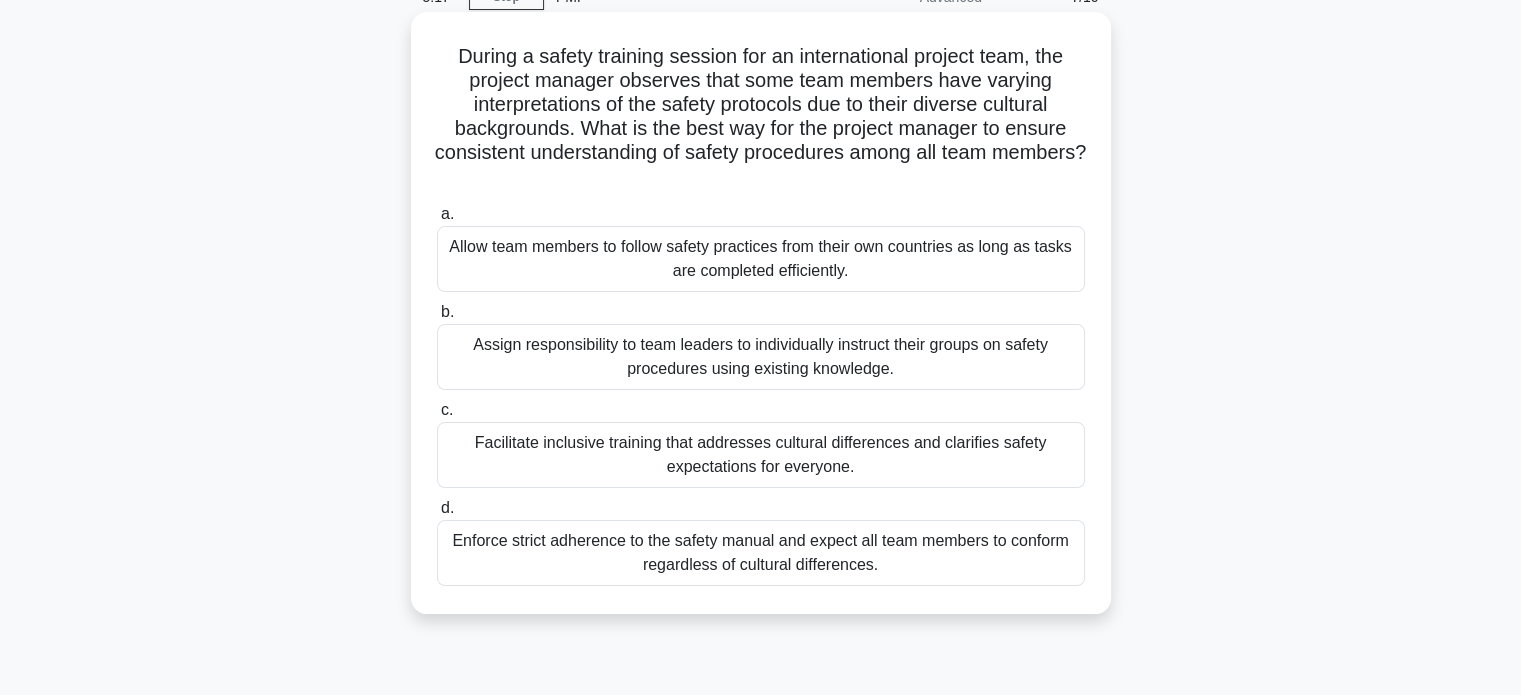 click on "Facilitate inclusive training that addresses cultural differences and clarifies safety expectations for everyone." at bounding box center [761, 455] 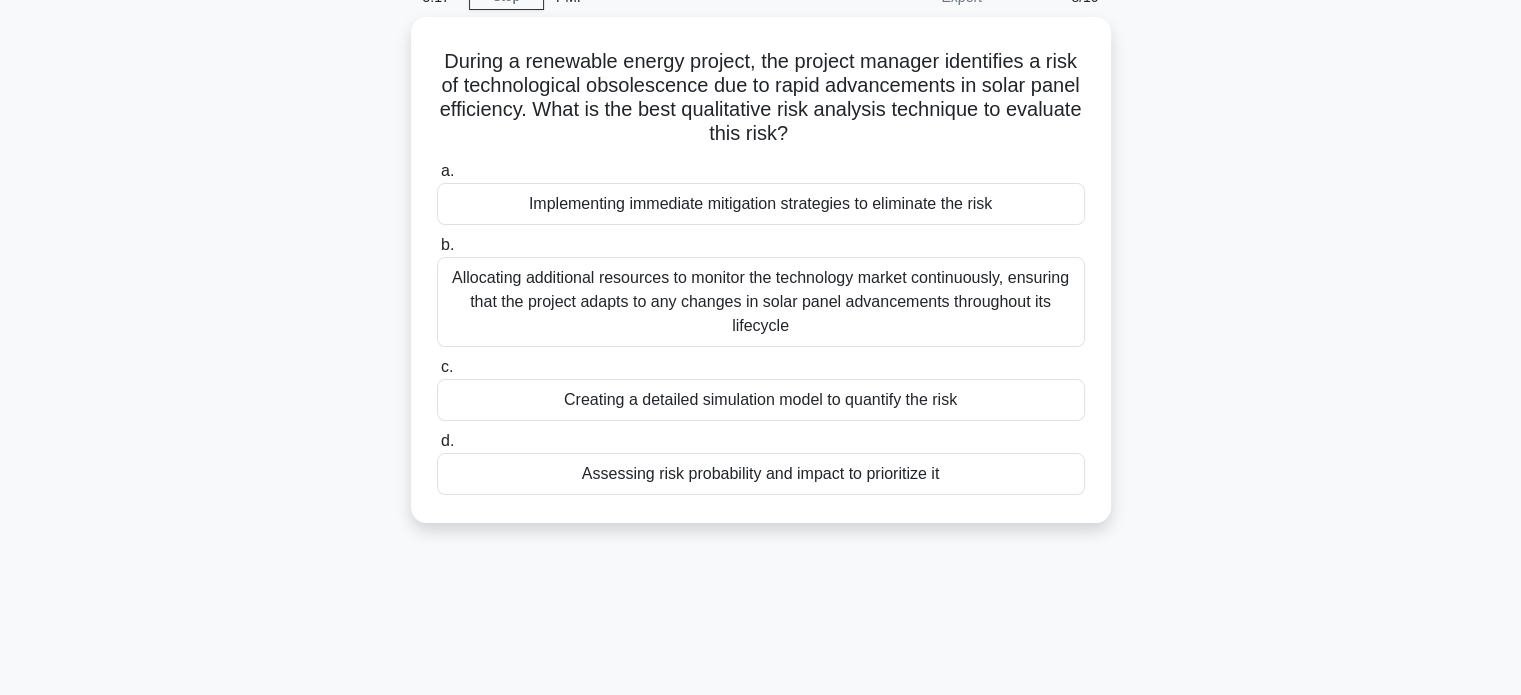 scroll, scrollTop: 0, scrollLeft: 0, axis: both 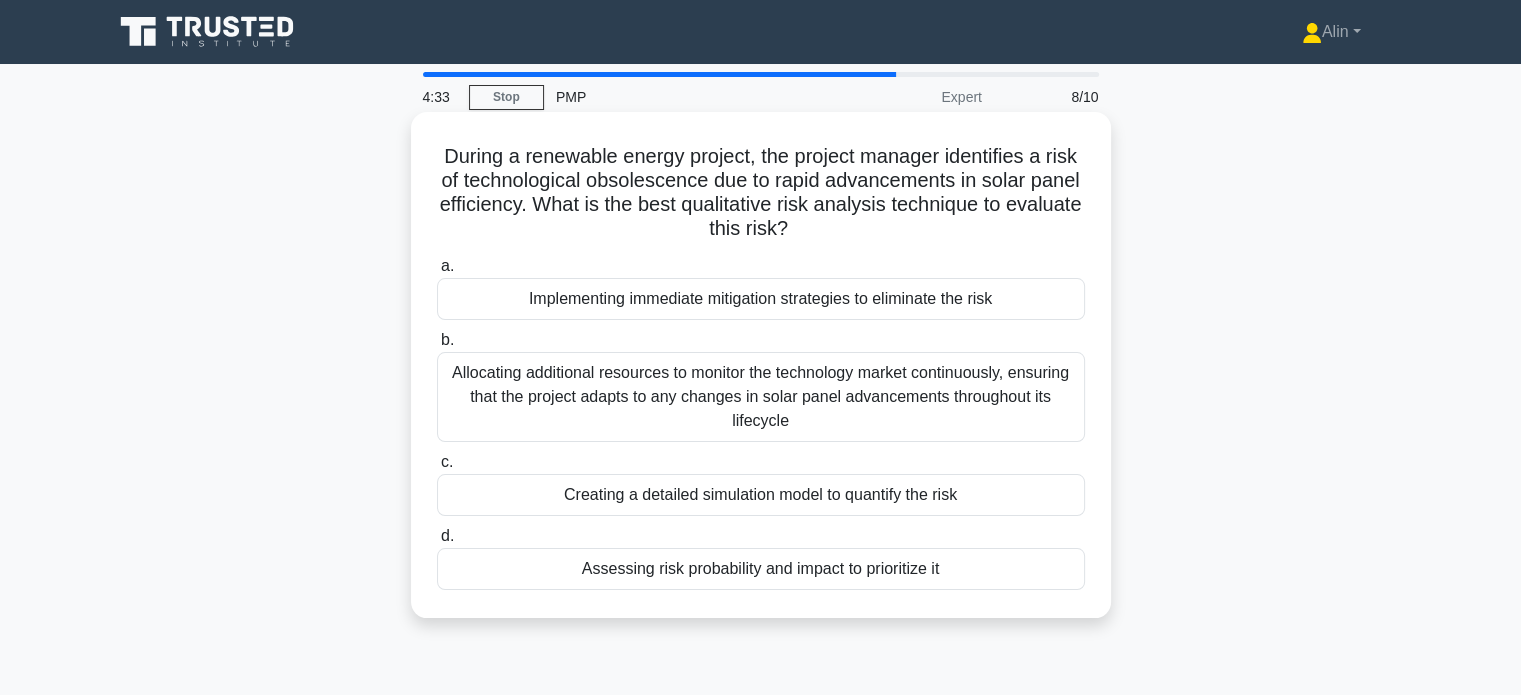click on "Allocating additional resources to monitor the technology market continuously, ensuring that the project adapts to any changes in solar panel advancements throughout its lifecycle" at bounding box center [761, 397] 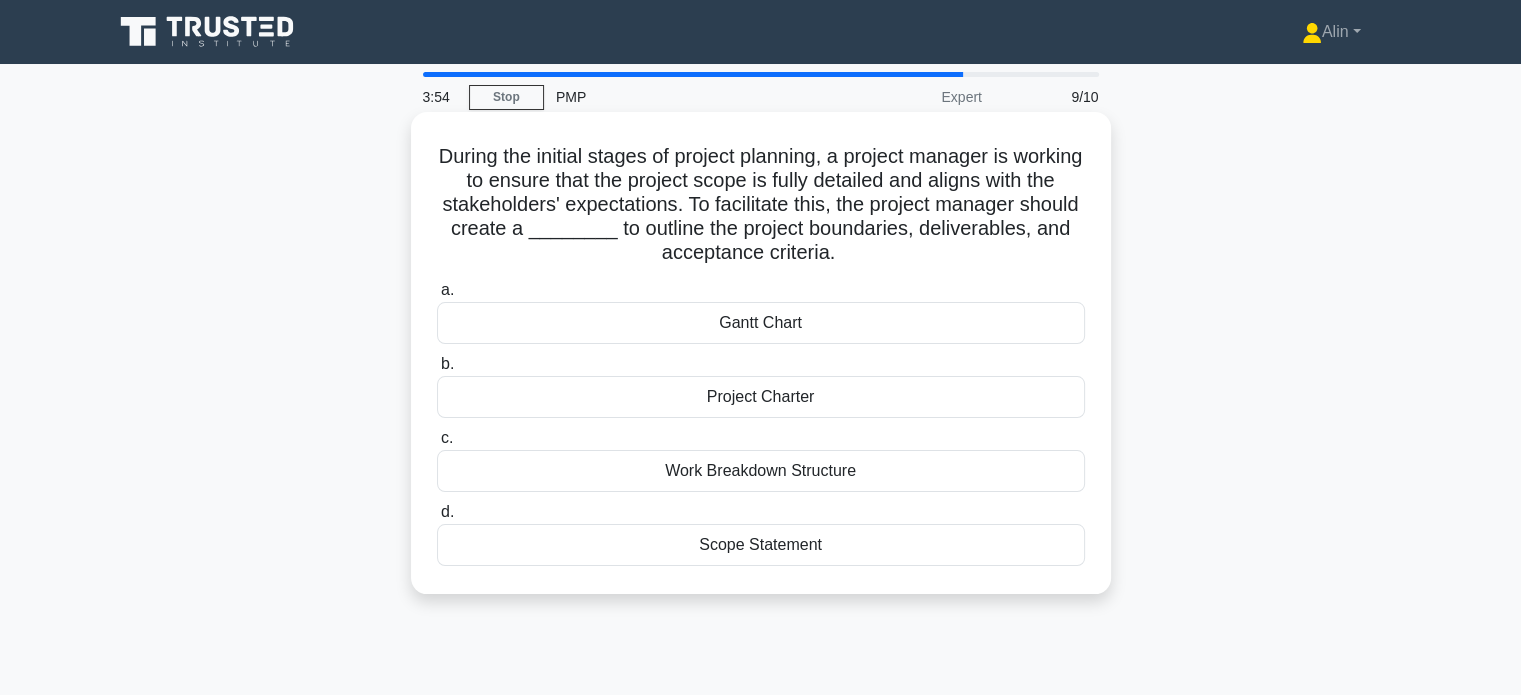 drag, startPoint x: 917, startPoint y: 256, endPoint x: 955, endPoint y: 228, distance: 47.201694 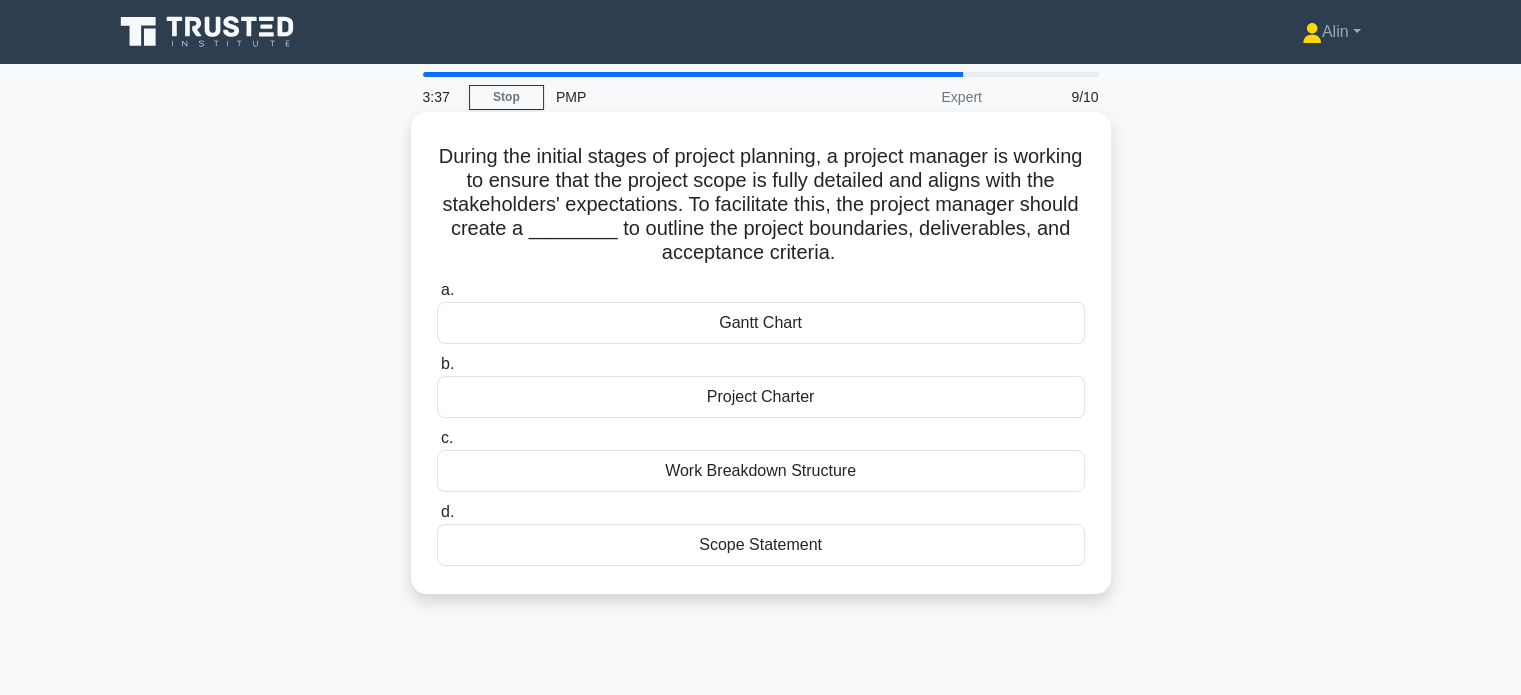 click on "Scope Statement" at bounding box center (761, 545) 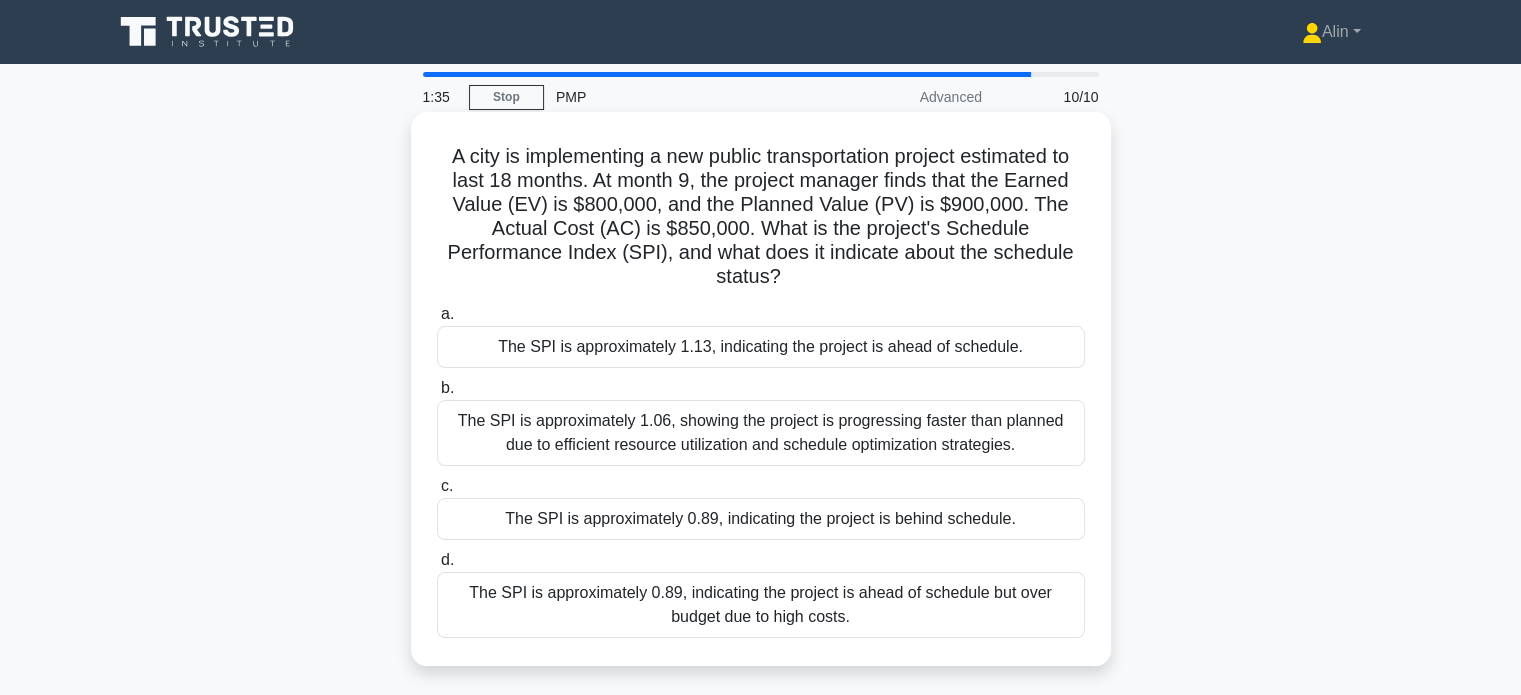 click on "The SPI is approximately 0.89, indicating the project is behind schedule." at bounding box center [761, 519] 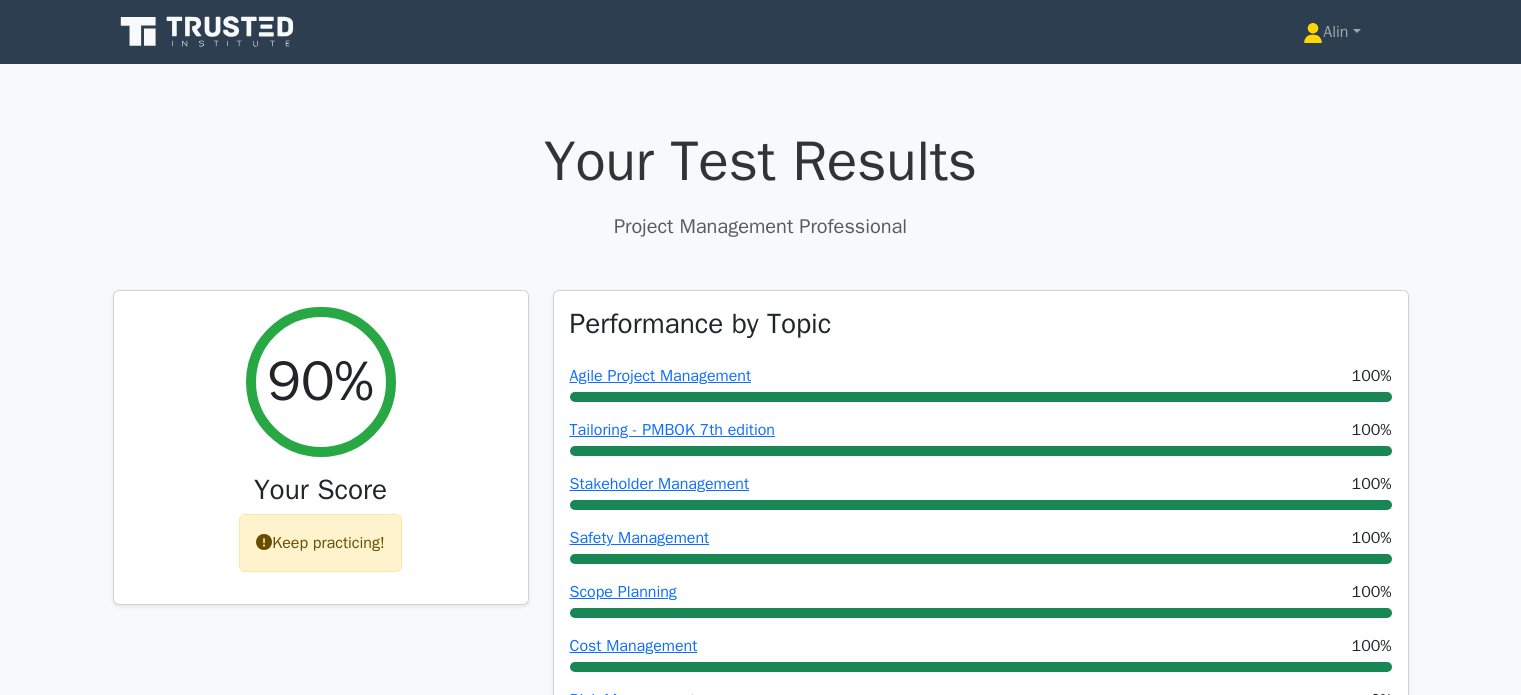 scroll, scrollTop: 2200, scrollLeft: 0, axis: vertical 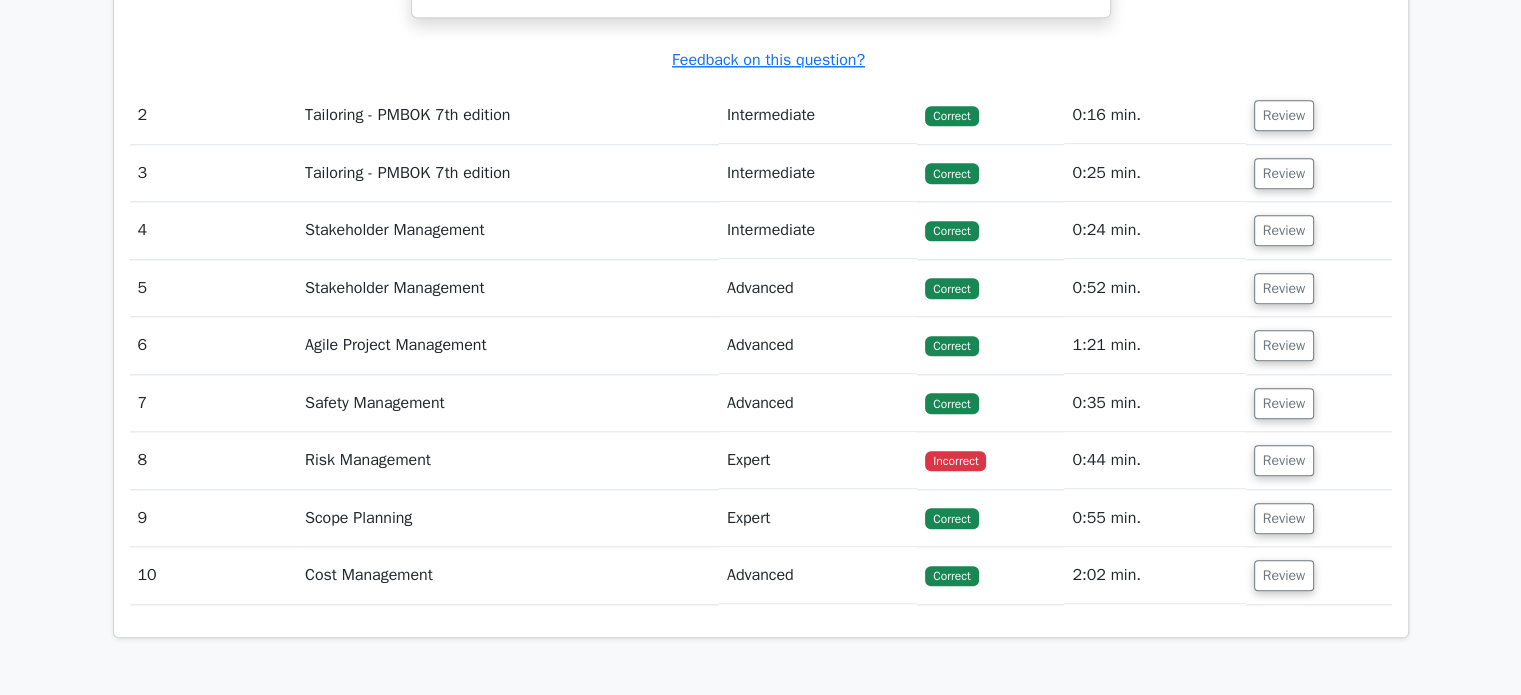 click on "Review" at bounding box center (1284, 460) 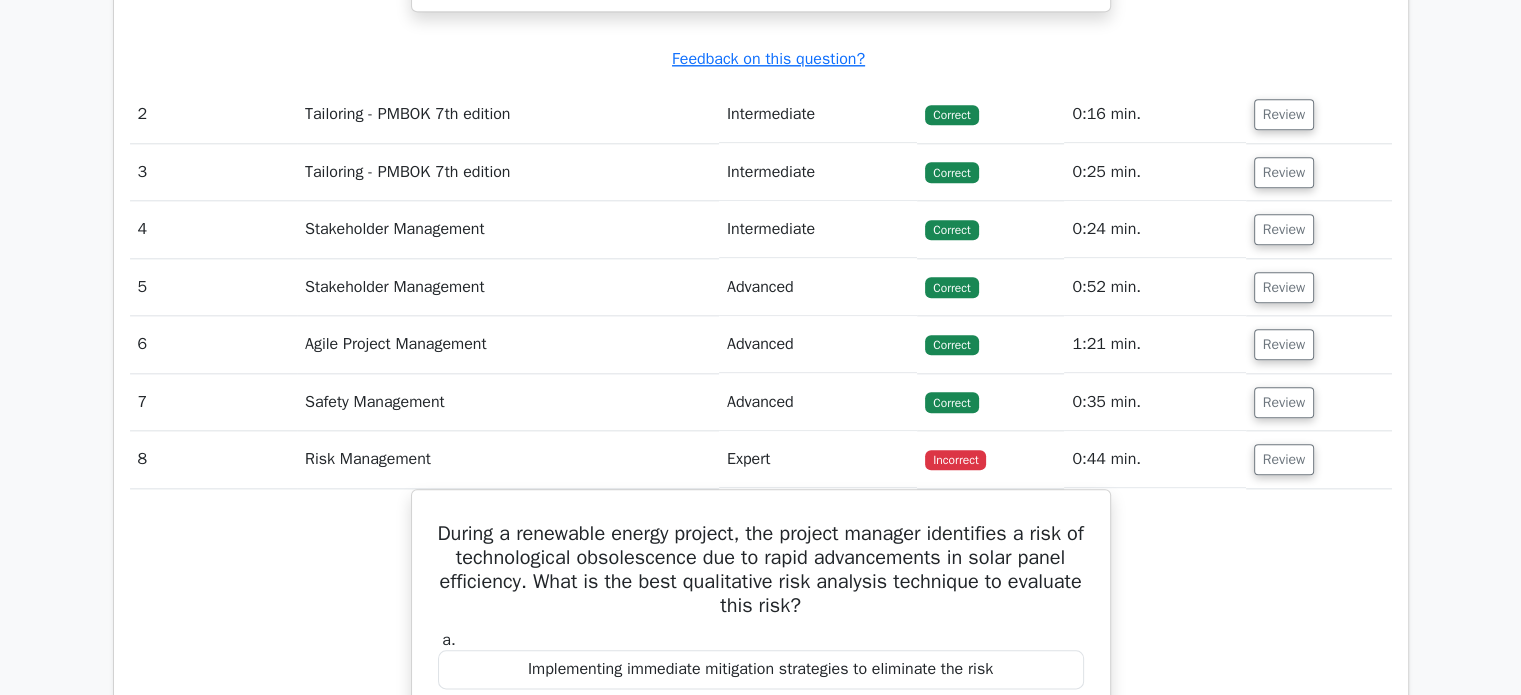 scroll, scrollTop: 2300, scrollLeft: 0, axis: vertical 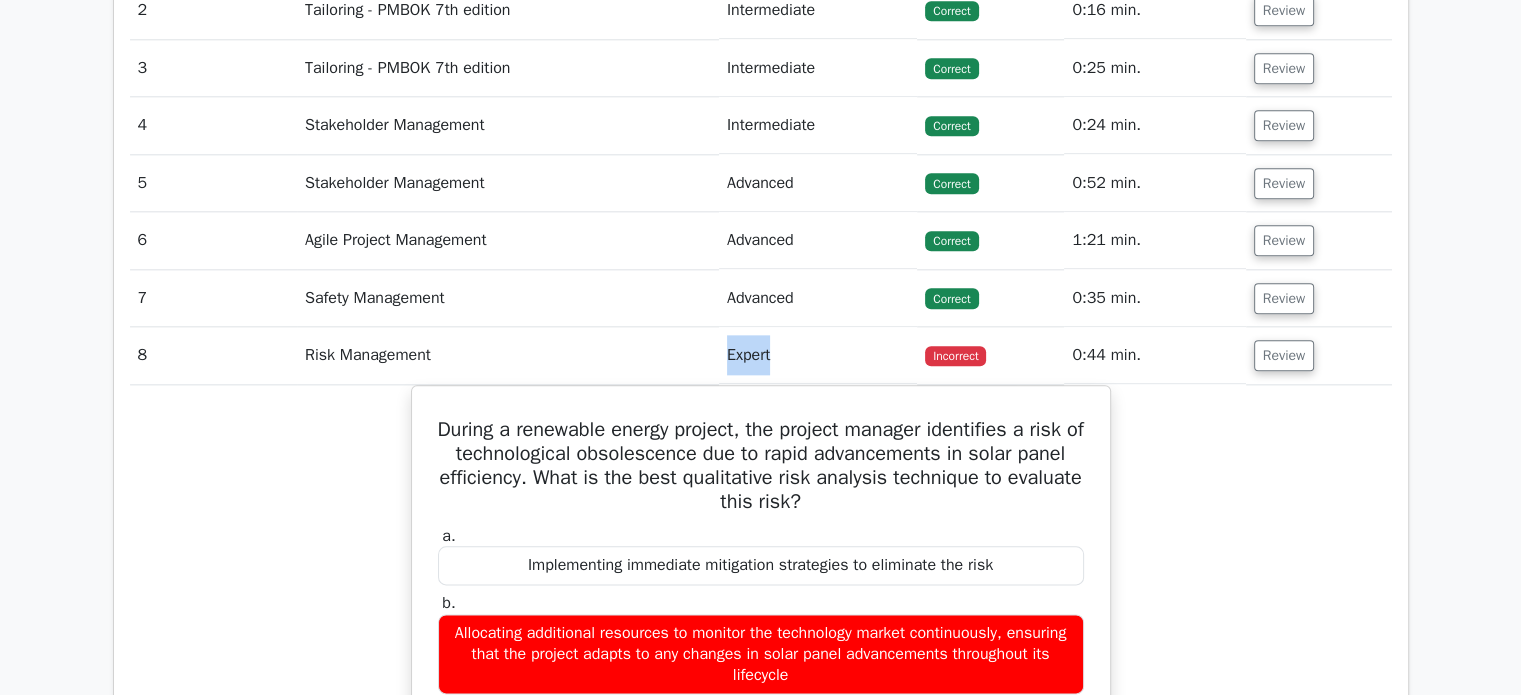 drag, startPoint x: 776, startPoint y: 352, endPoint x: 720, endPoint y: 345, distance: 56.435802 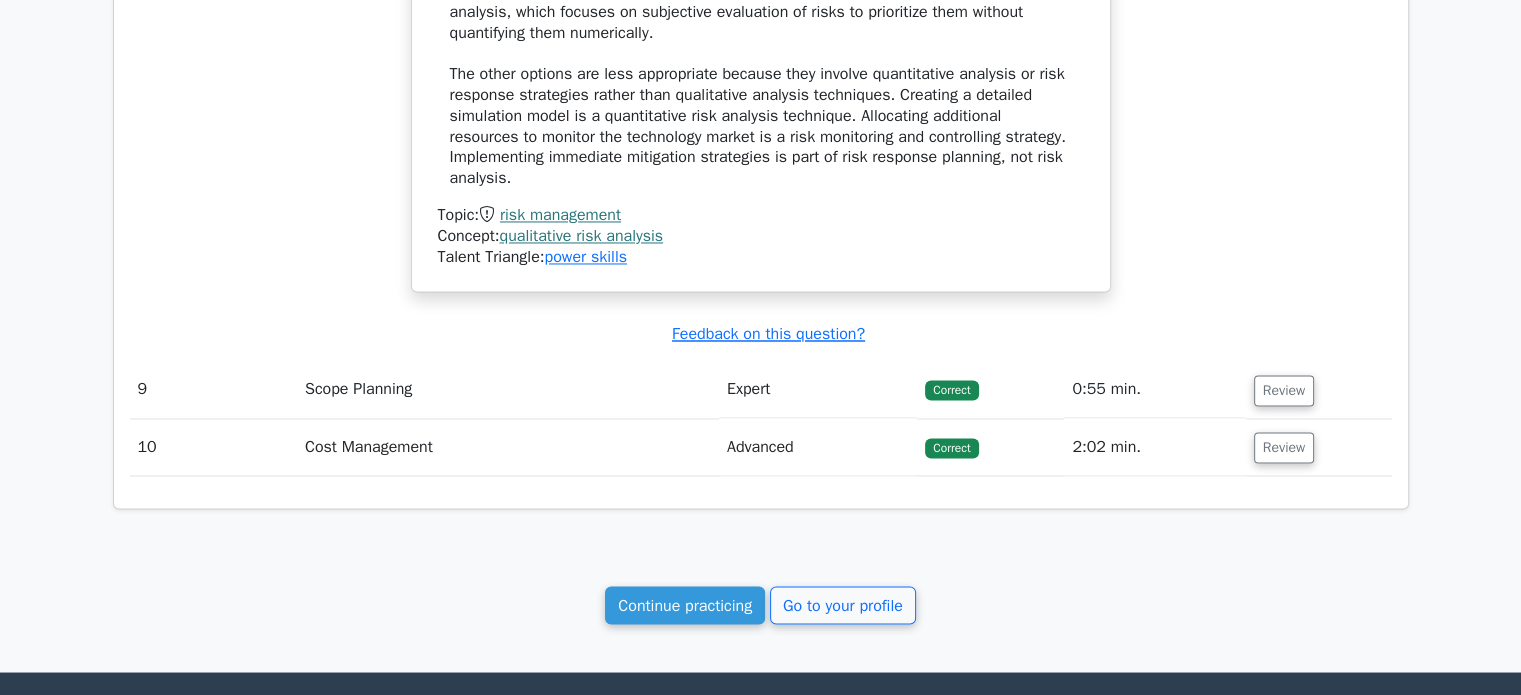 scroll, scrollTop: 3400, scrollLeft: 0, axis: vertical 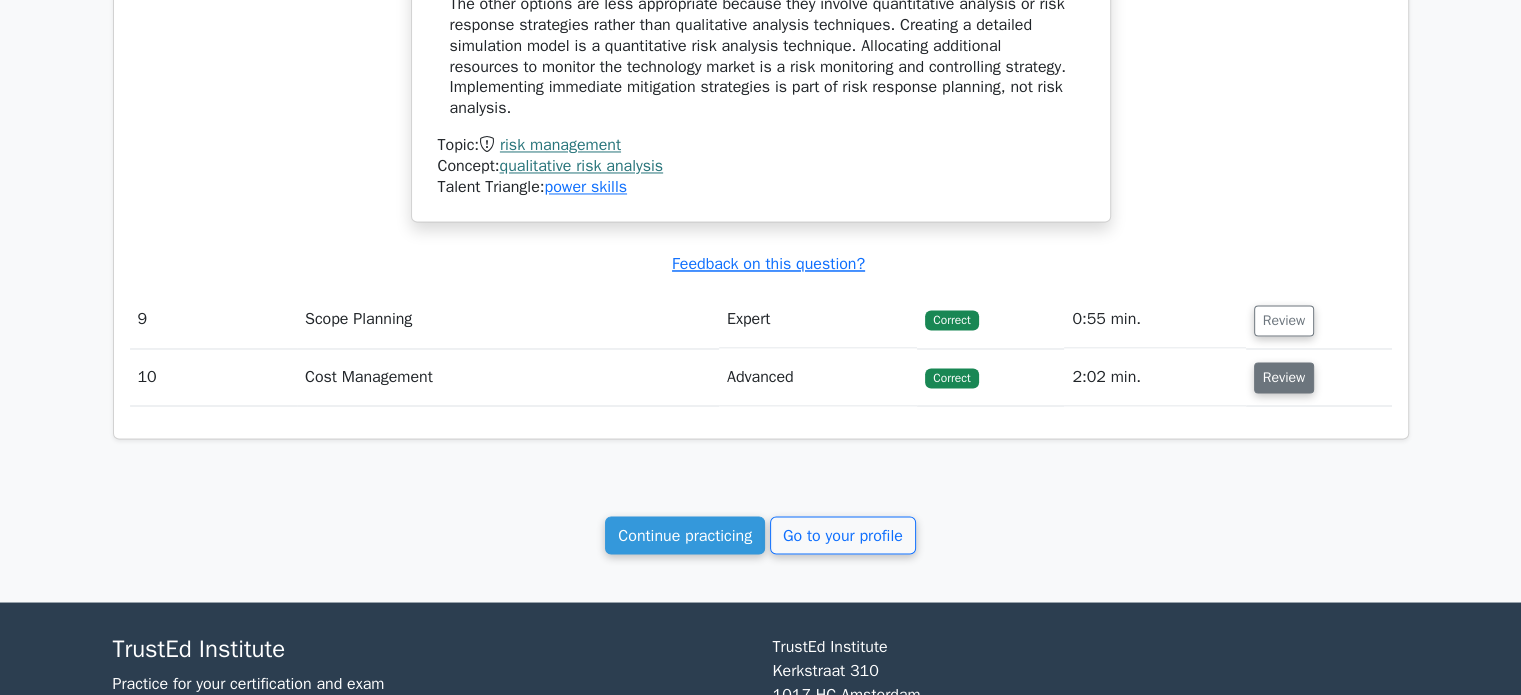 click on "Review" at bounding box center (1284, 377) 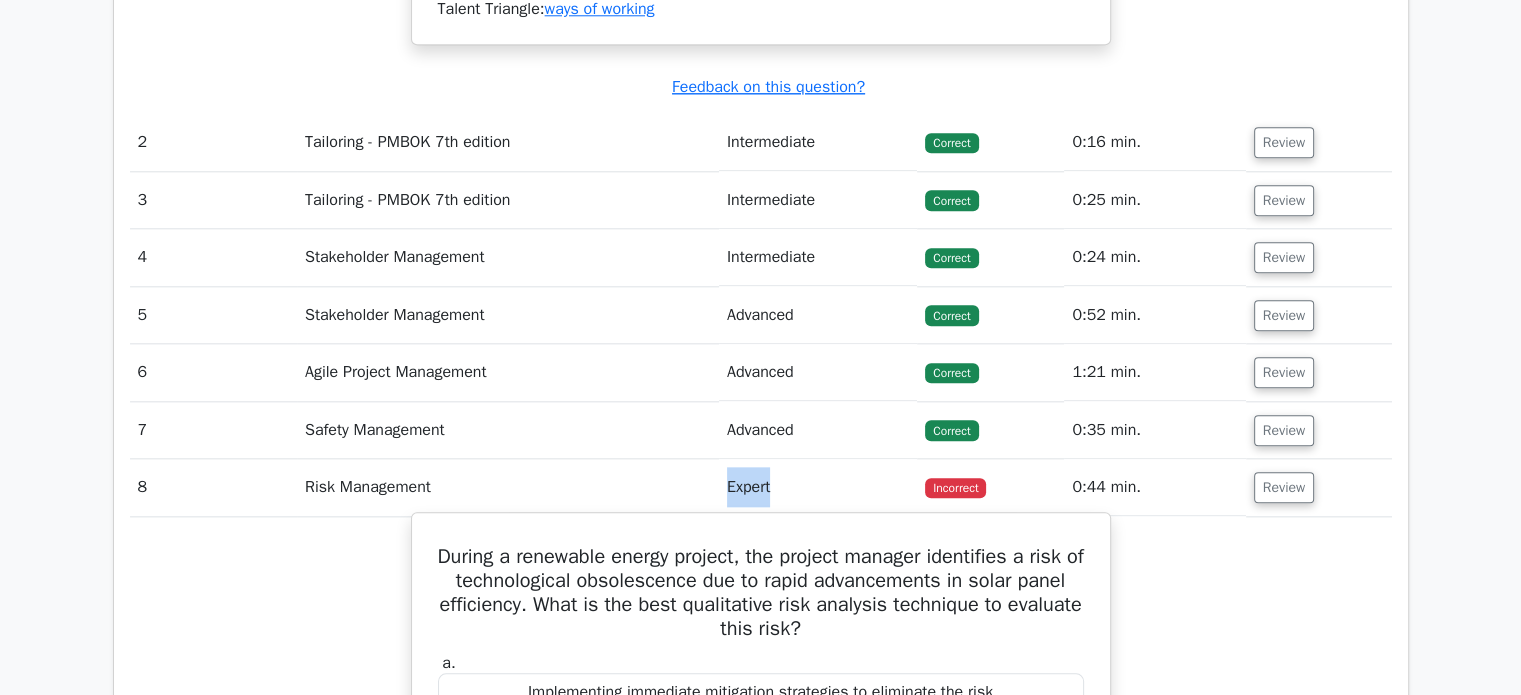 scroll, scrollTop: 2300, scrollLeft: 0, axis: vertical 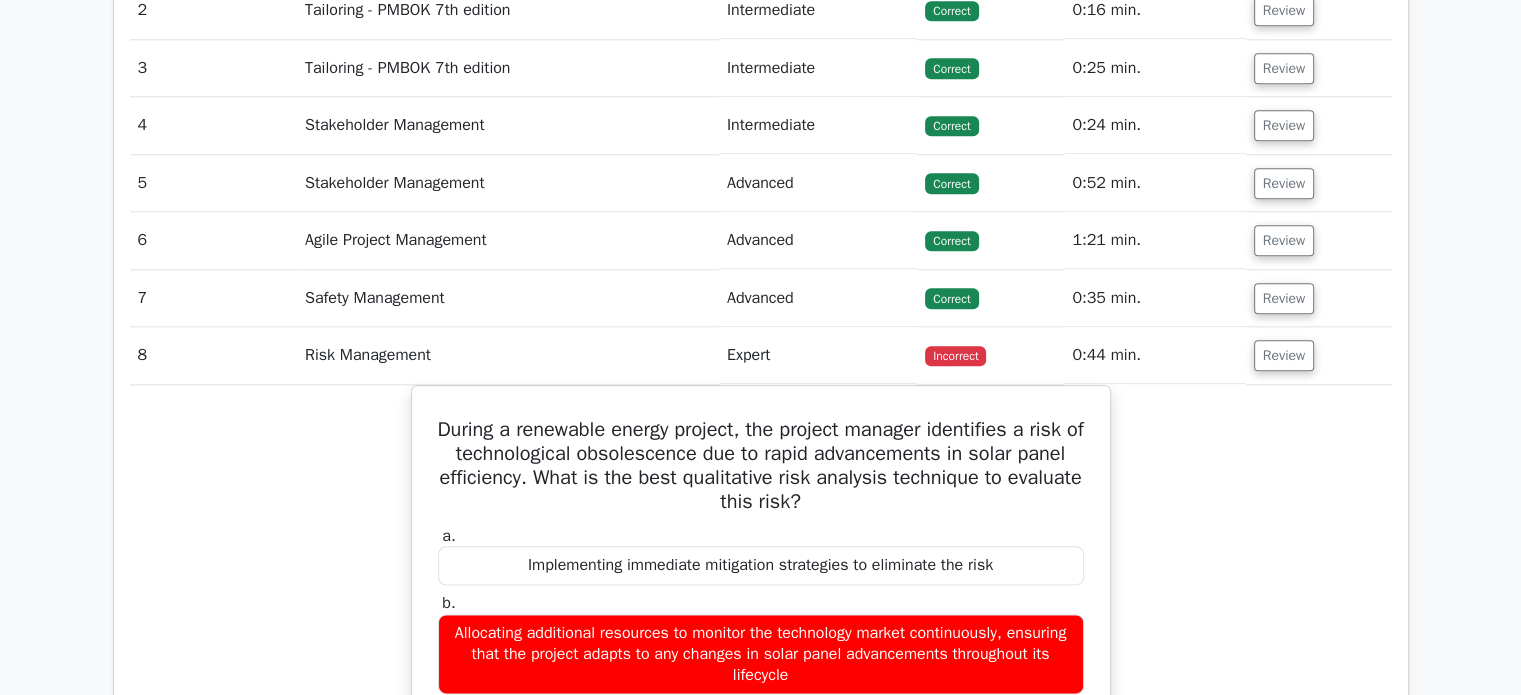click on "During a renewable energy project, the project manager identifies a risk of technological obsolescence due to rapid advancements in solar panel efficiency. What is the best qualitative risk analysis technique to evaluate this risk?
a.
Implementing immediate mitigation strategies to eliminate the risk
b.
c." at bounding box center (761, 866) 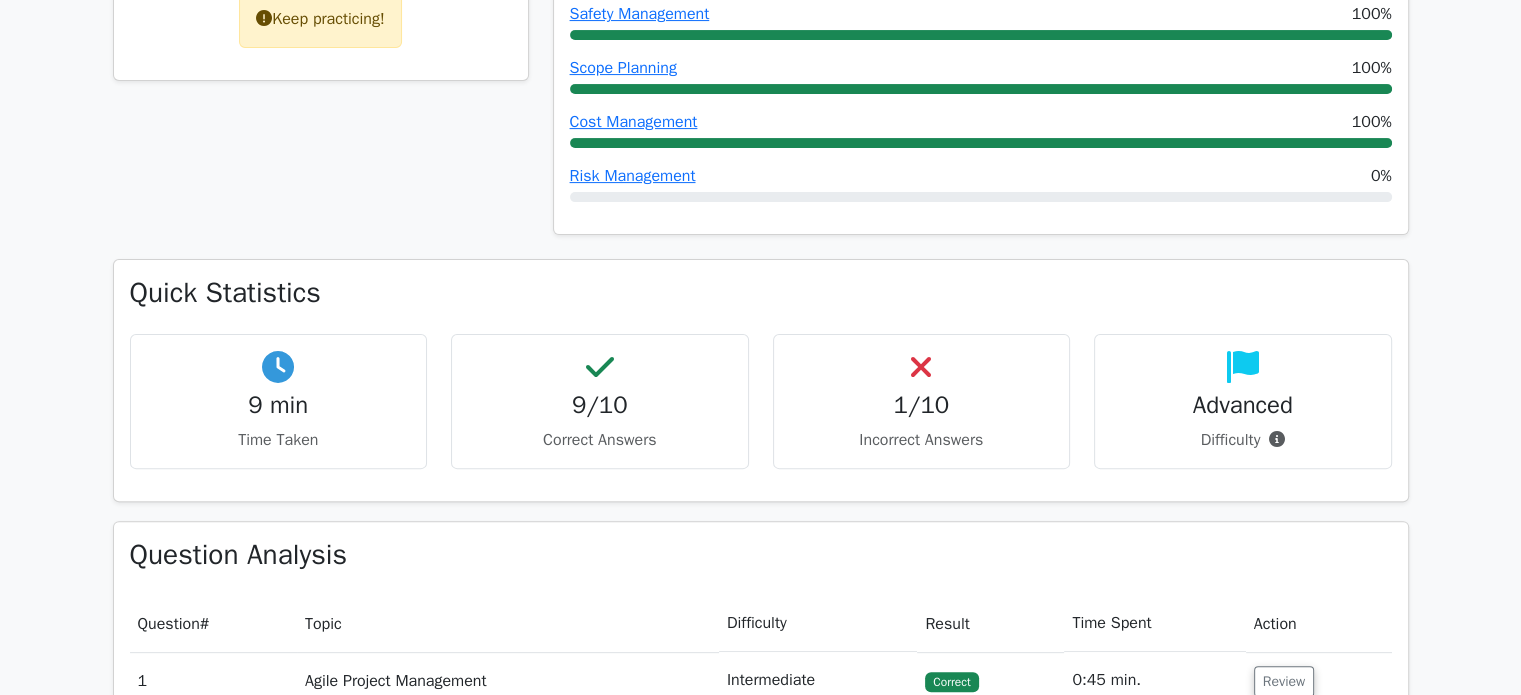 scroll, scrollTop: 0, scrollLeft: 0, axis: both 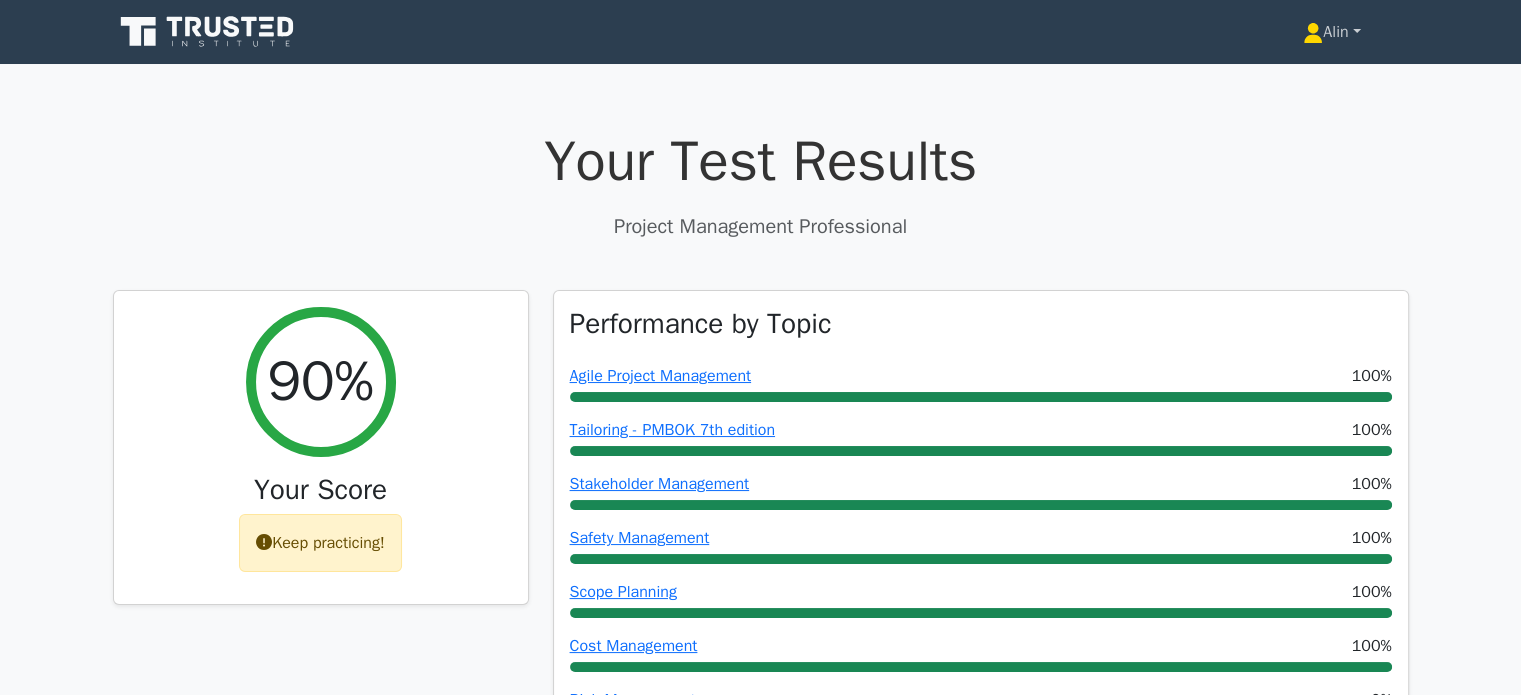 click on "Alin" at bounding box center [1331, 32] 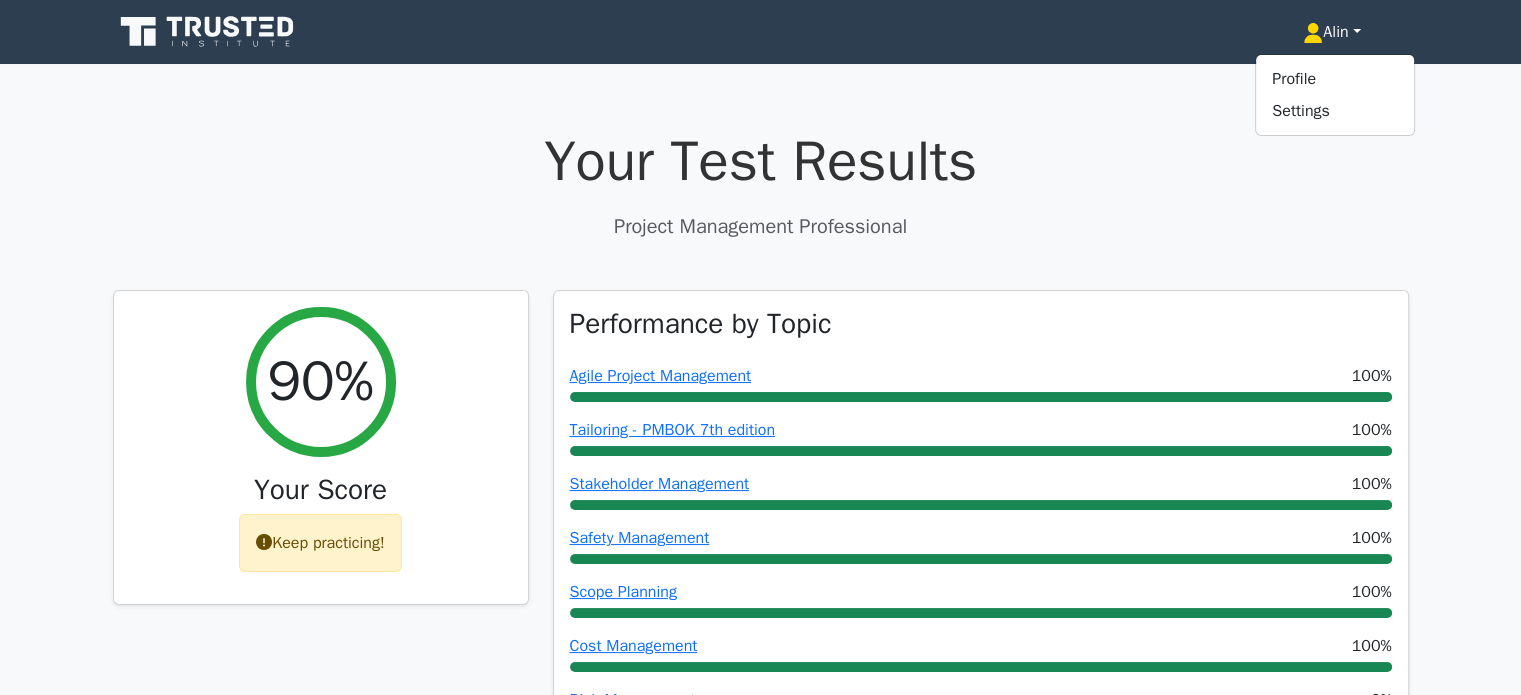 click on "Your Test Results" at bounding box center (761, 161) 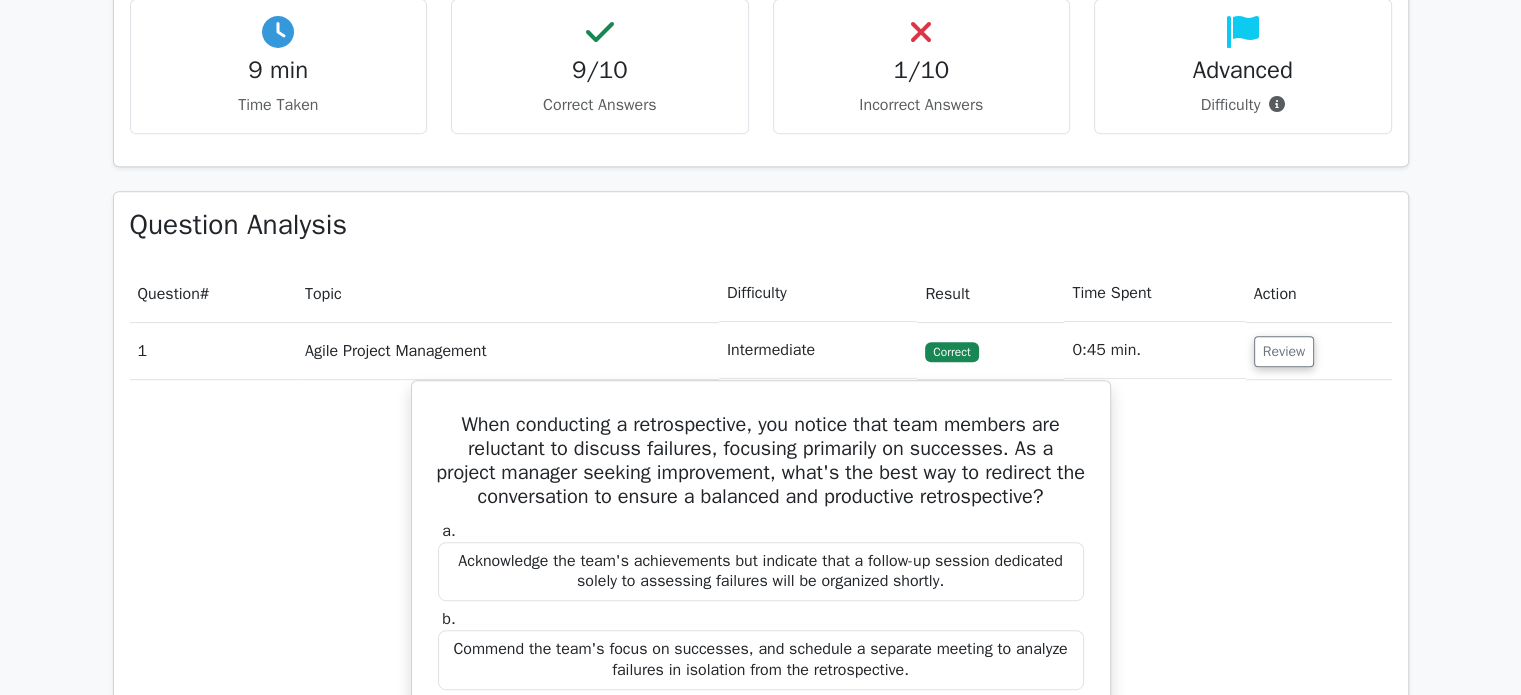 scroll, scrollTop: 900, scrollLeft: 0, axis: vertical 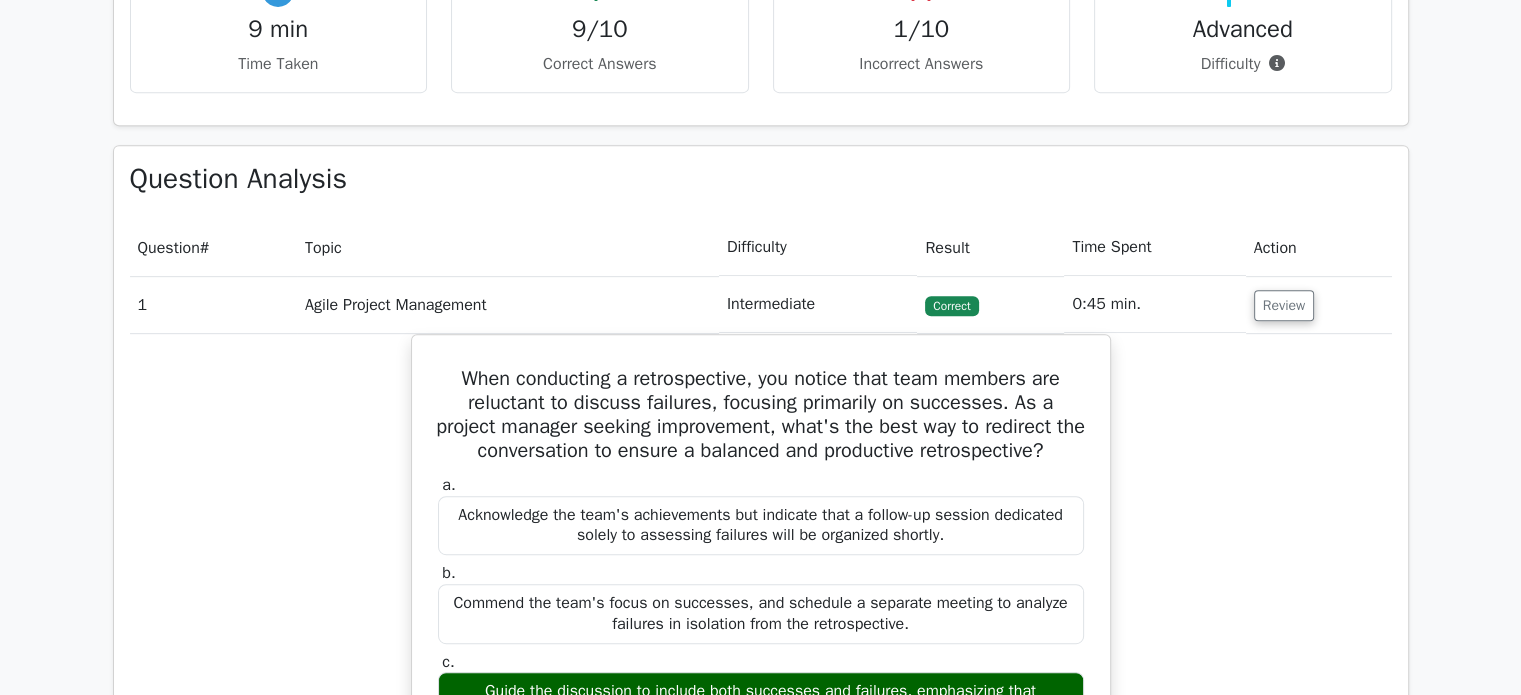click on "Agile Project Management" at bounding box center [508, 304] 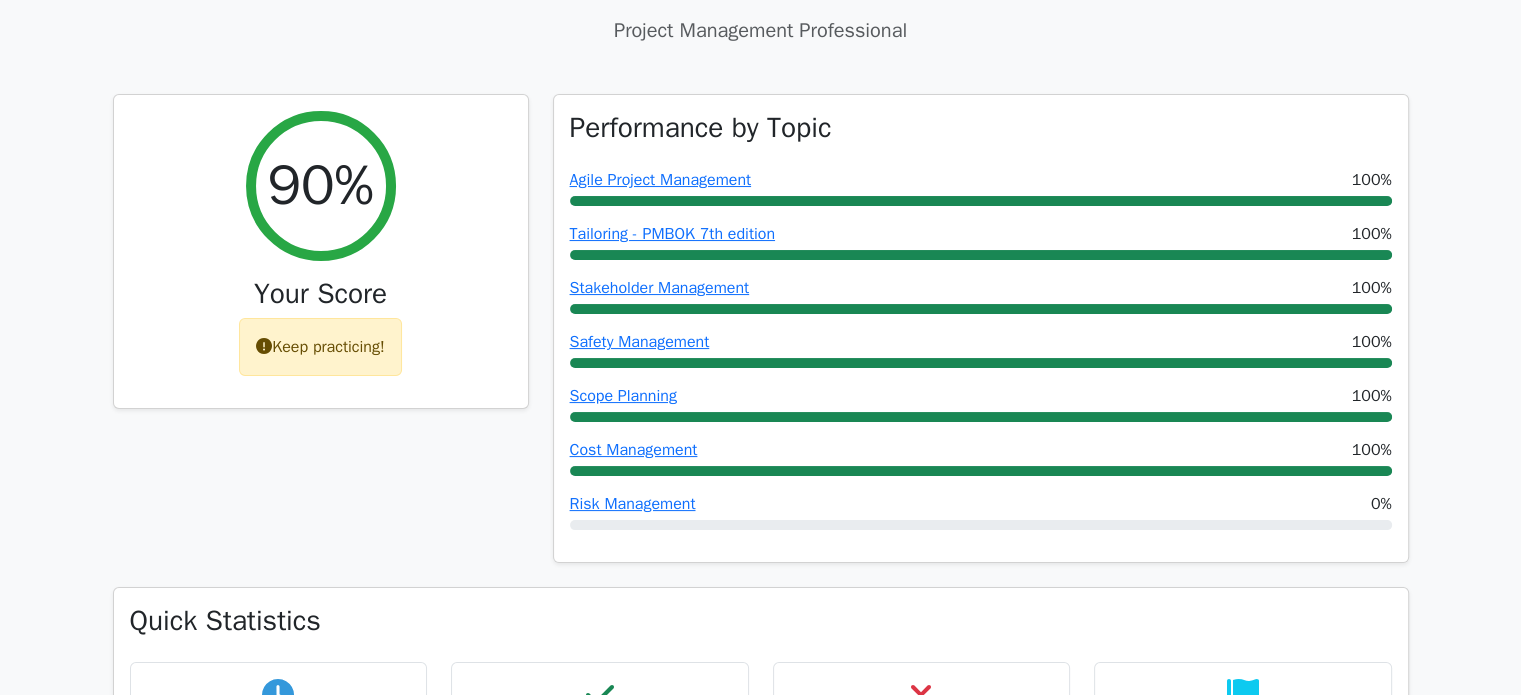 scroll, scrollTop: 0, scrollLeft: 0, axis: both 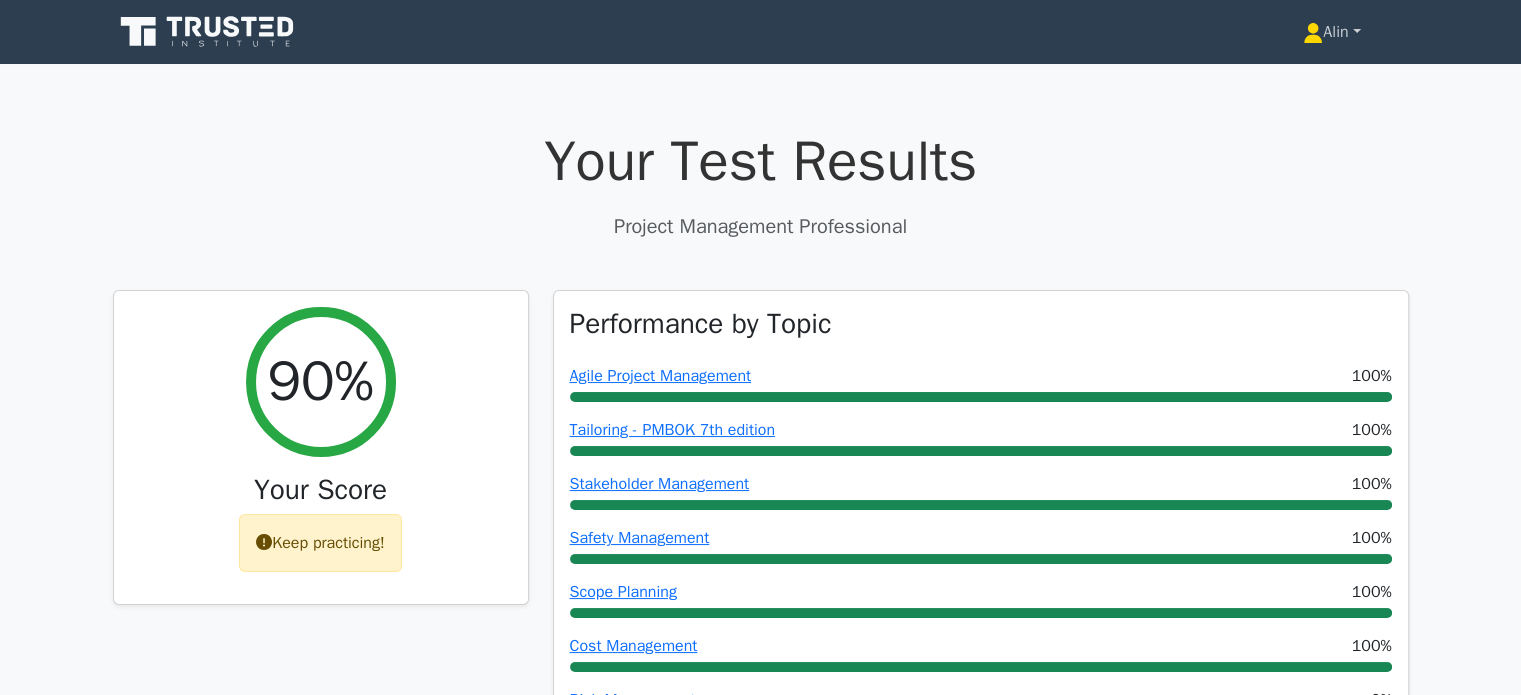 click on "Alin" at bounding box center (1331, 32) 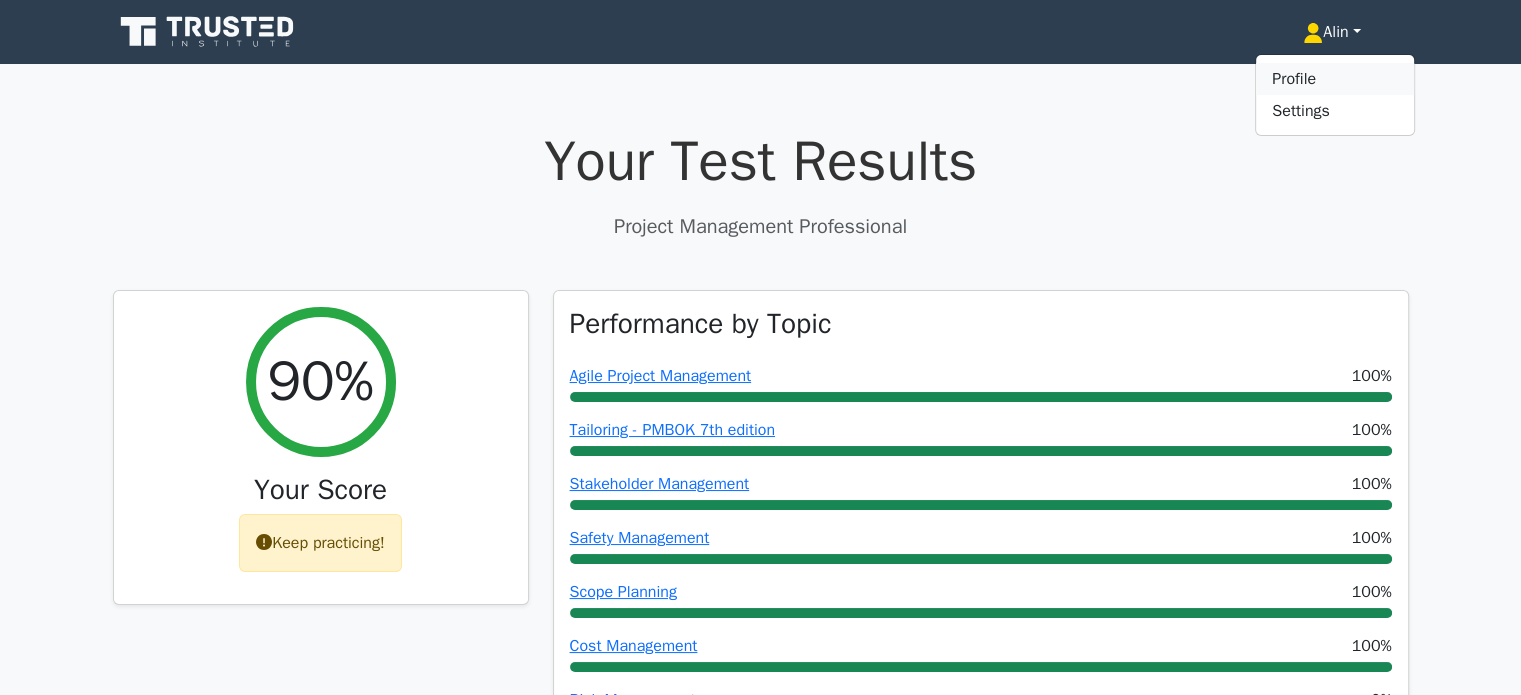 click on "Profile" at bounding box center [1335, 79] 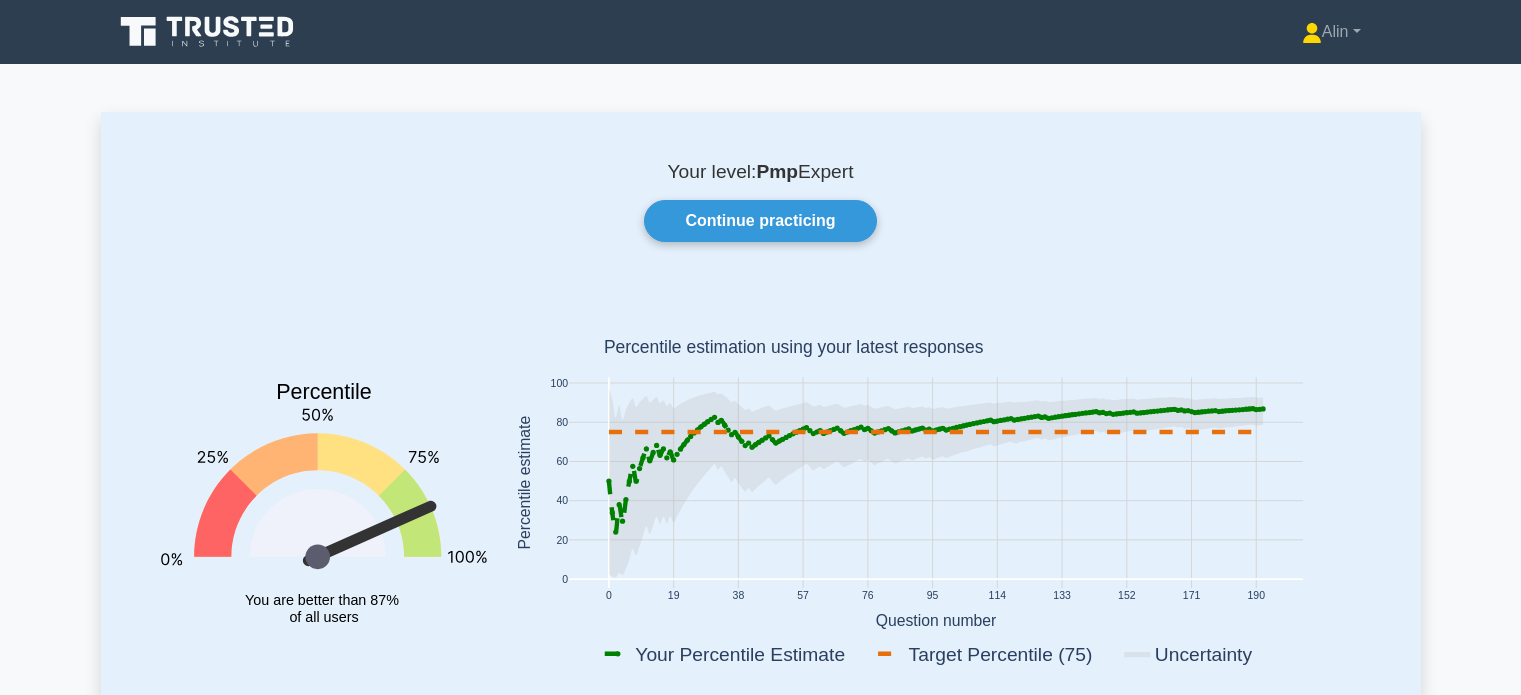 scroll, scrollTop: 0, scrollLeft: 0, axis: both 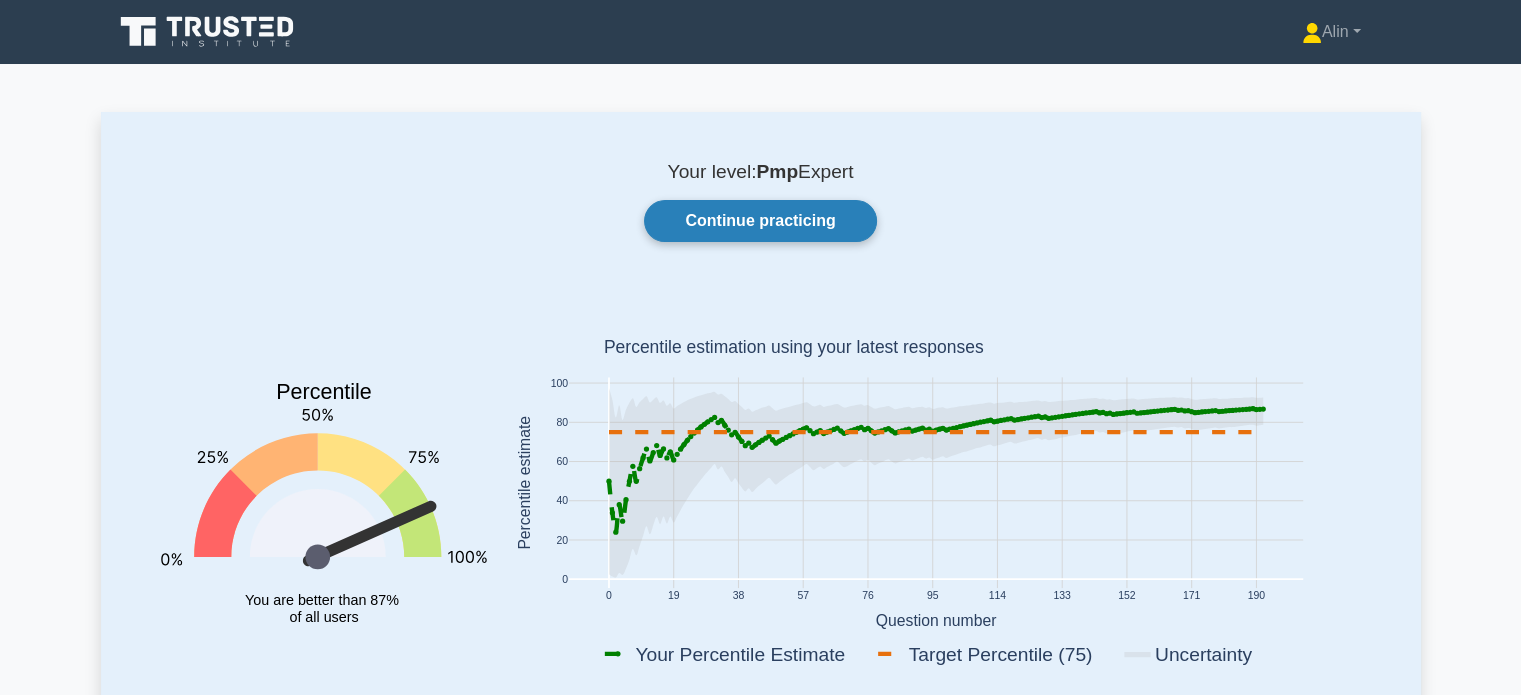click on "Continue practicing" at bounding box center (760, 221) 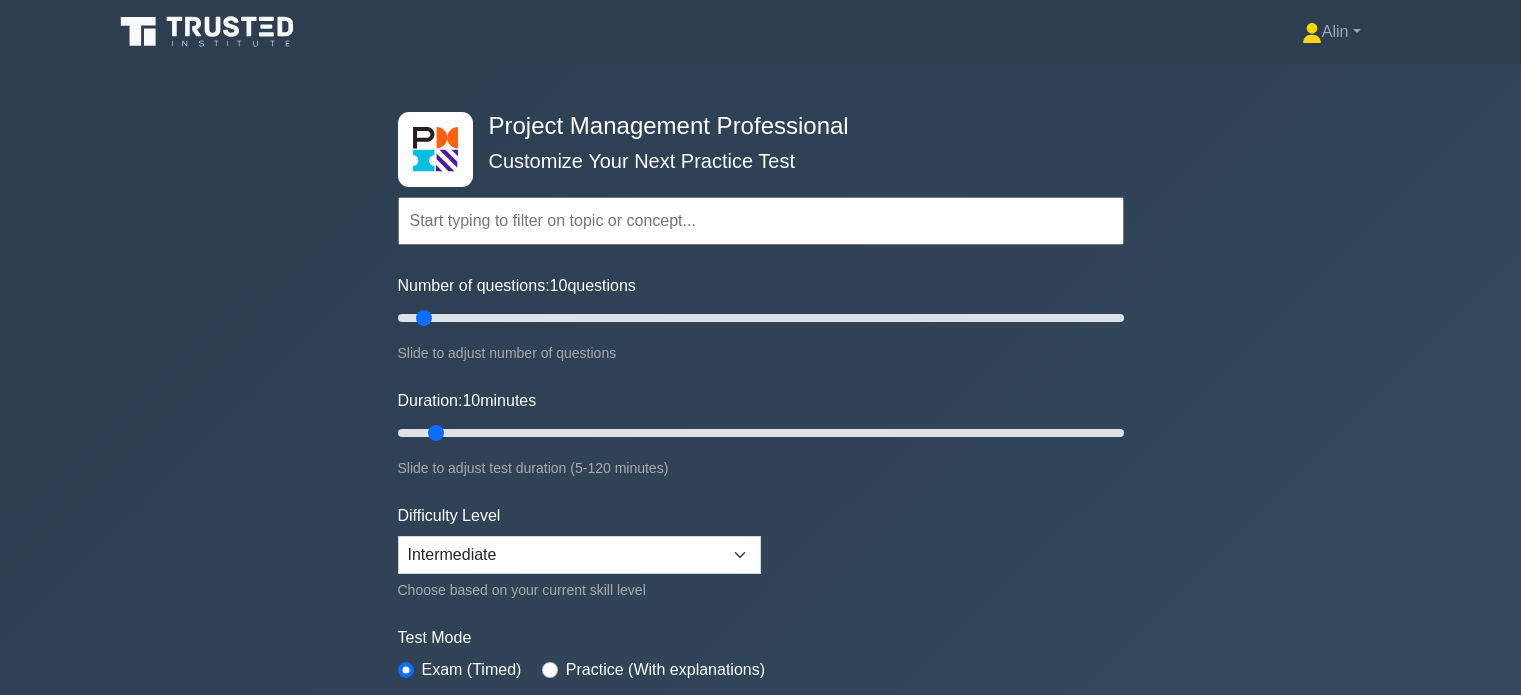 scroll, scrollTop: 0, scrollLeft: 0, axis: both 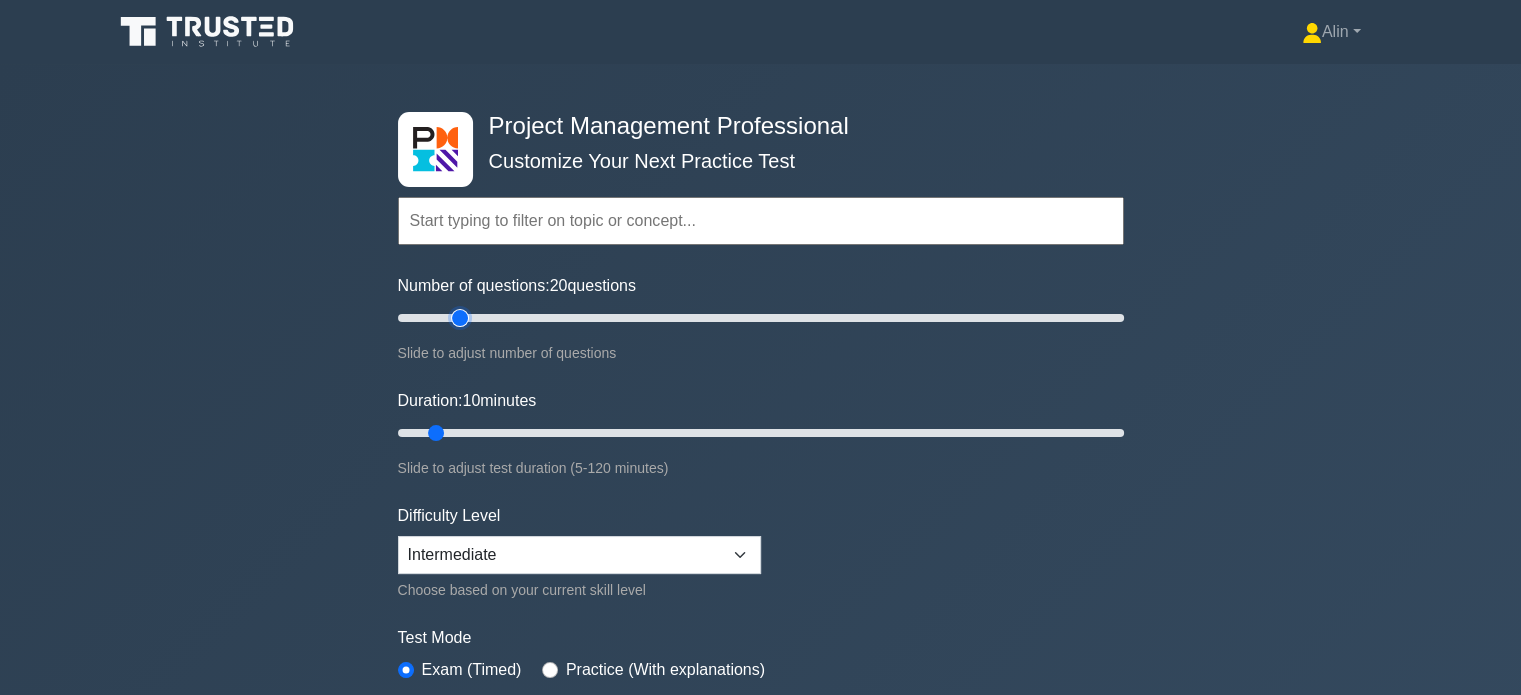 drag, startPoint x: 425, startPoint y: 315, endPoint x: 461, endPoint y: 318, distance: 36.124783 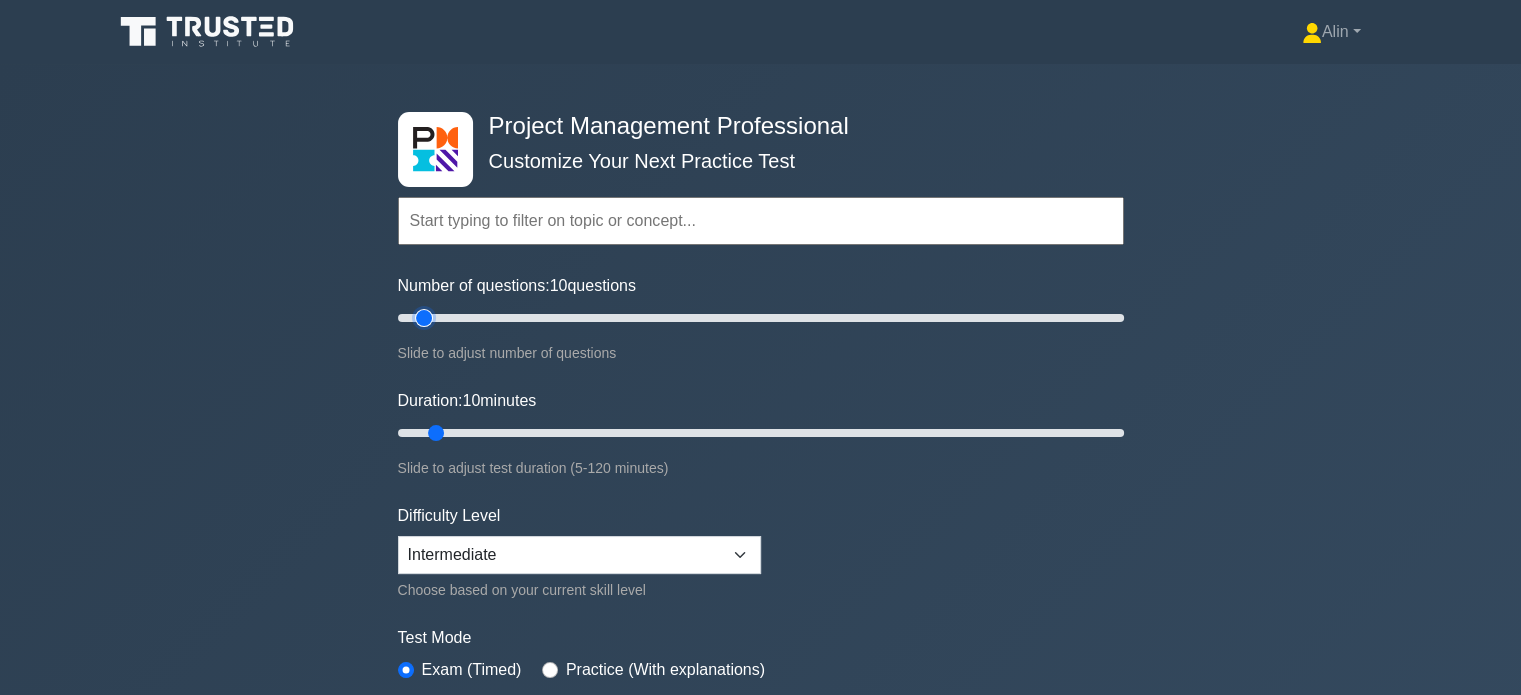 drag, startPoint x: 455, startPoint y: 315, endPoint x: 421, endPoint y: 313, distance: 34.058773 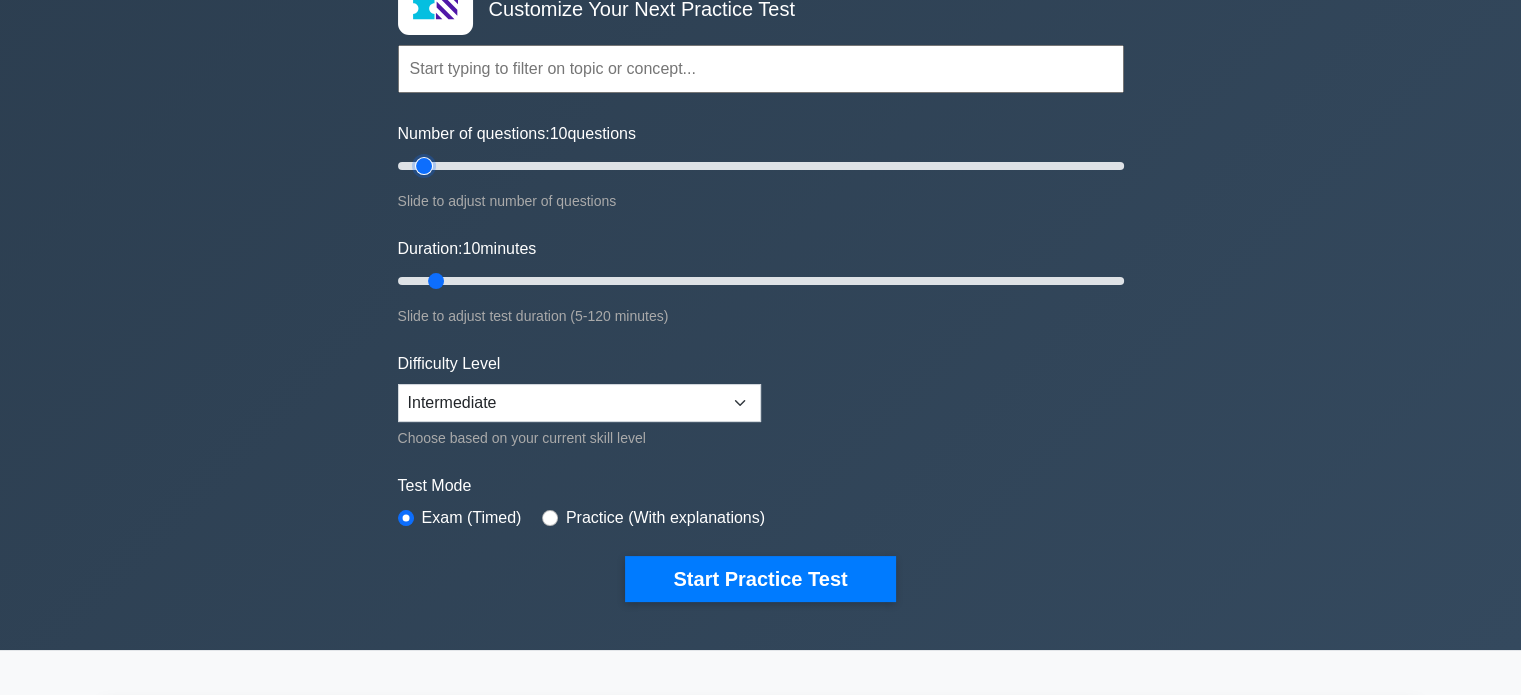 scroll, scrollTop: 200, scrollLeft: 0, axis: vertical 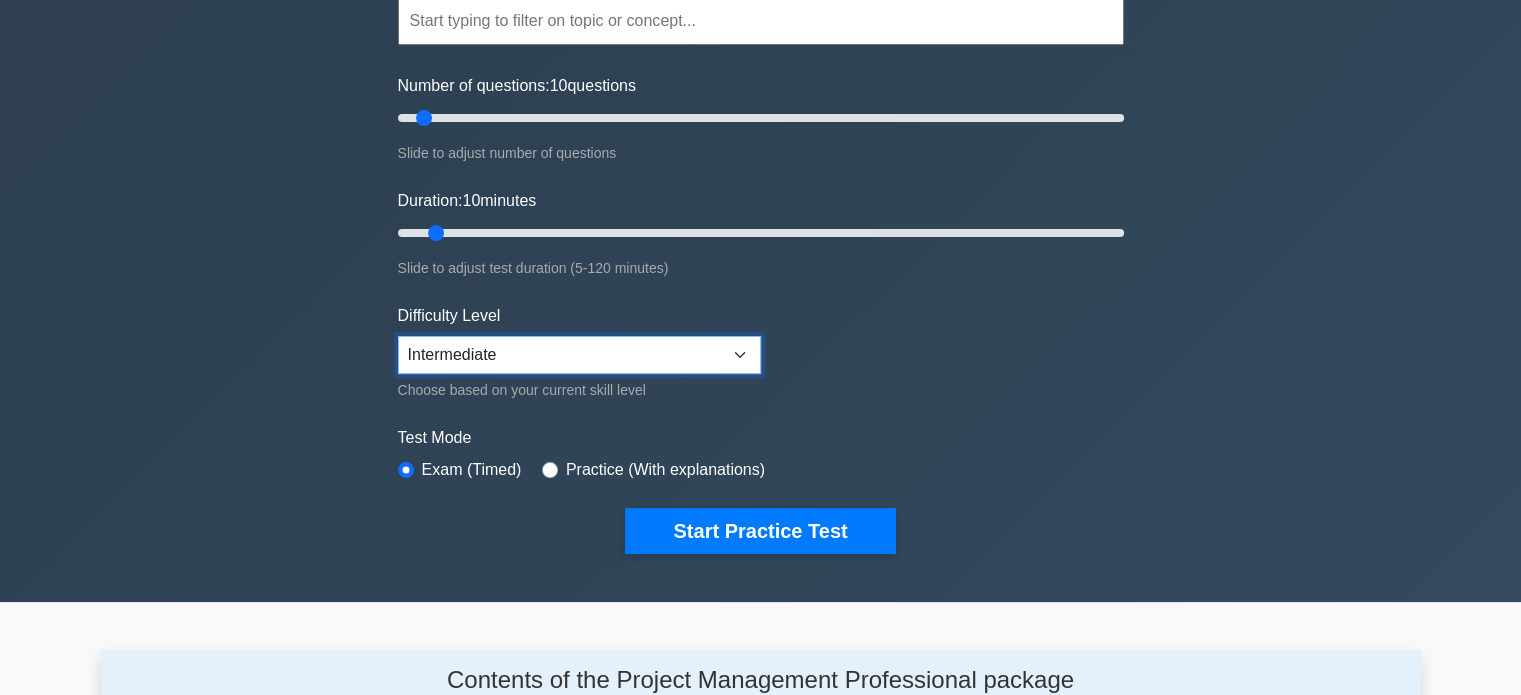 click on "Beginner
Intermediate
Expert" at bounding box center [579, 355] 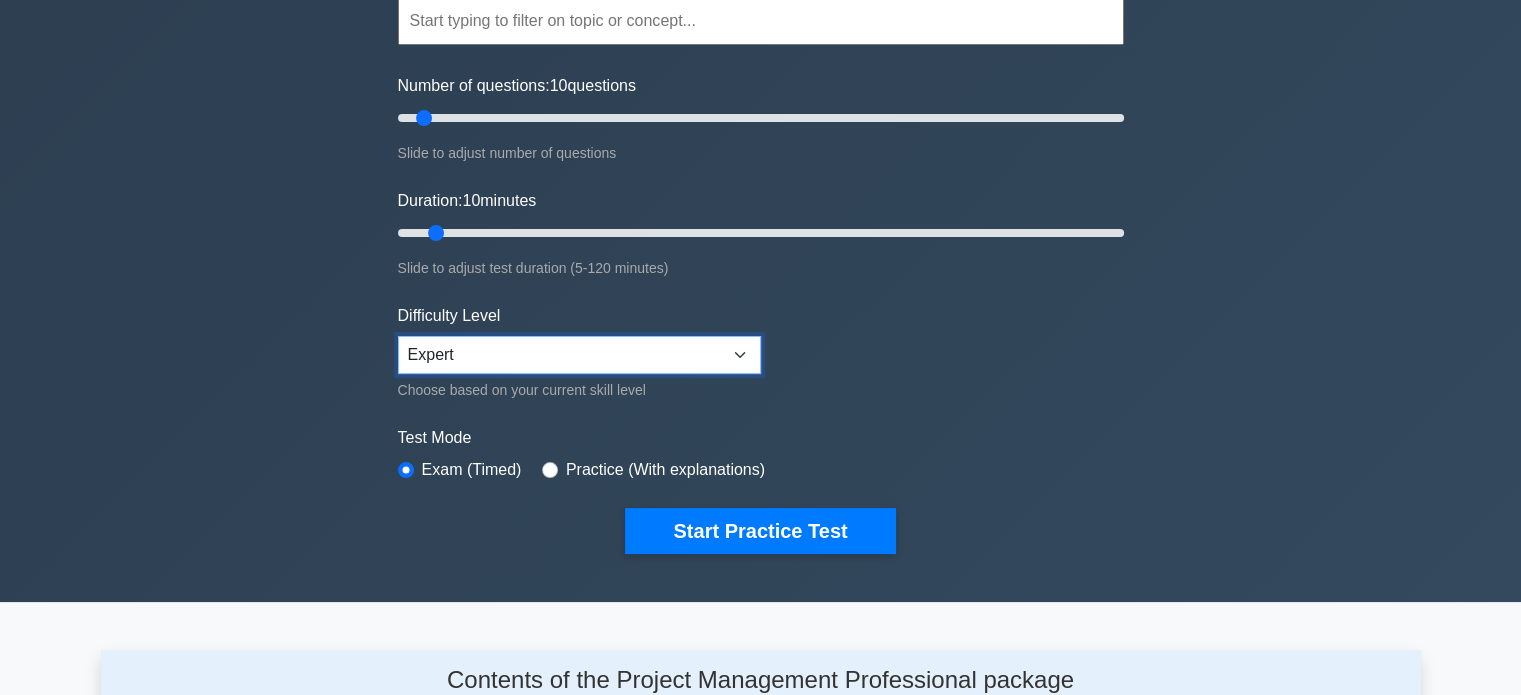 click on "Beginner
Intermediate
Expert" at bounding box center [579, 355] 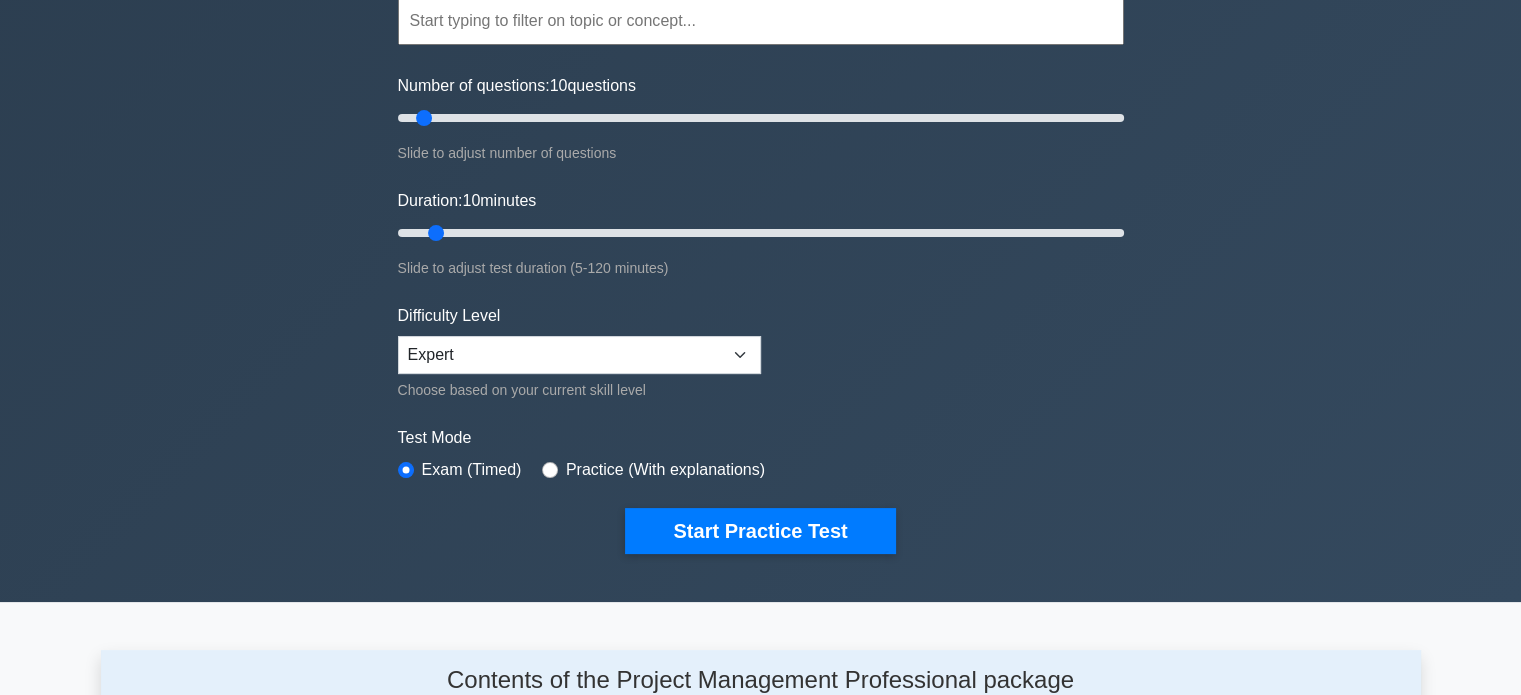 click on "Topics
Scope Management
Time Management
Cost Management
Quality Management
Risk Management
Integration Management
Human Resource Management
Communication Management
Procurement Management" at bounding box center [761, 245] 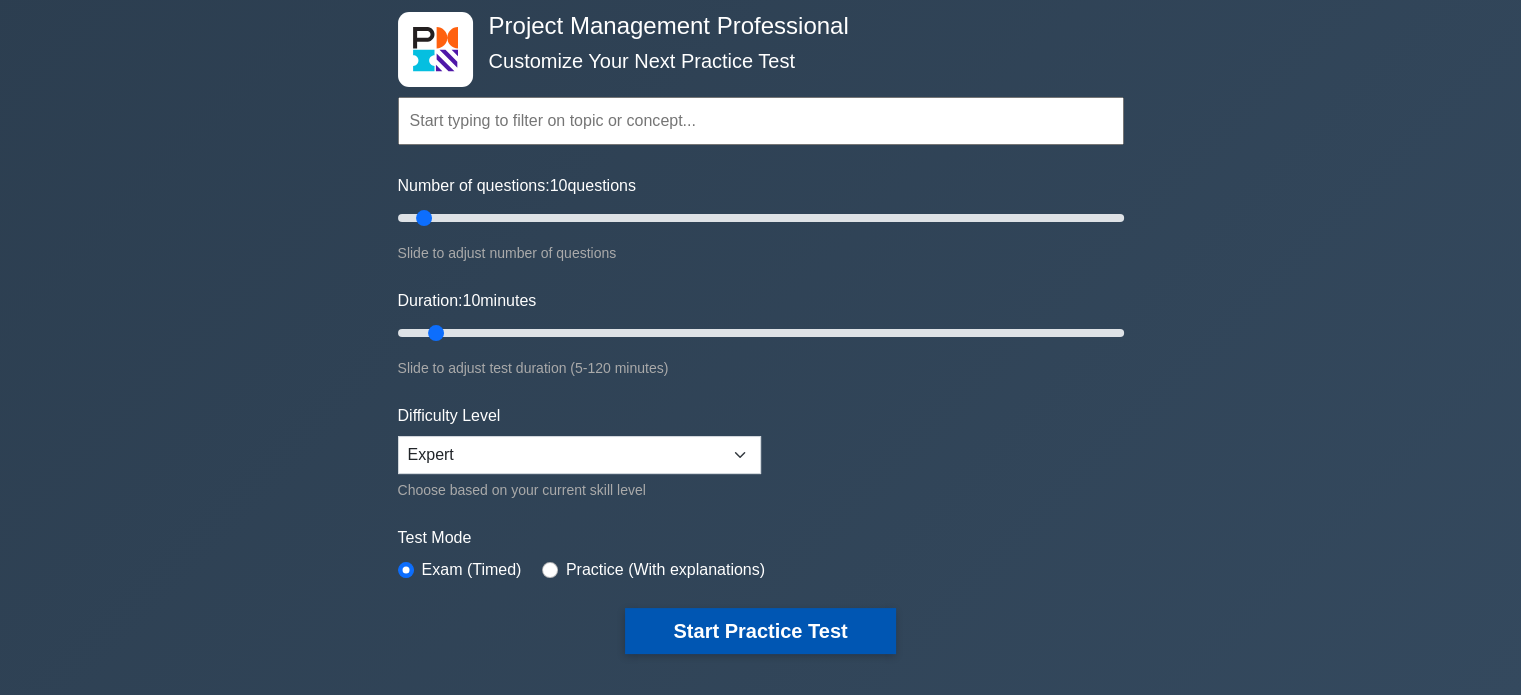 click on "Start Practice Test" at bounding box center [760, 631] 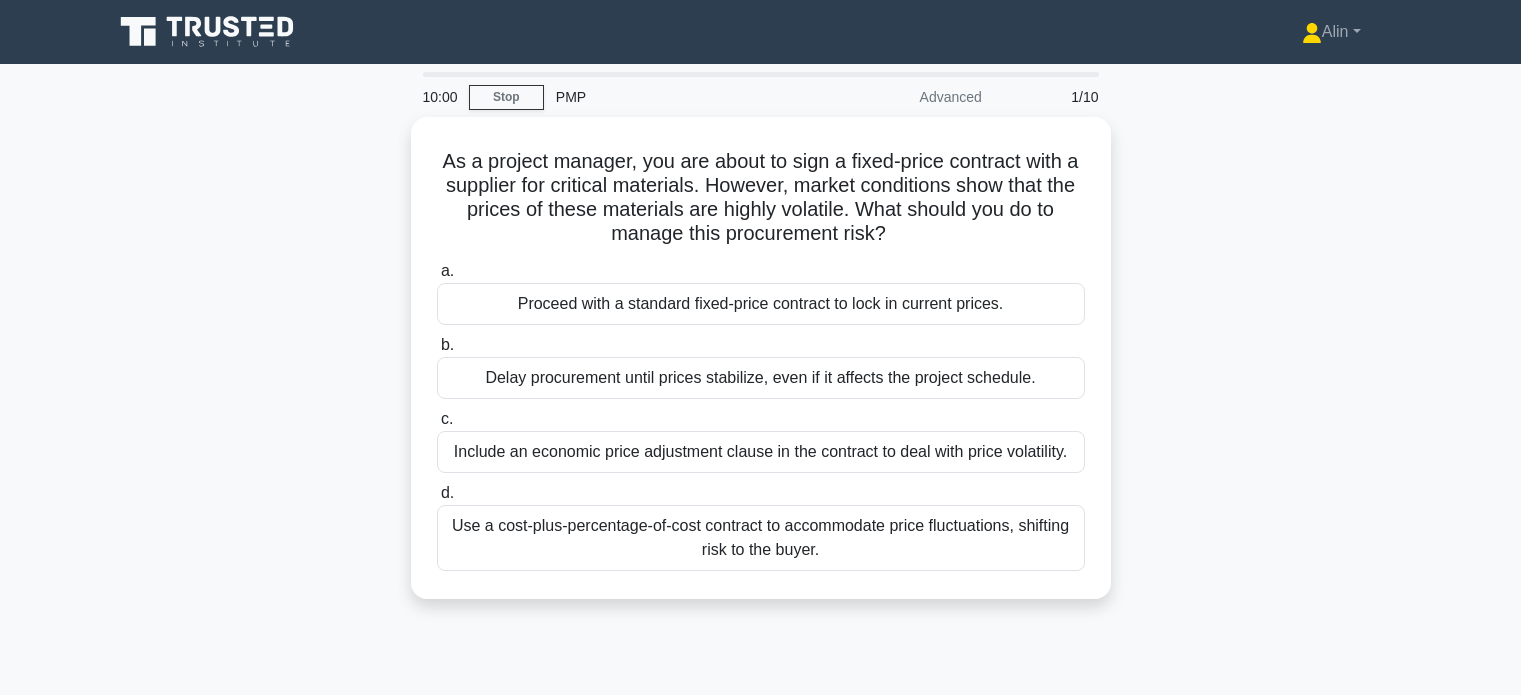 scroll, scrollTop: 0, scrollLeft: 0, axis: both 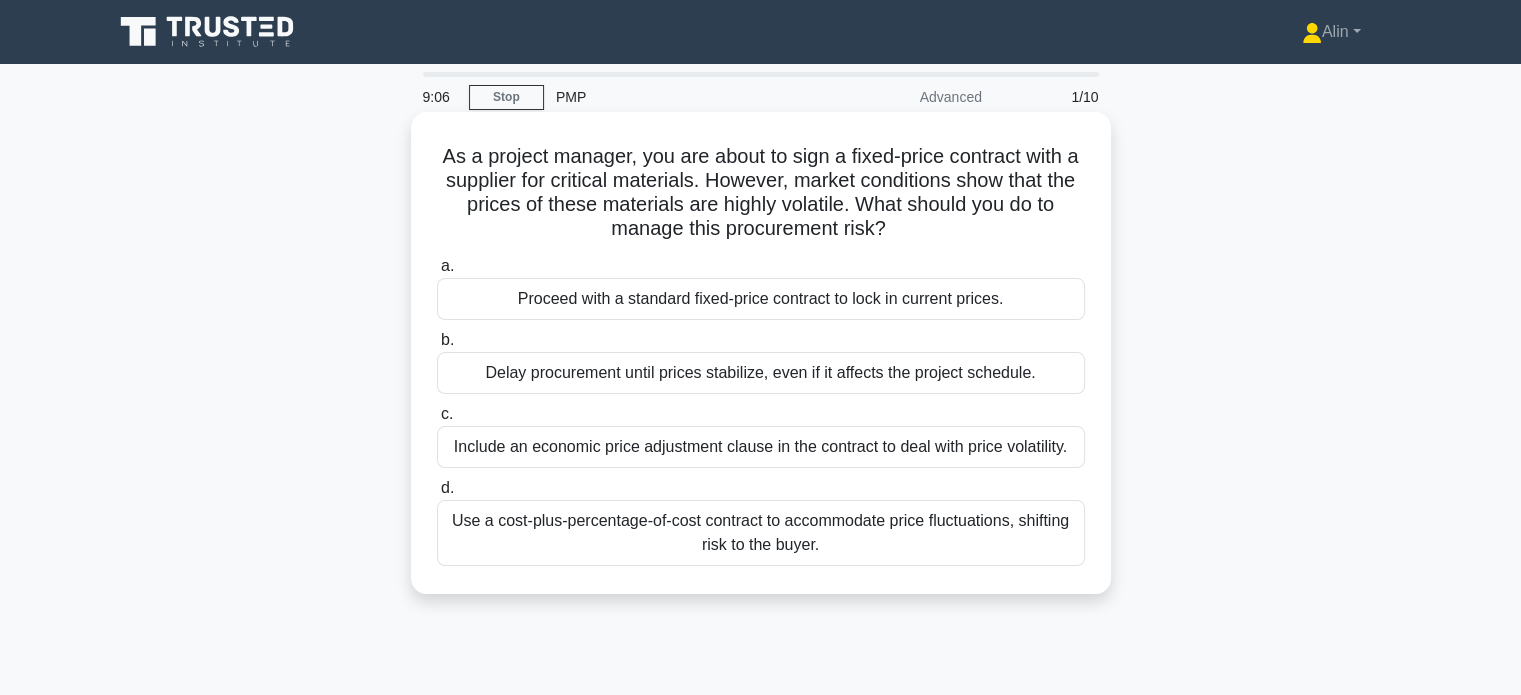 click on "Include an economic price adjustment clause in the contract to deal with price volatility." at bounding box center (761, 447) 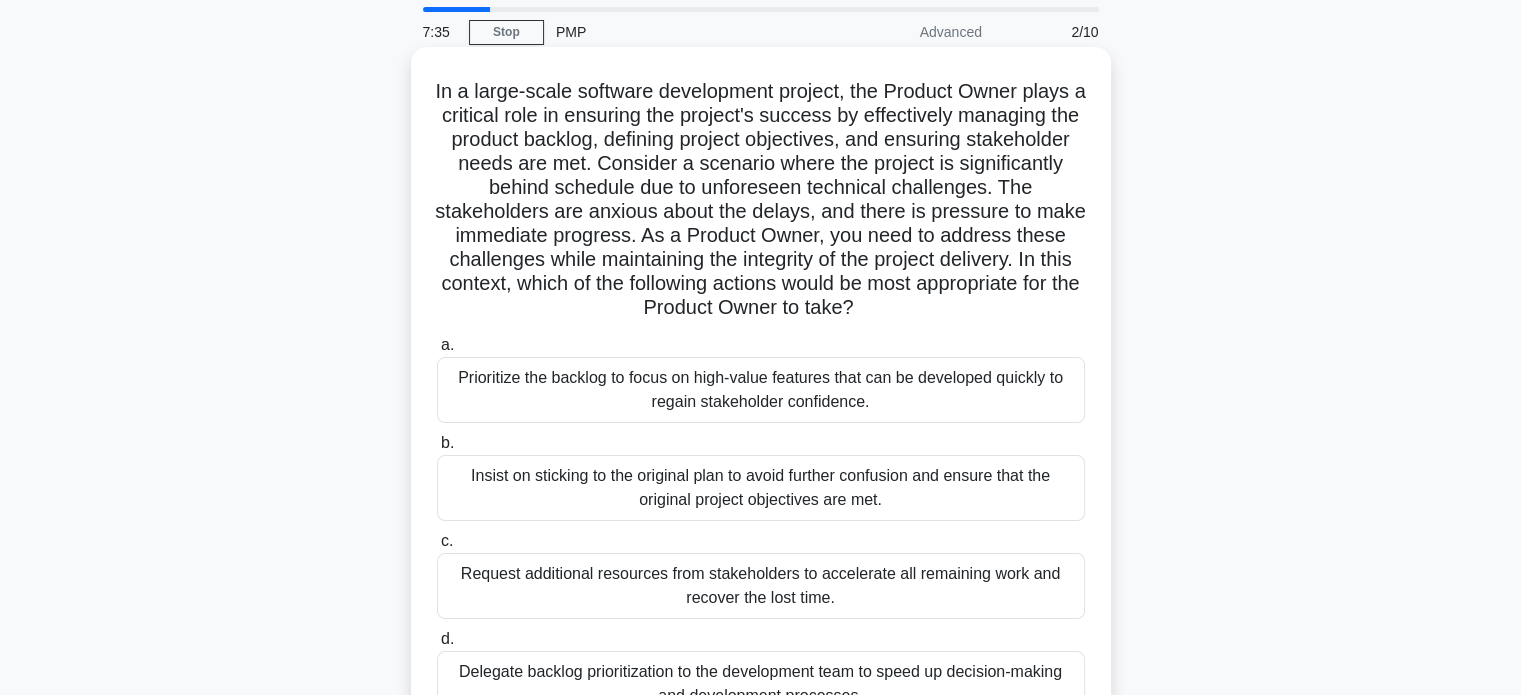 scroll, scrollTop: 100, scrollLeft: 0, axis: vertical 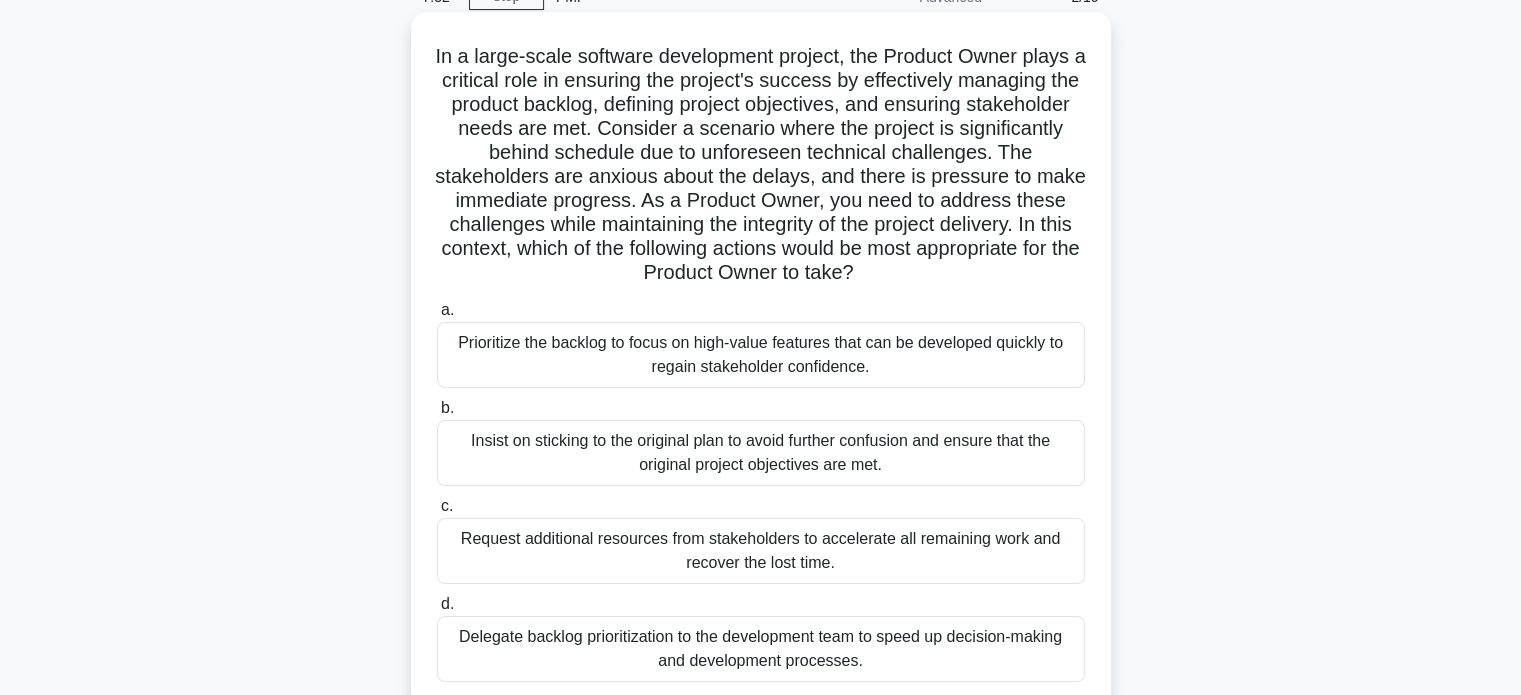 click on "Prioritize the backlog to focus on high-value features that can be developed quickly to regain stakeholder confidence." at bounding box center (761, 355) 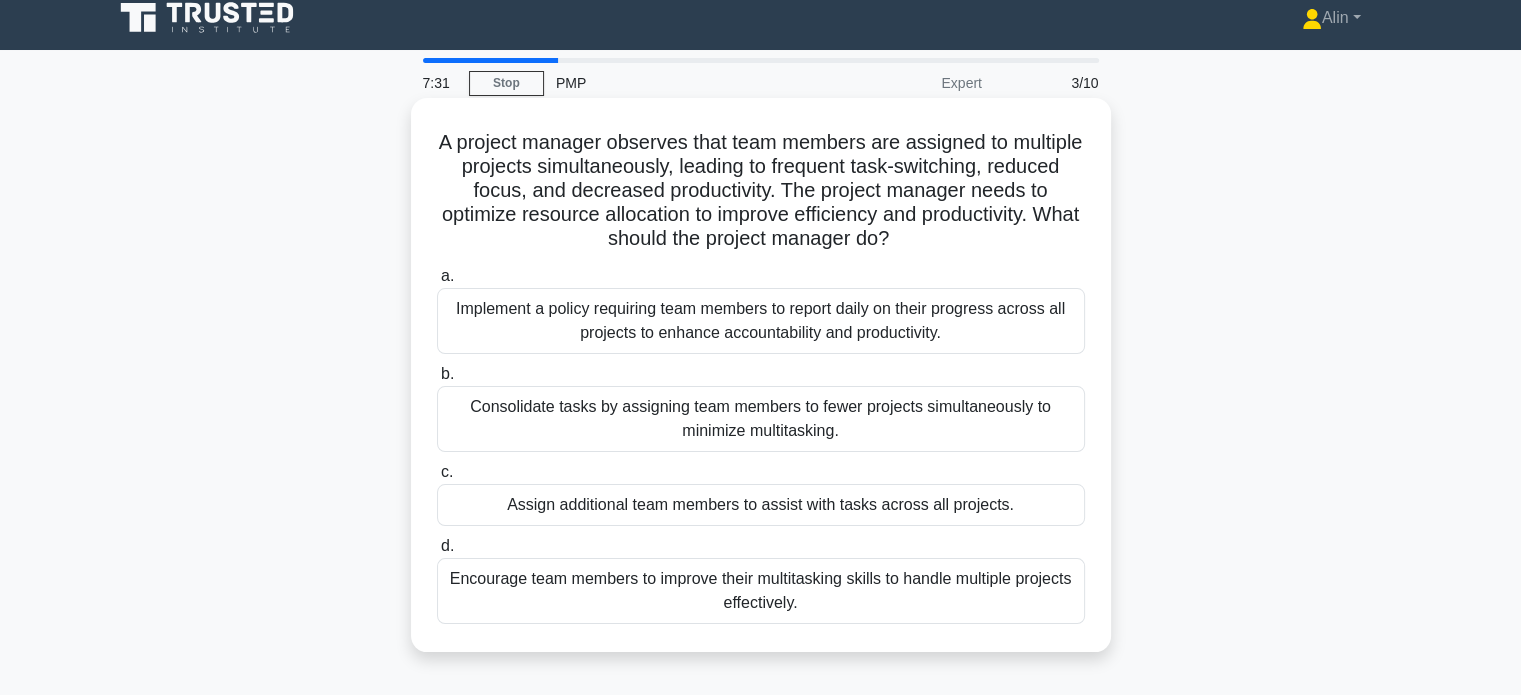 scroll, scrollTop: 0, scrollLeft: 0, axis: both 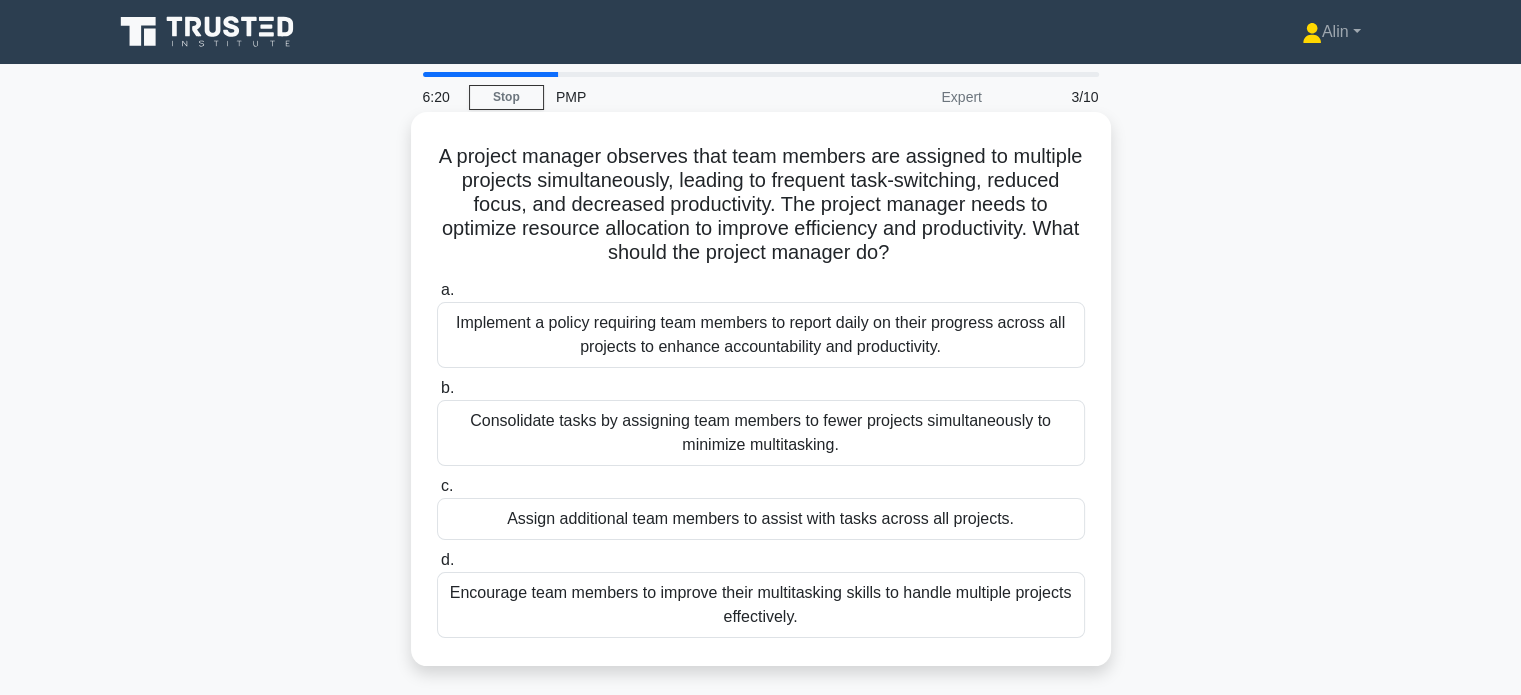 drag, startPoint x: 594, startPoint y: 430, endPoint x: 588, endPoint y: 412, distance: 18.973665 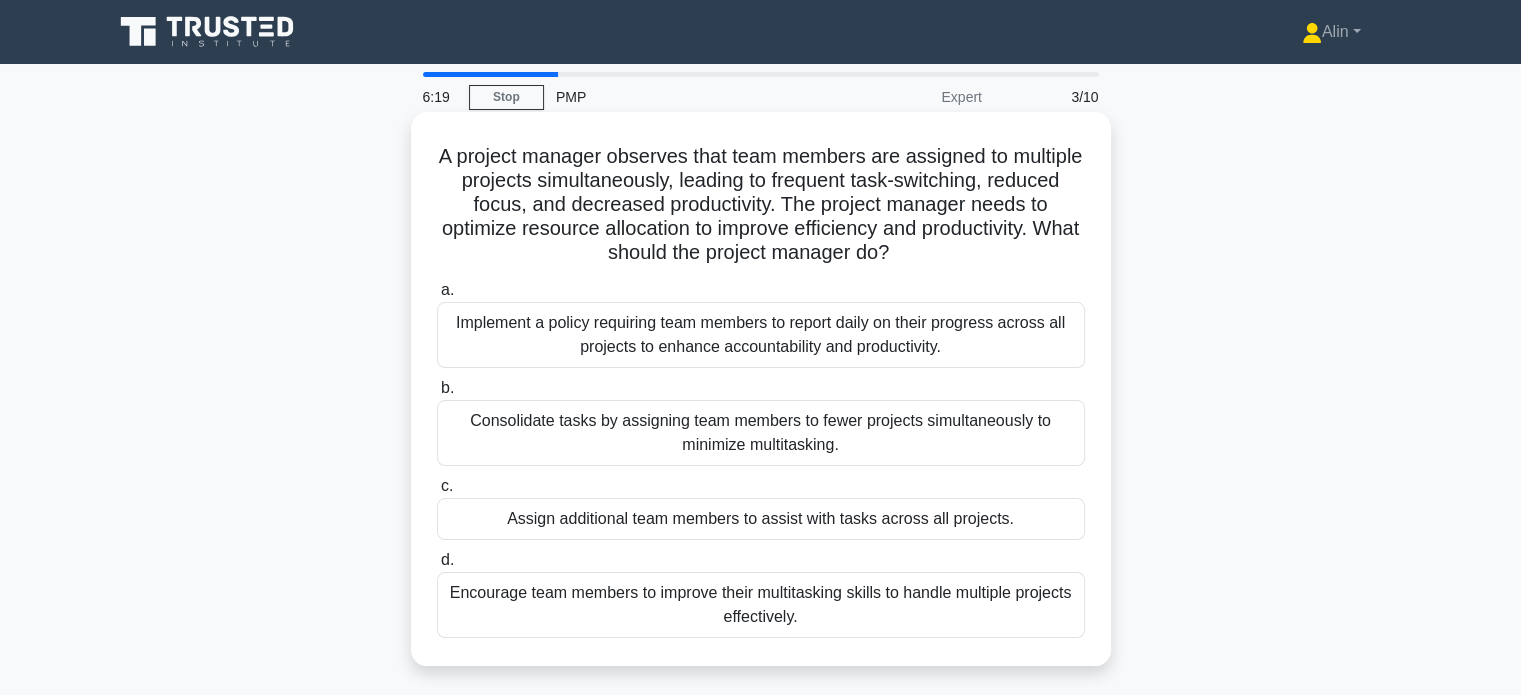 click on "Consolidate tasks by assigning team members to fewer projects simultaneously to minimize multitasking." at bounding box center [761, 433] 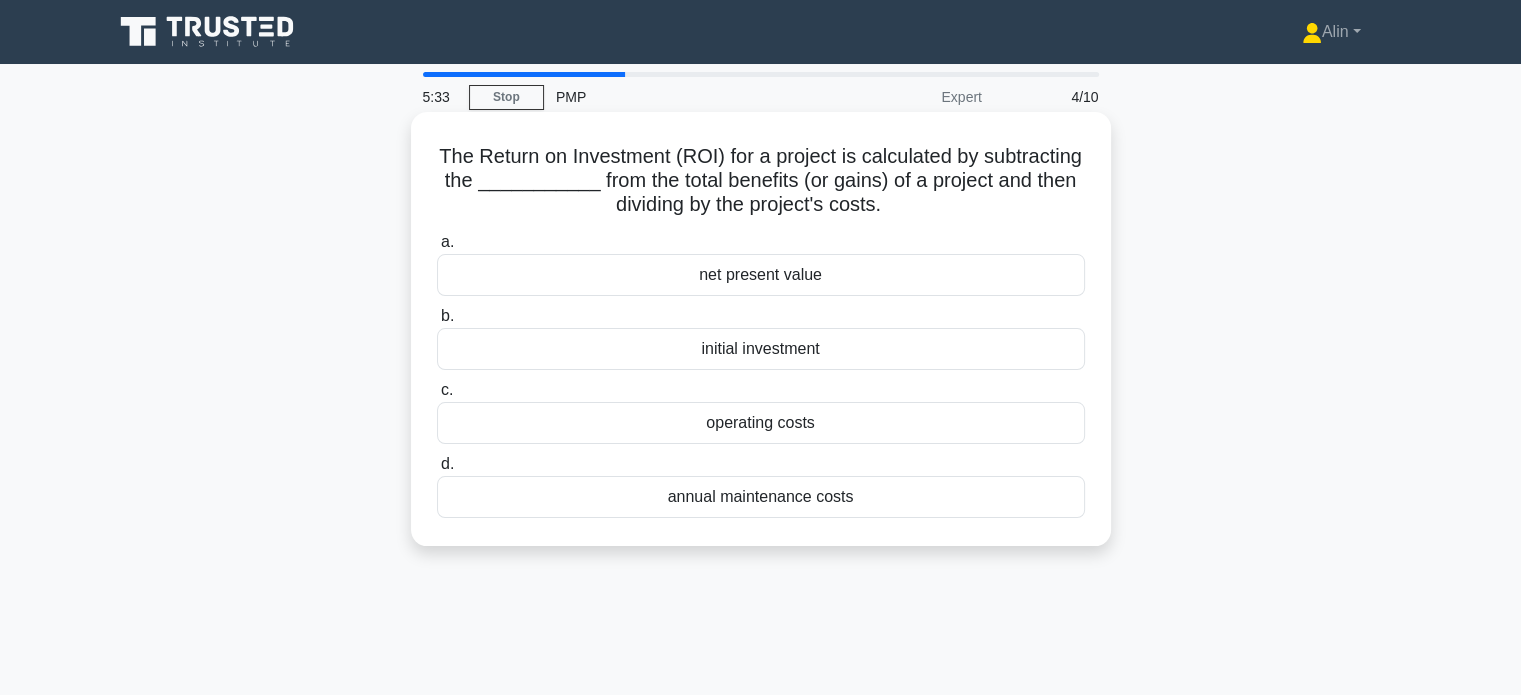 click on "initial investment" at bounding box center [761, 349] 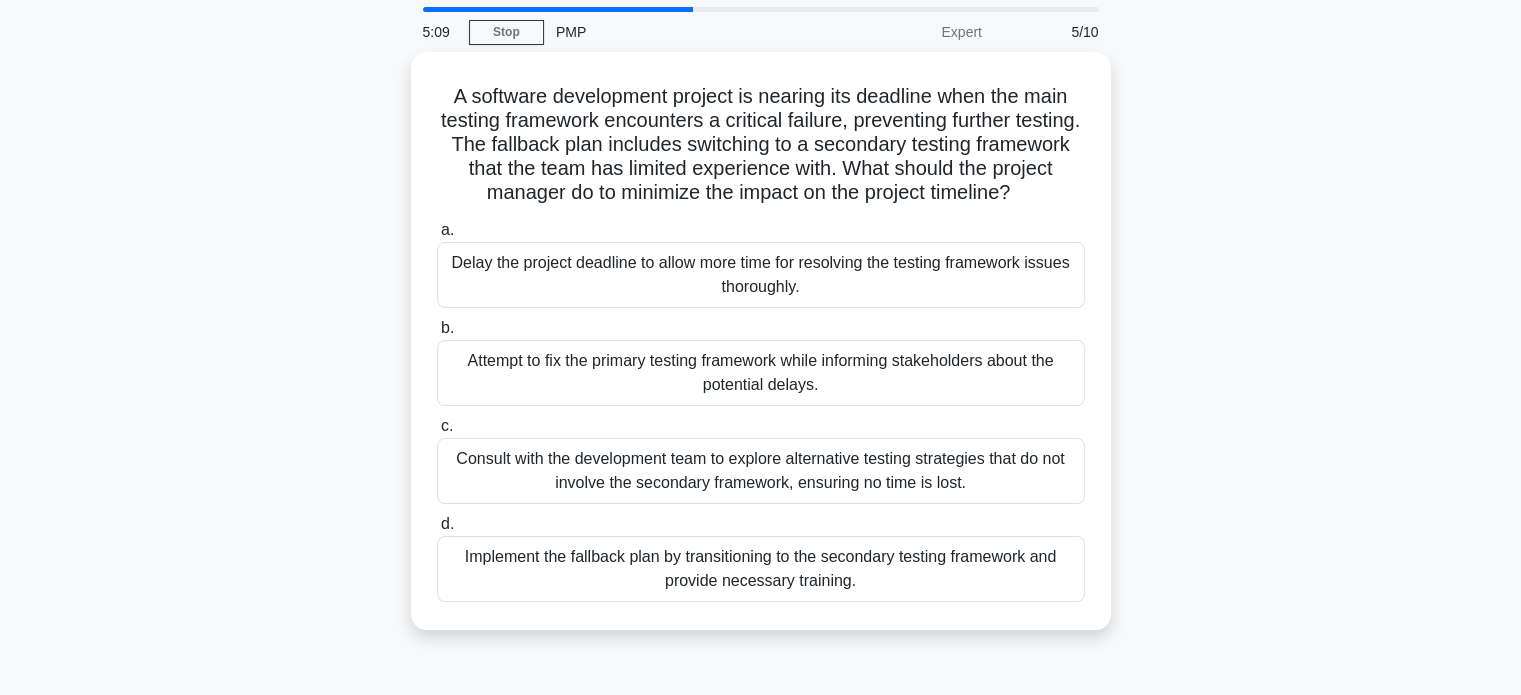scroll, scrollTop: 100, scrollLeft: 0, axis: vertical 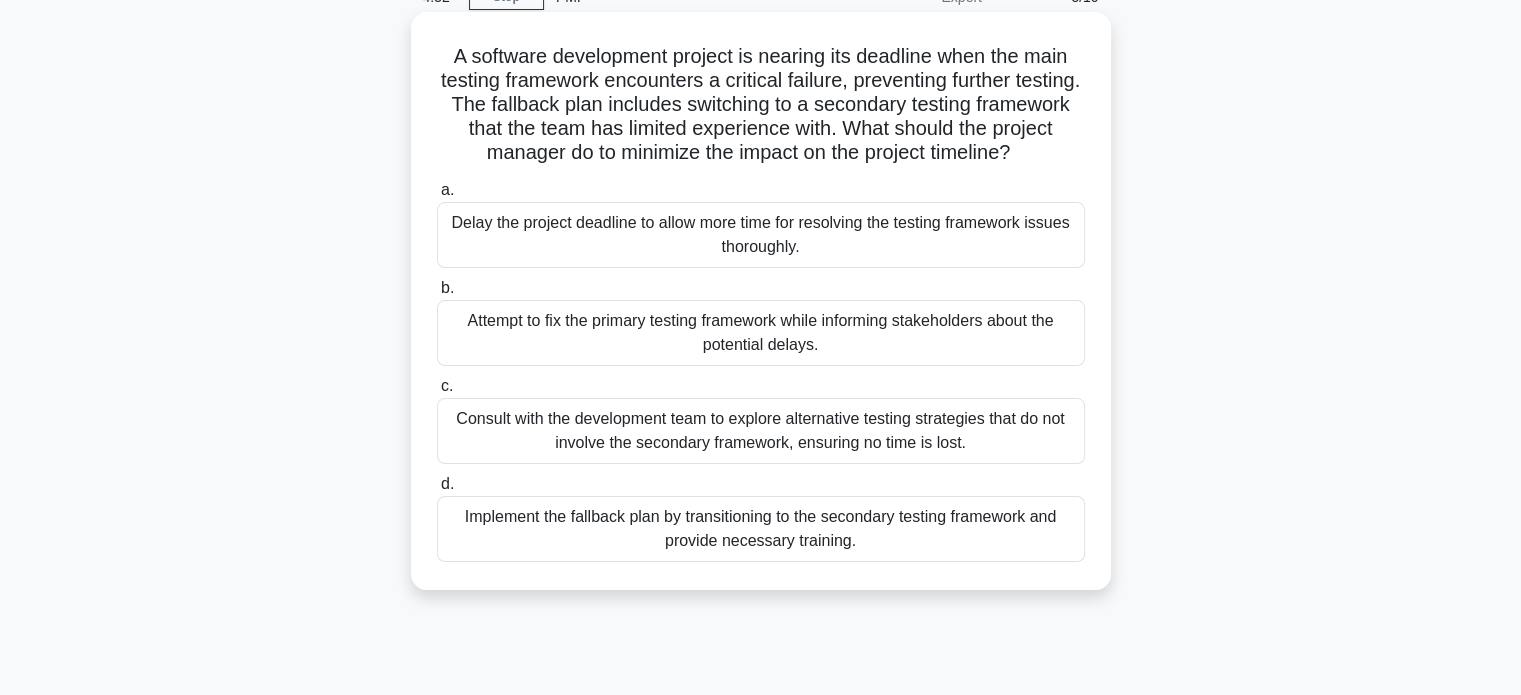 click on "Consult with the development team to explore alternative testing strategies that do not involve the secondary framework, ensuring no time is lost." at bounding box center (761, 431) 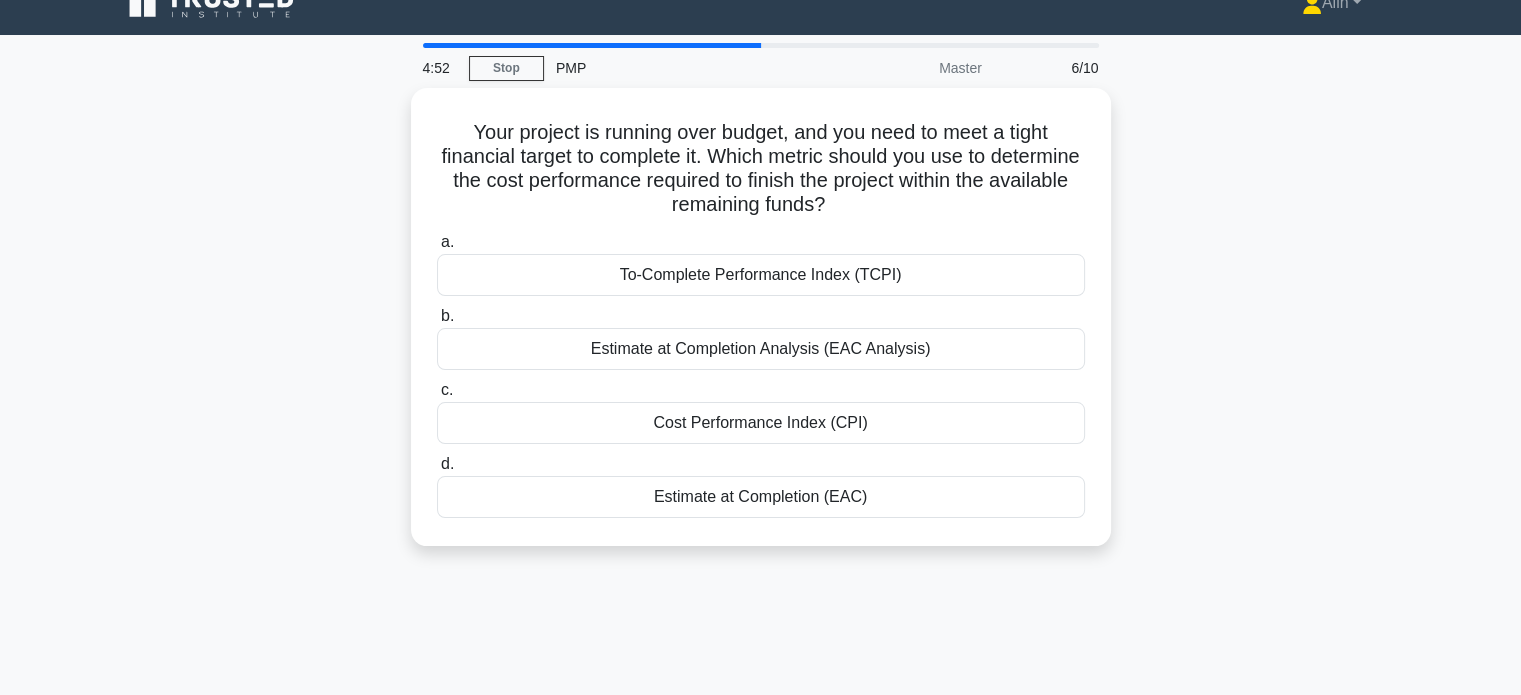 scroll, scrollTop: 0, scrollLeft: 0, axis: both 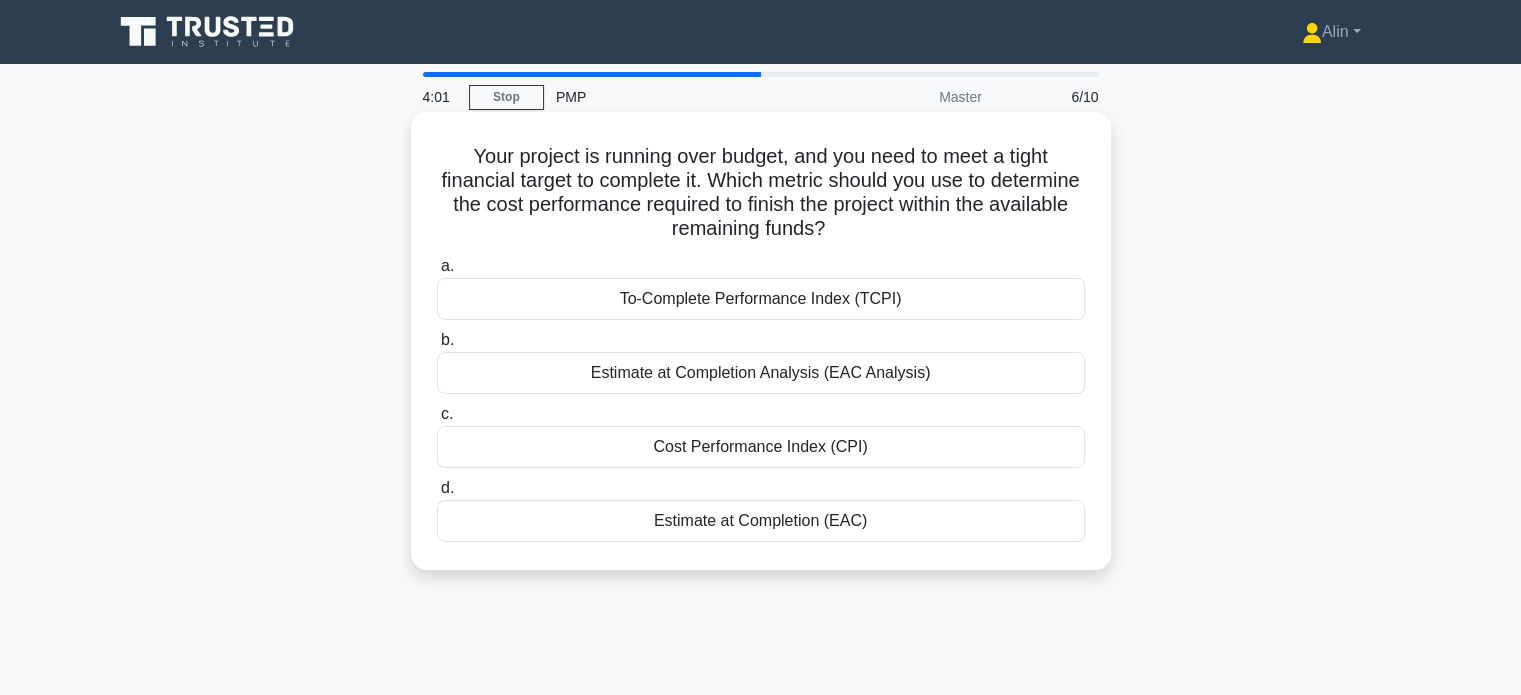click on "To-Complete Performance Index (TCPI)" at bounding box center [761, 299] 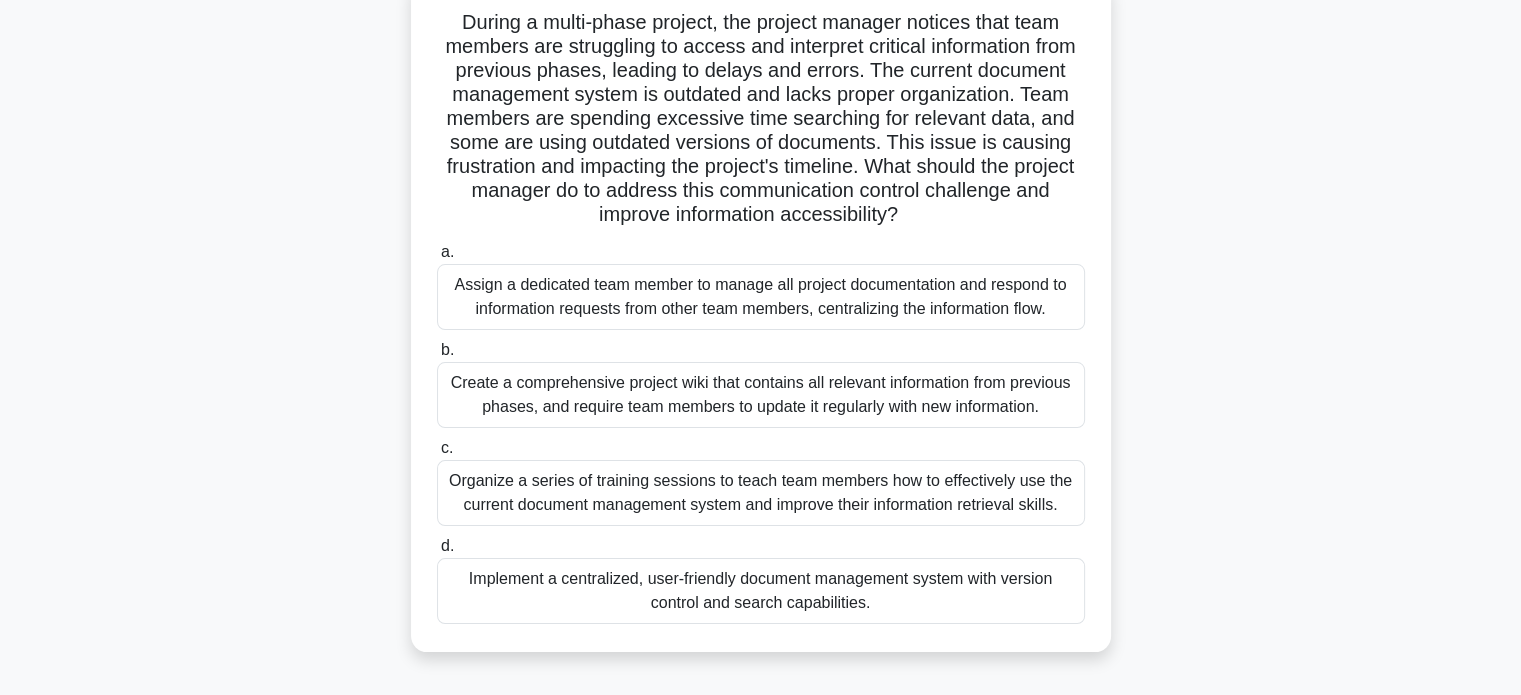 scroll, scrollTop: 100, scrollLeft: 0, axis: vertical 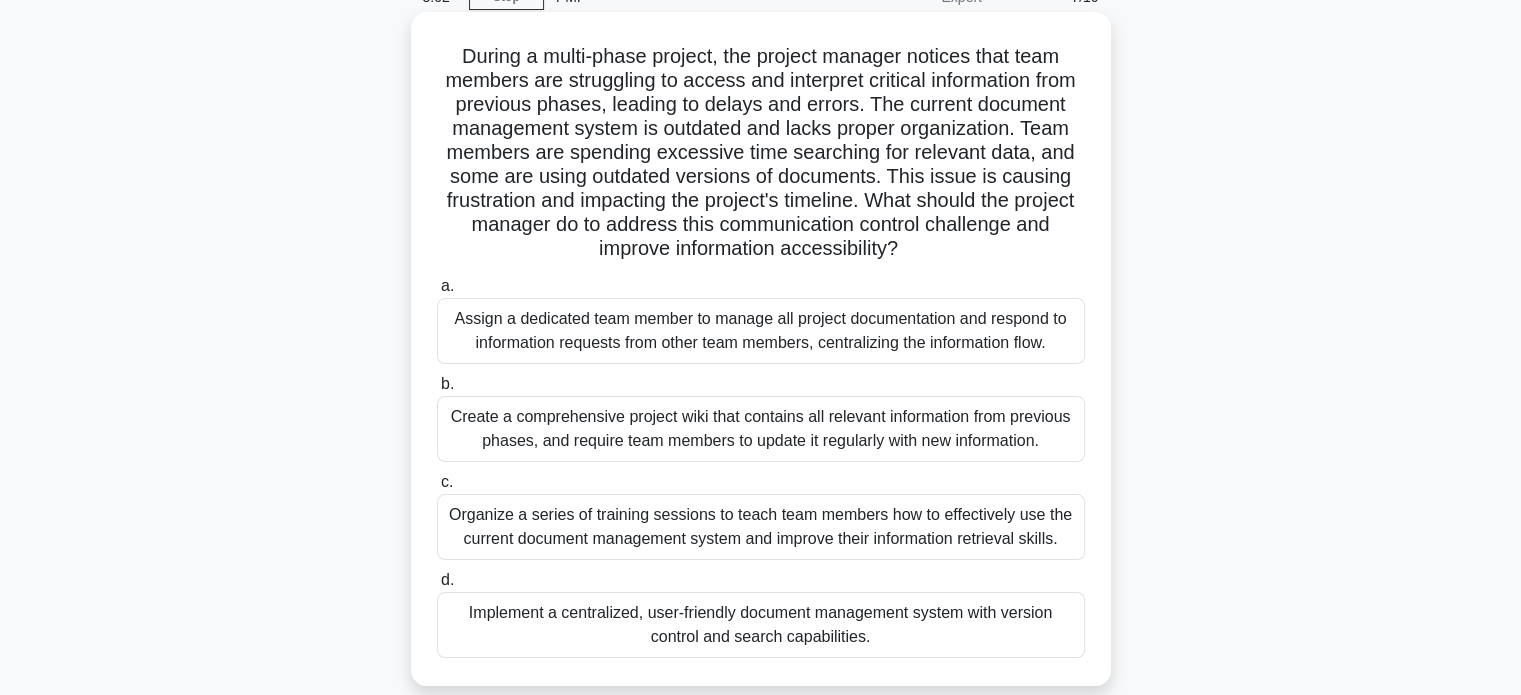 click on "Assign a dedicated team member to manage all project documentation and respond to information requests from other team members, centralizing the information flow." at bounding box center [761, 331] 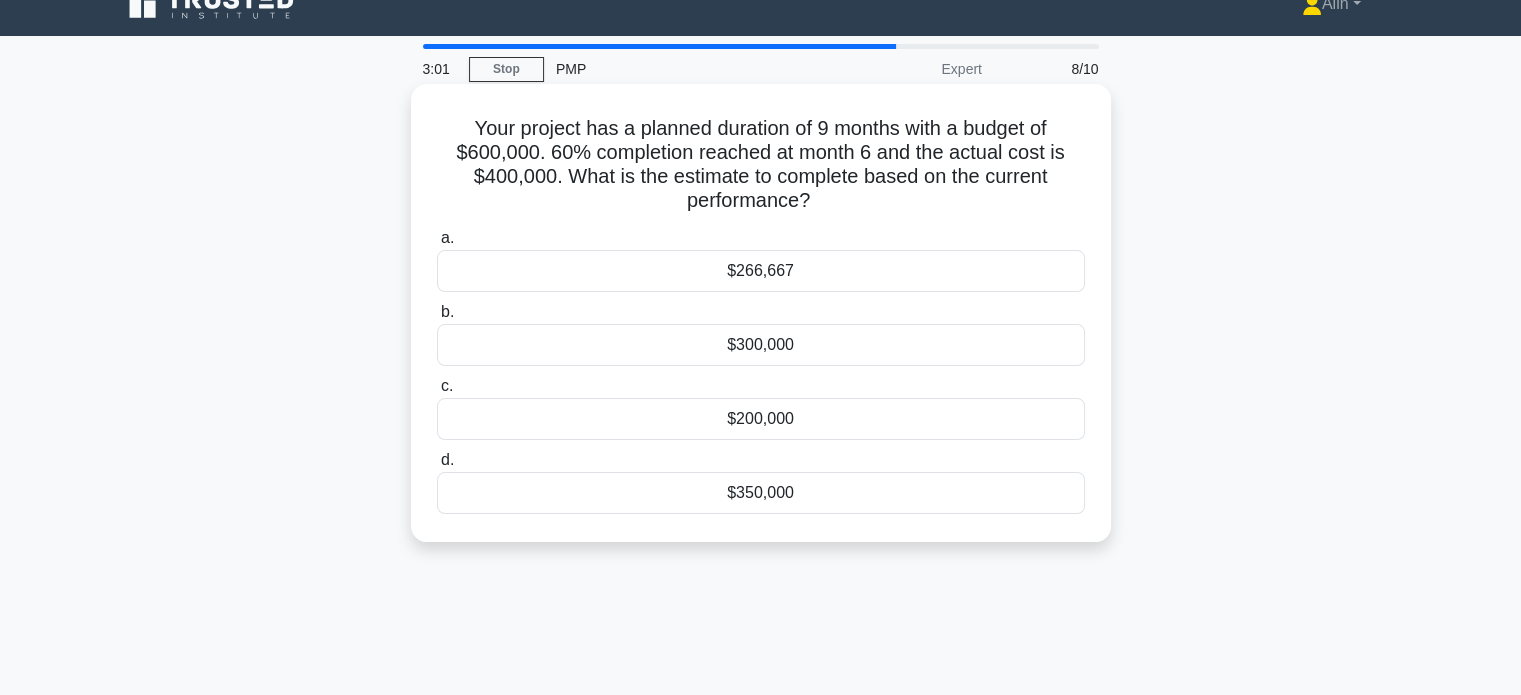 scroll, scrollTop: 0, scrollLeft: 0, axis: both 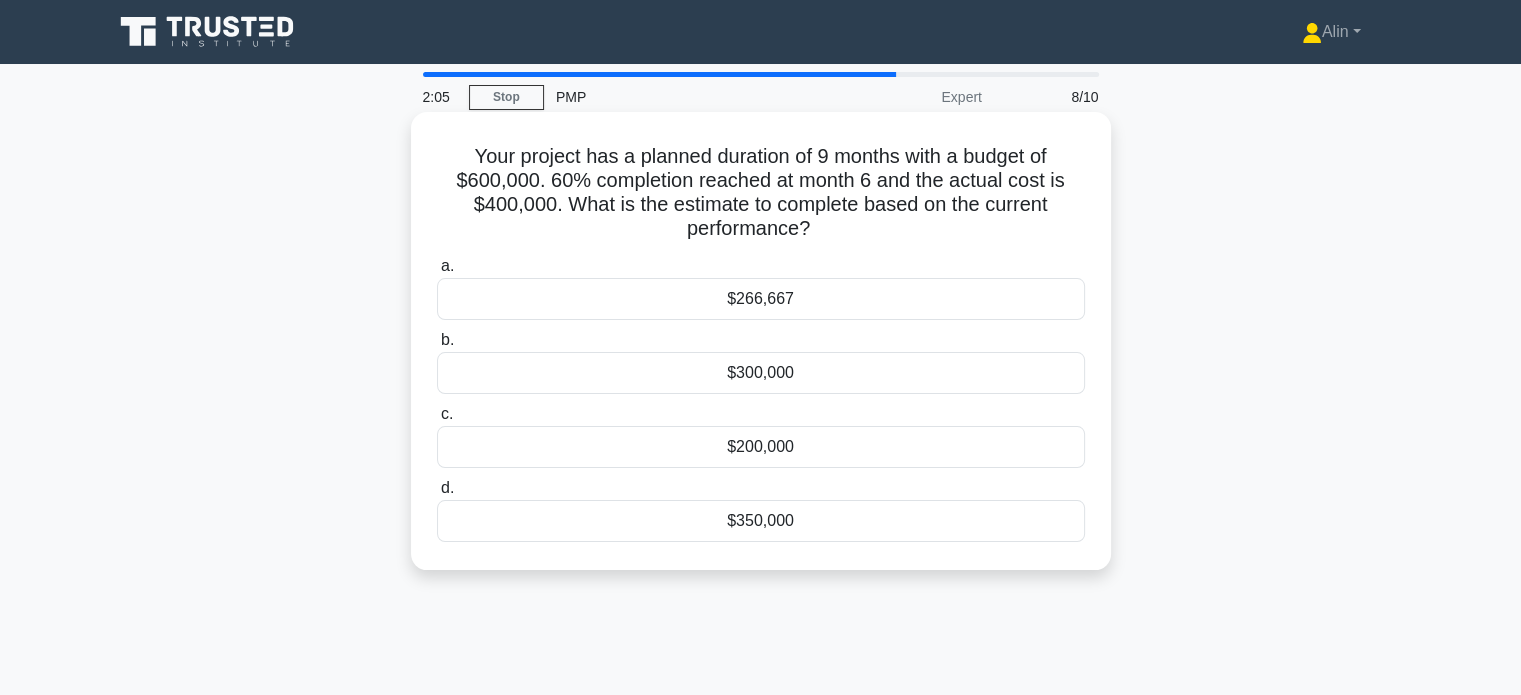 click on "$266,667" at bounding box center [761, 299] 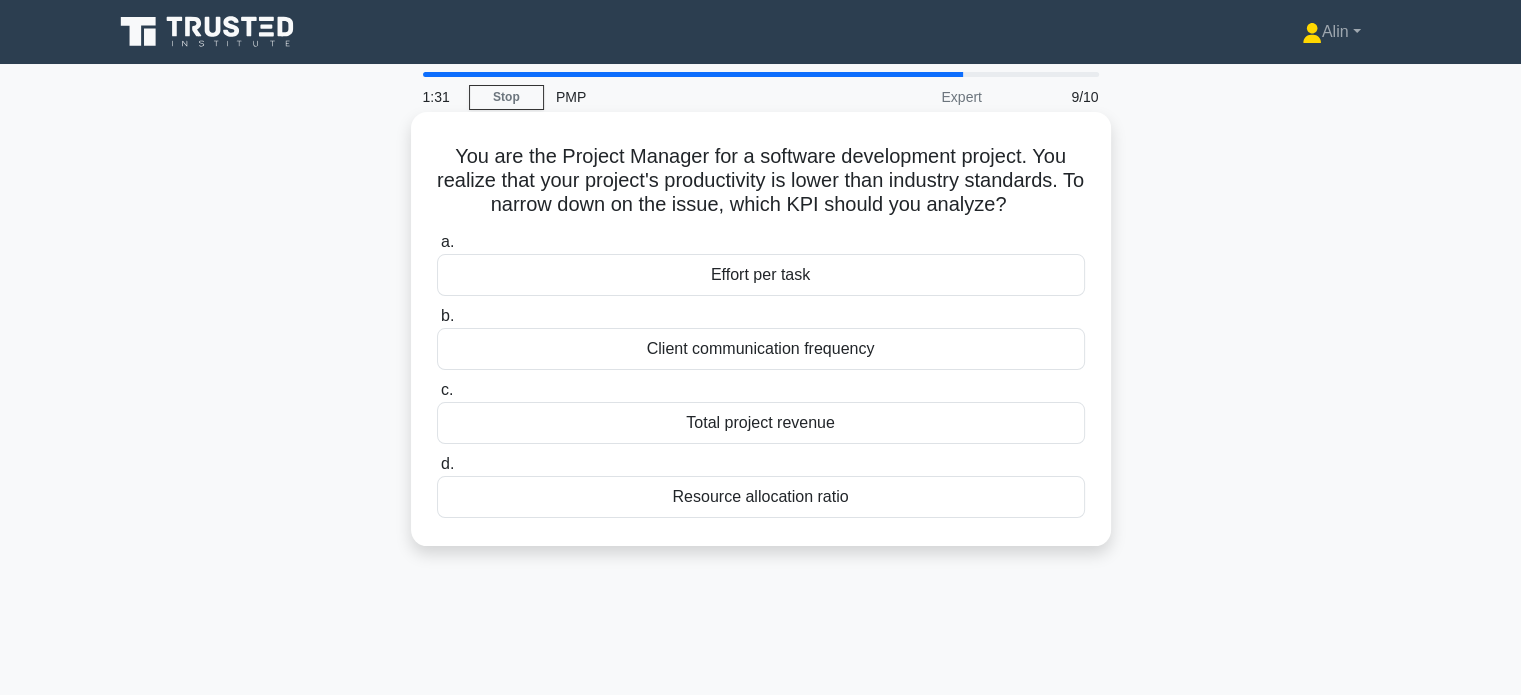 click on "Effort per task" at bounding box center [761, 275] 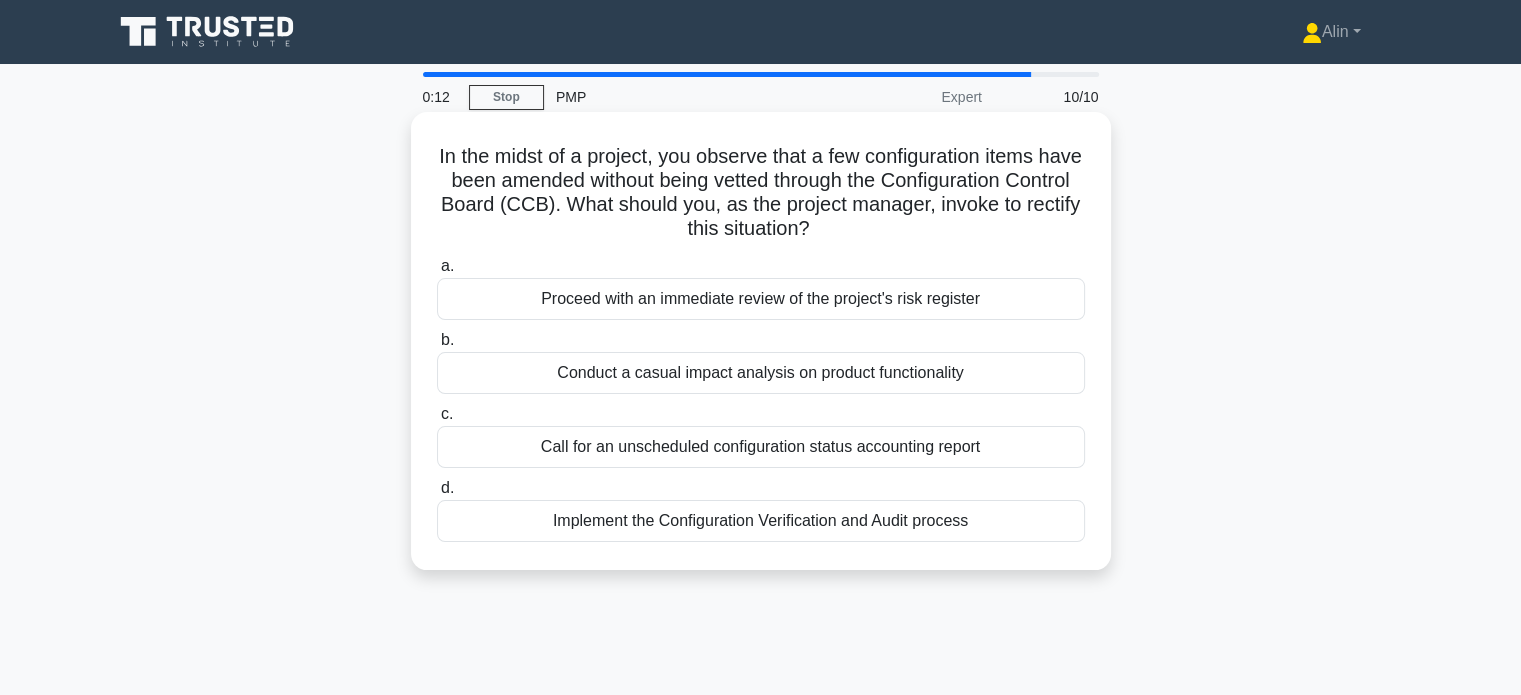 click on "Call for an unscheduled configuration status accounting report" at bounding box center (761, 447) 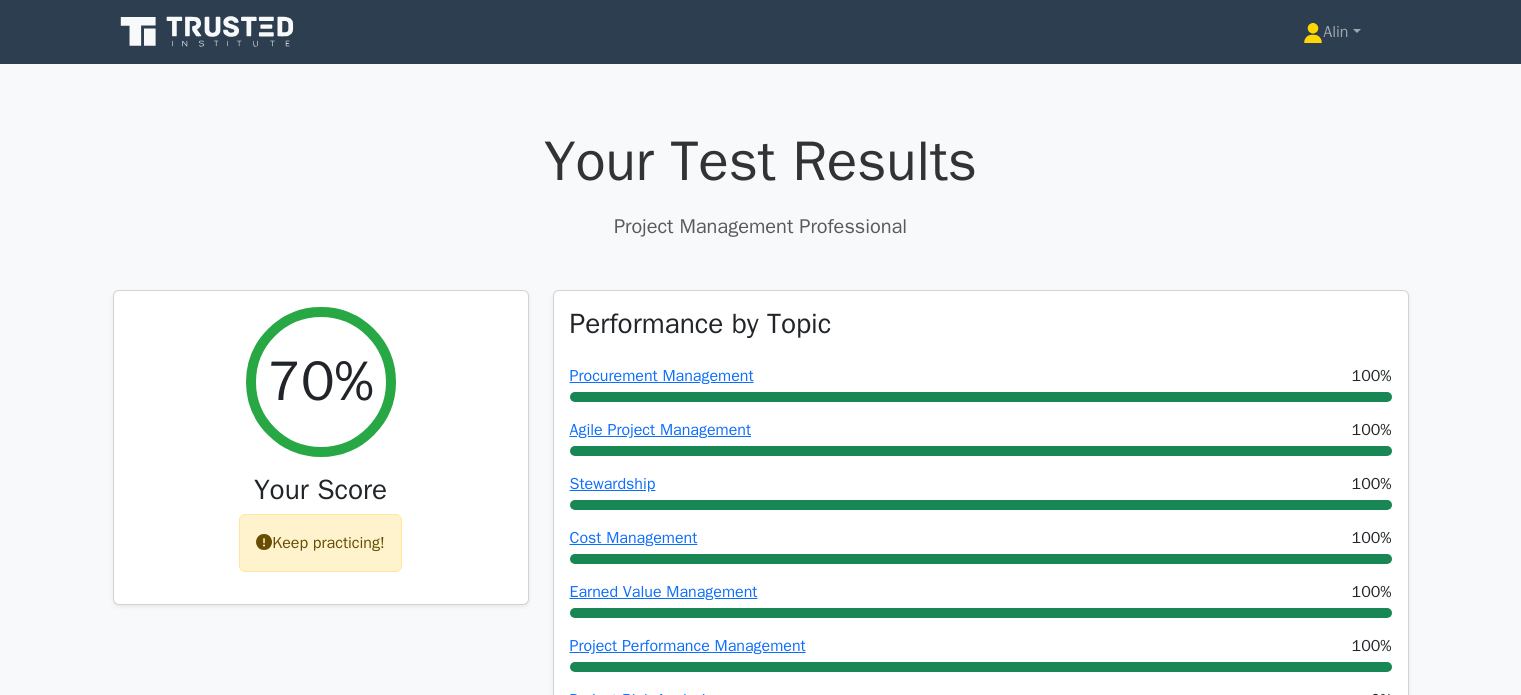 scroll, scrollTop: 0, scrollLeft: 0, axis: both 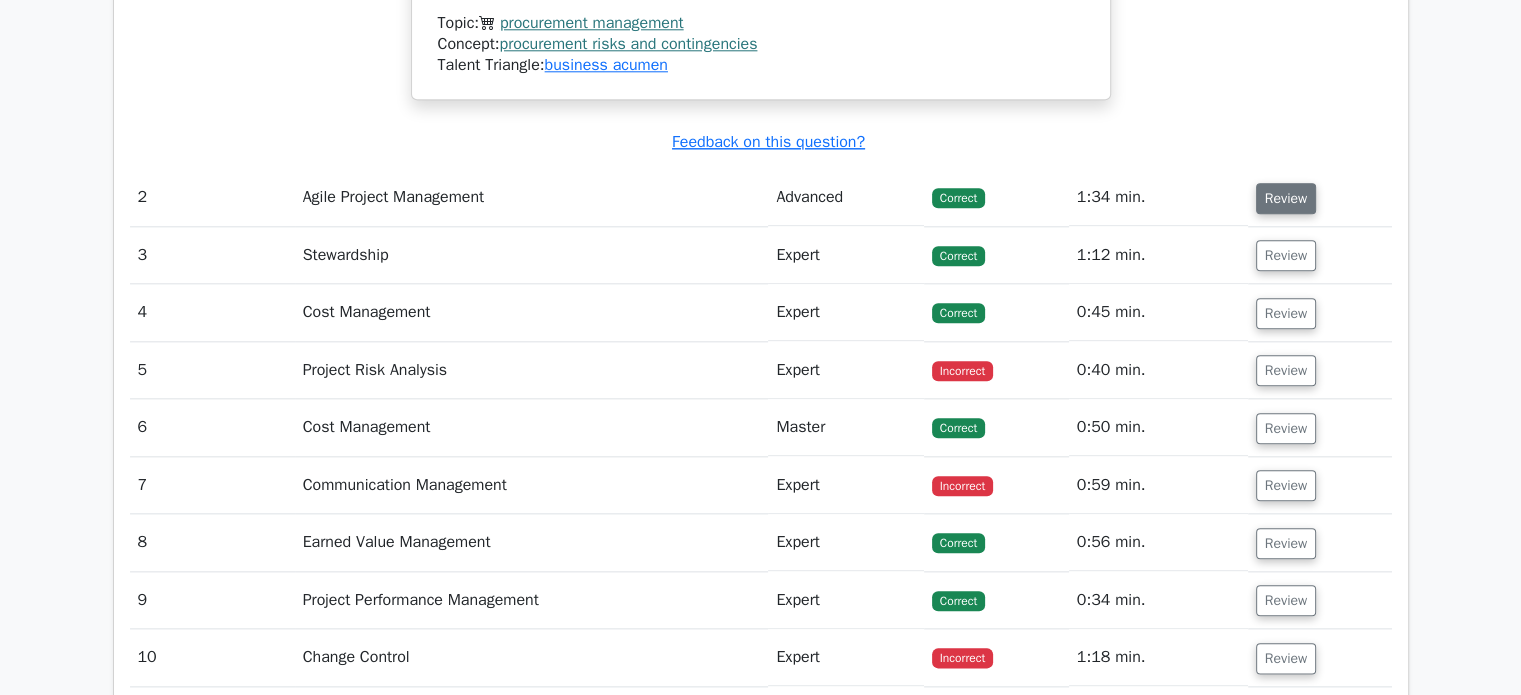 click on "Review" at bounding box center (1286, 198) 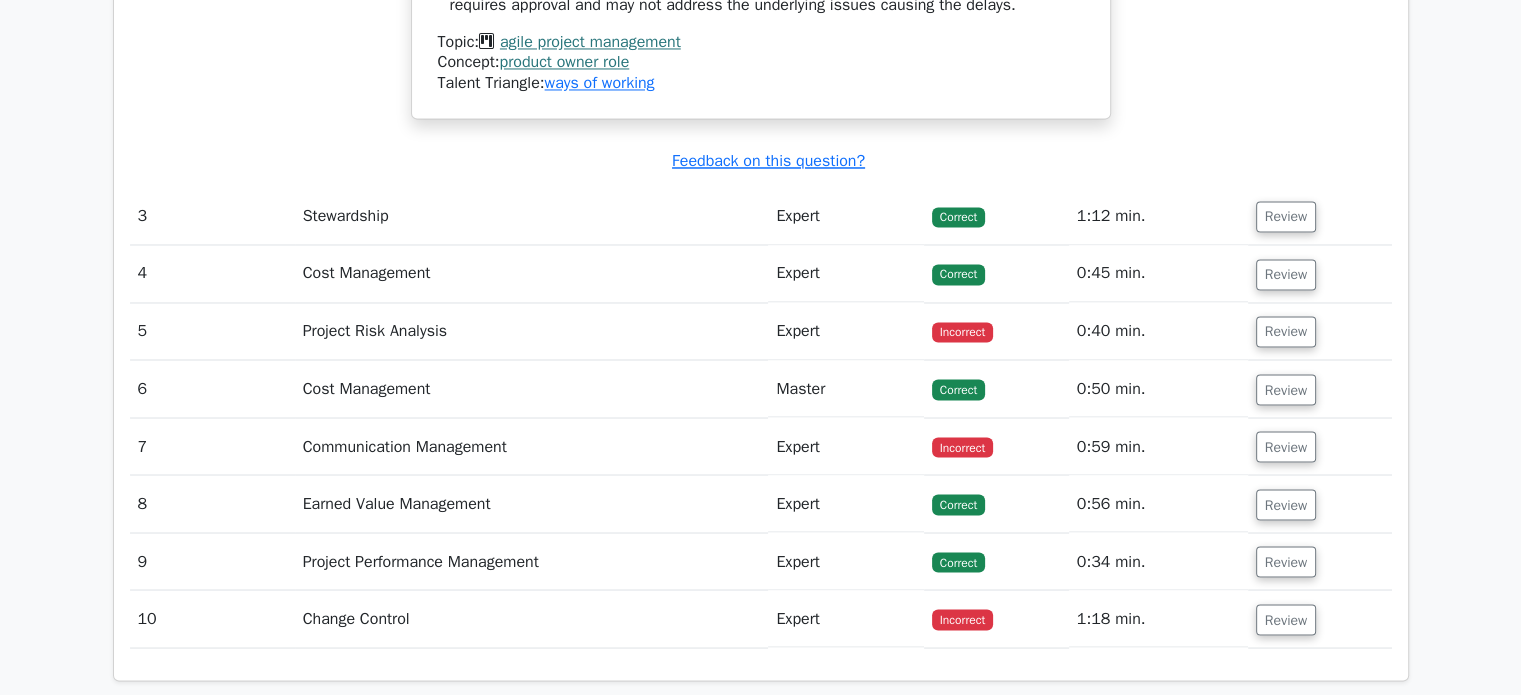 scroll, scrollTop: 3500, scrollLeft: 0, axis: vertical 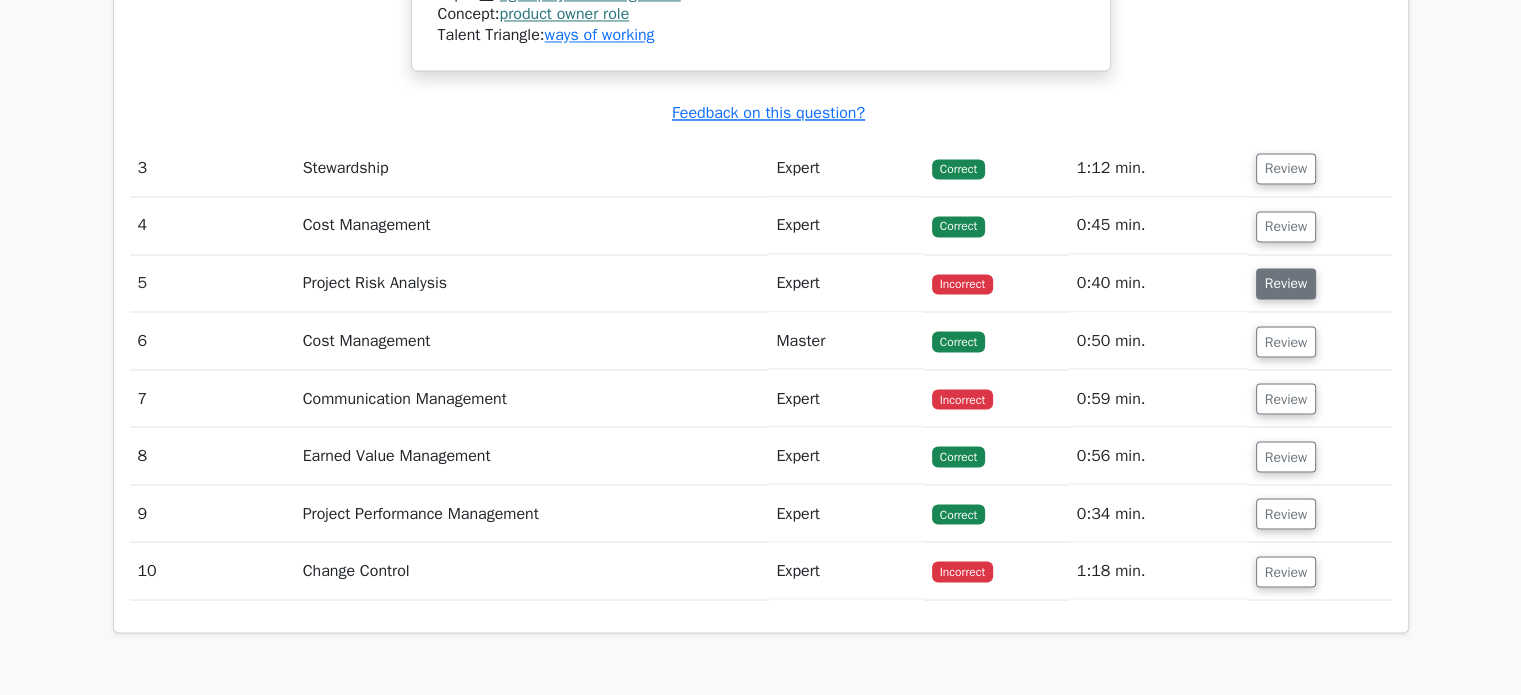click on "Review" at bounding box center (1286, 283) 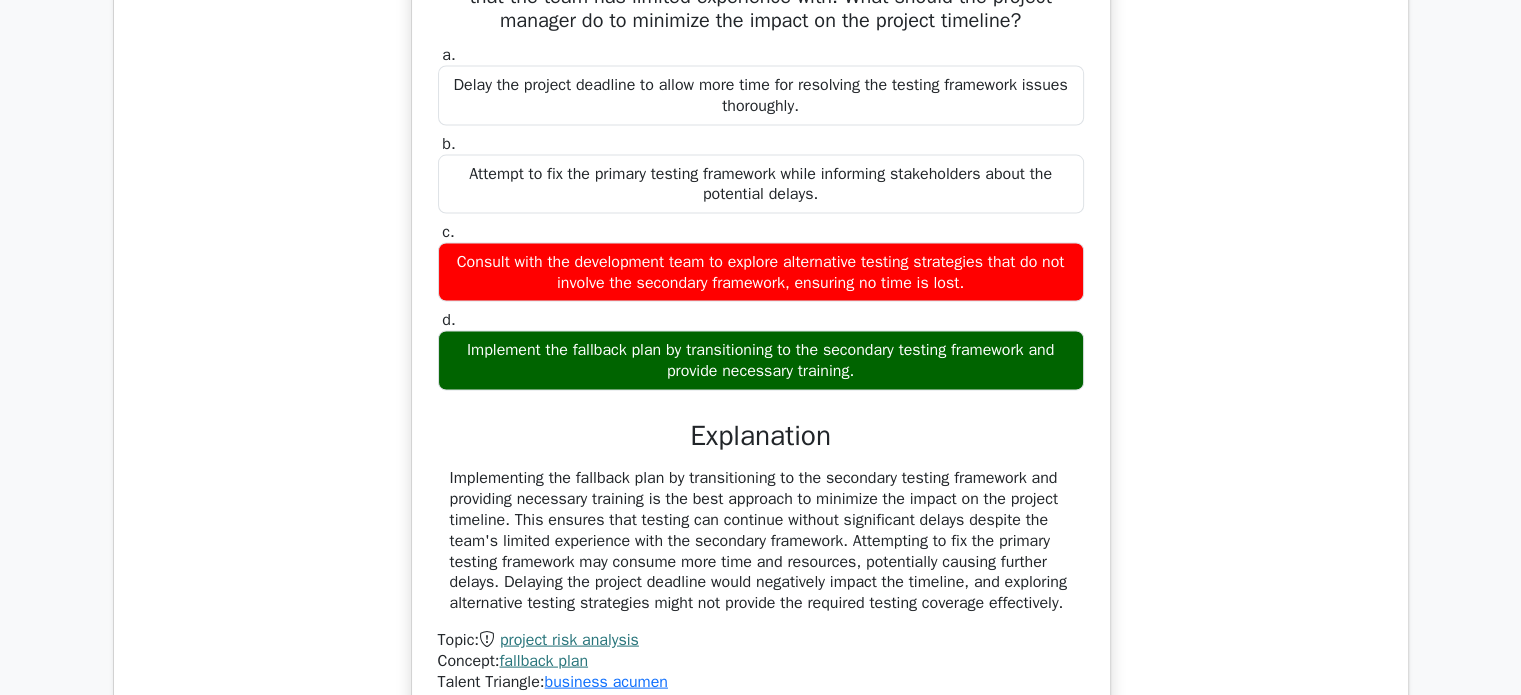 scroll, scrollTop: 4000, scrollLeft: 0, axis: vertical 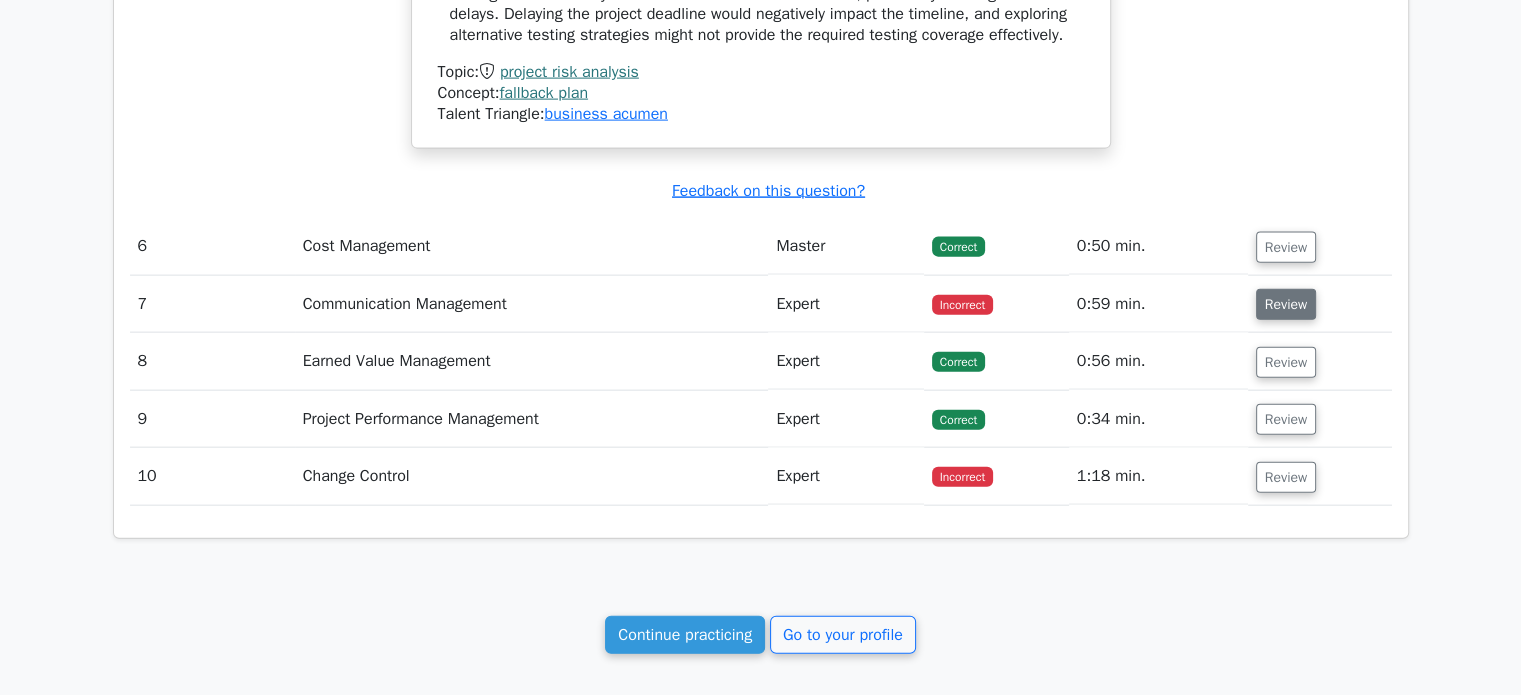 click on "Review" at bounding box center [1286, 304] 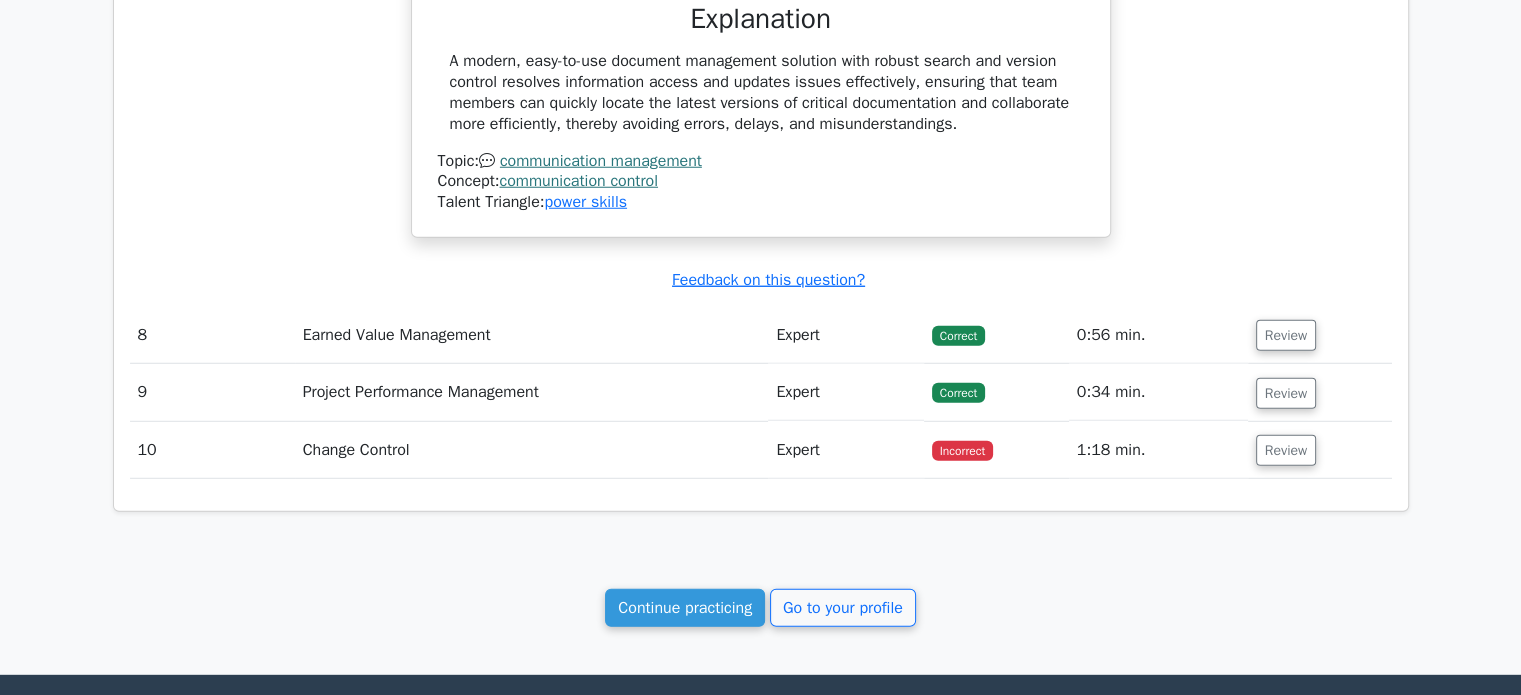 scroll, scrollTop: 5500, scrollLeft: 0, axis: vertical 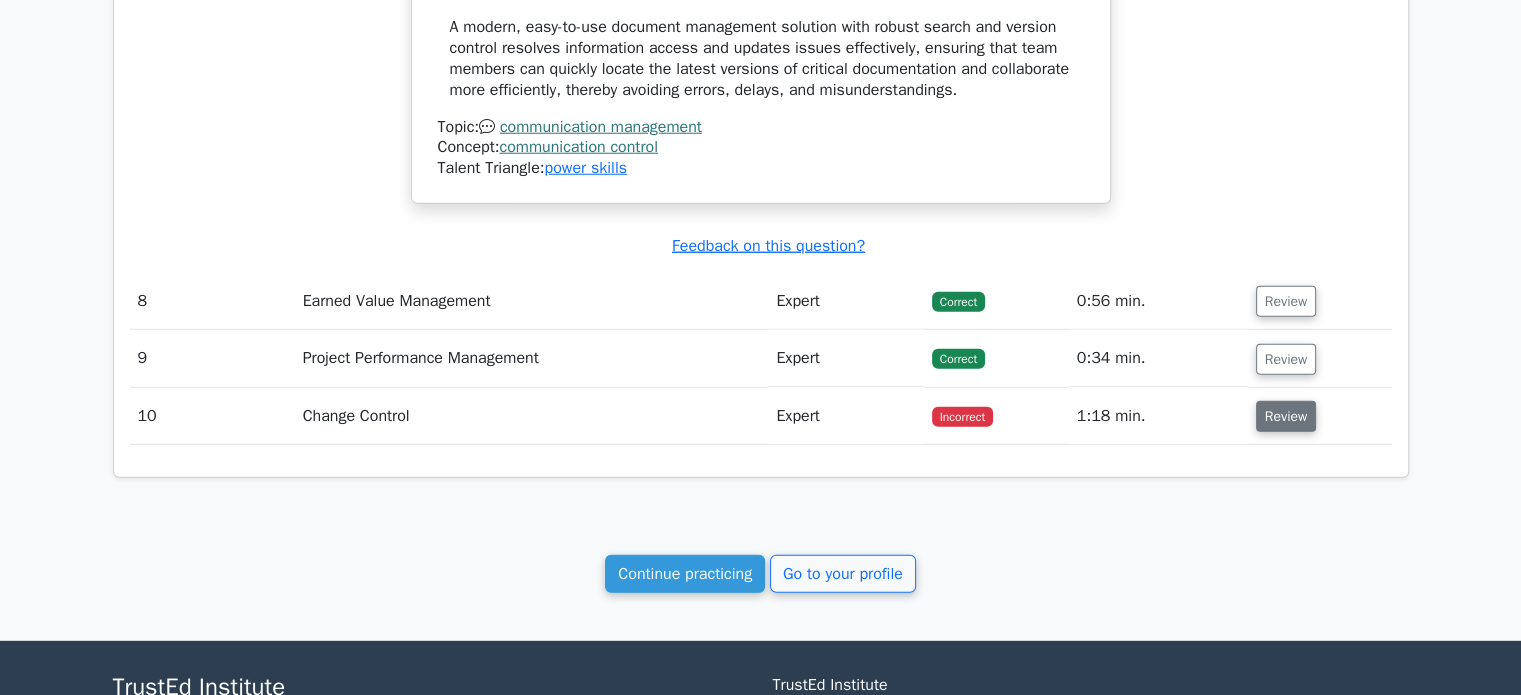 click on "Review" at bounding box center [1286, 416] 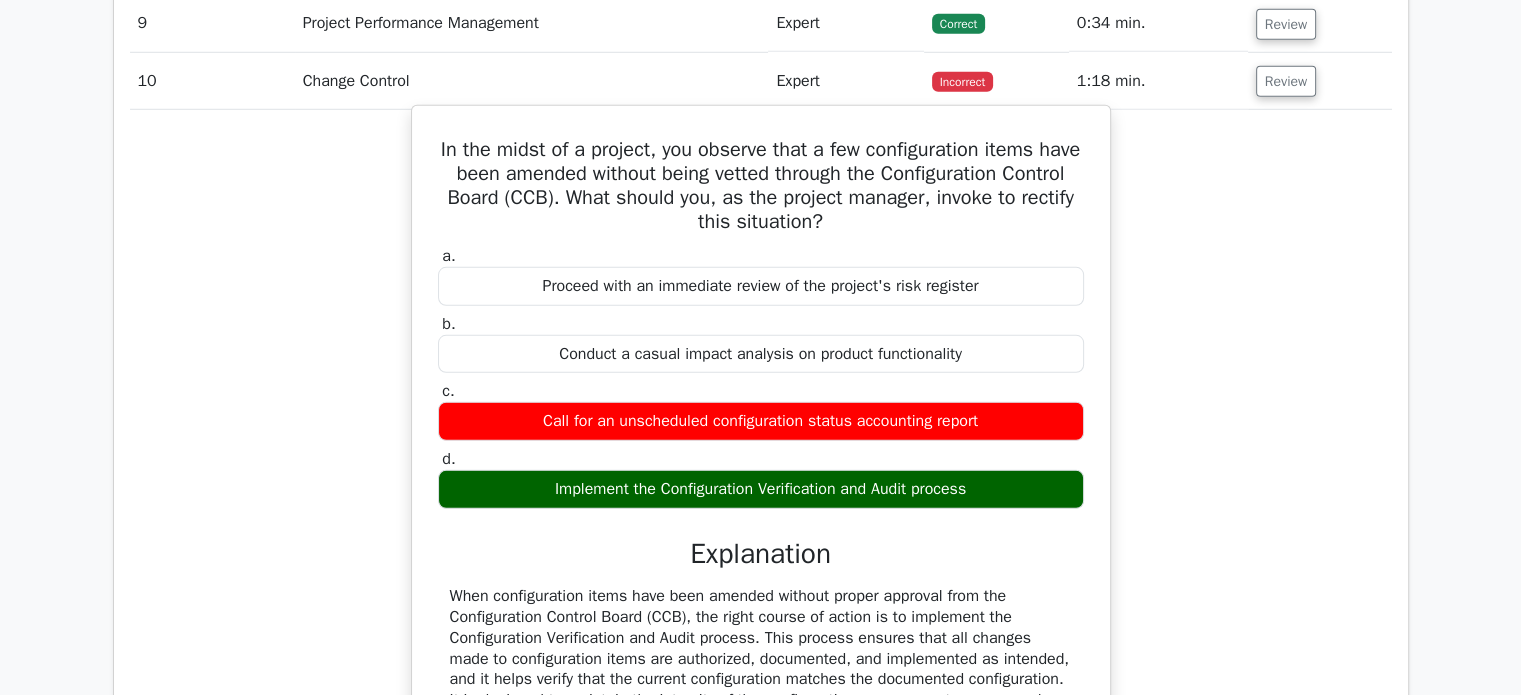 scroll, scrollTop: 5800, scrollLeft: 0, axis: vertical 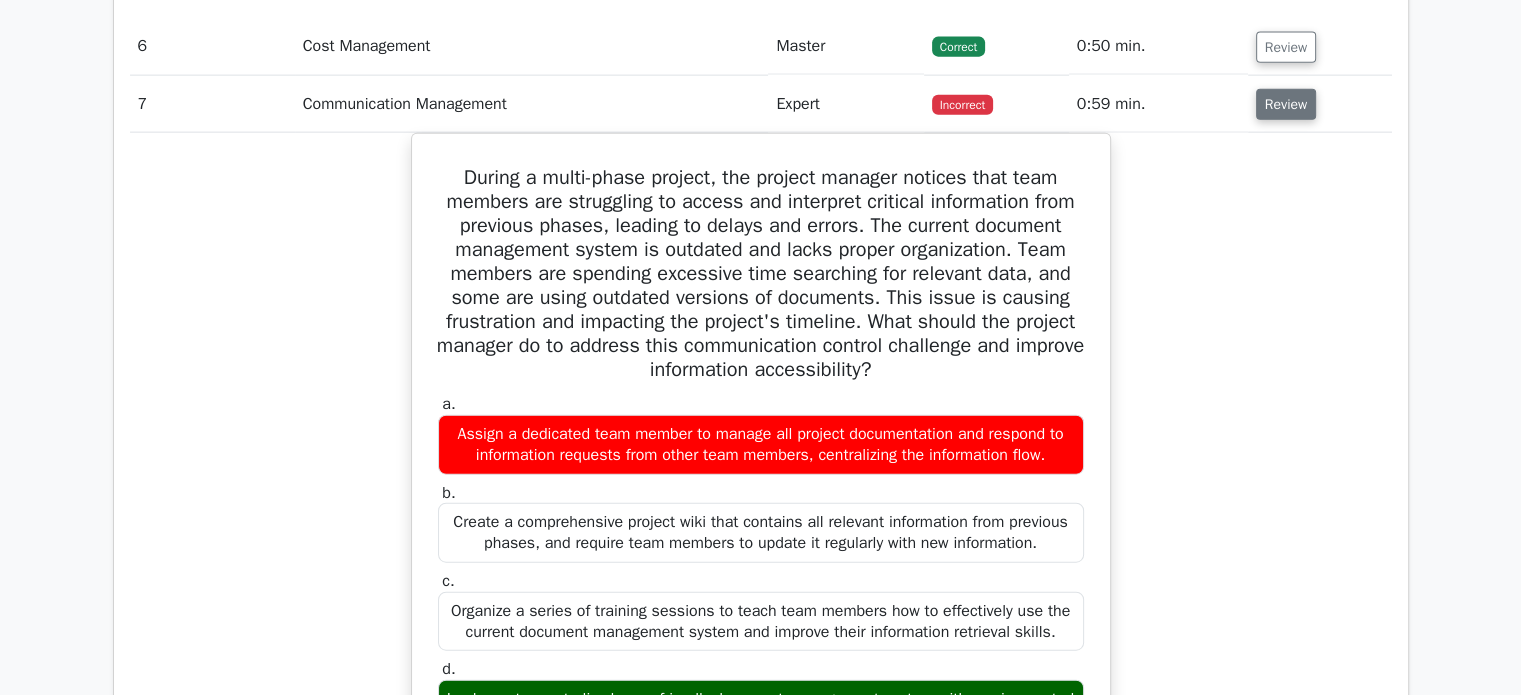 click on "Review" at bounding box center (1286, 104) 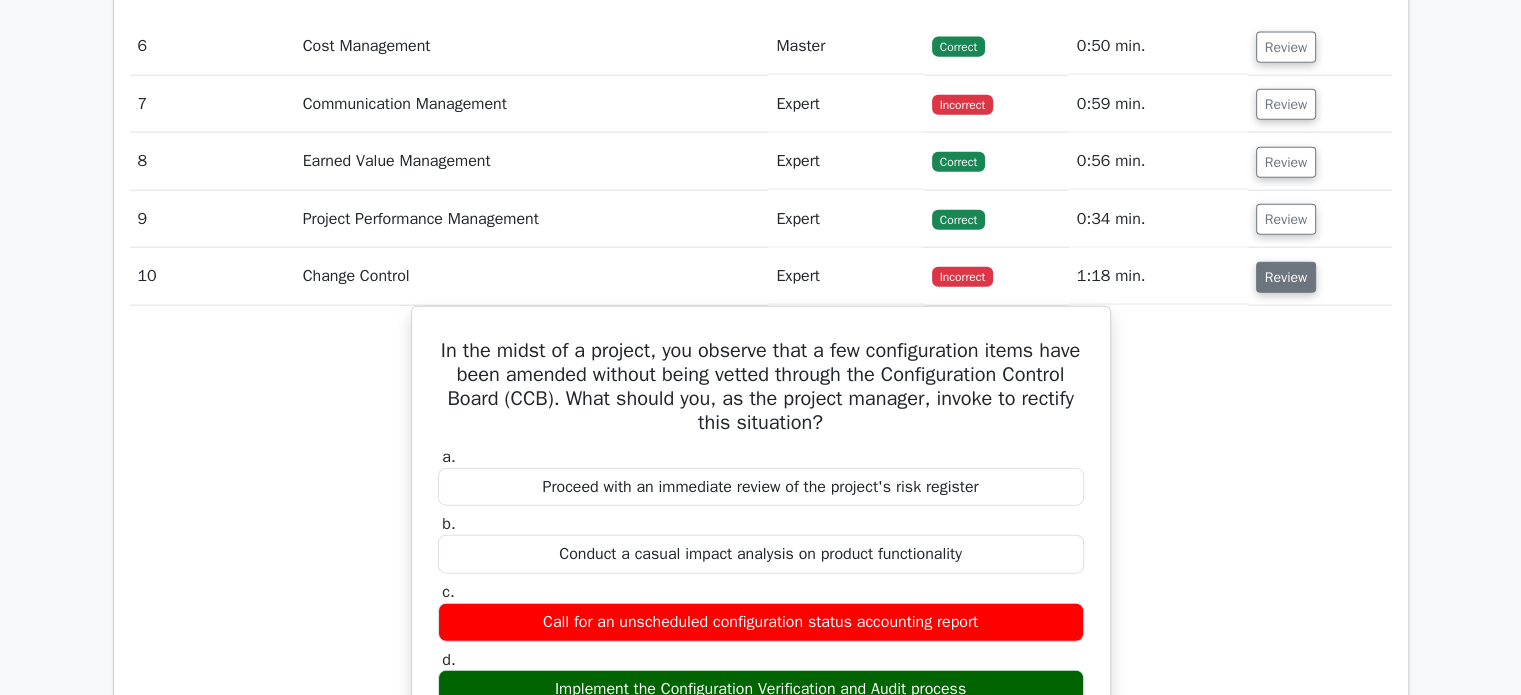 click on "Review" at bounding box center [1286, 277] 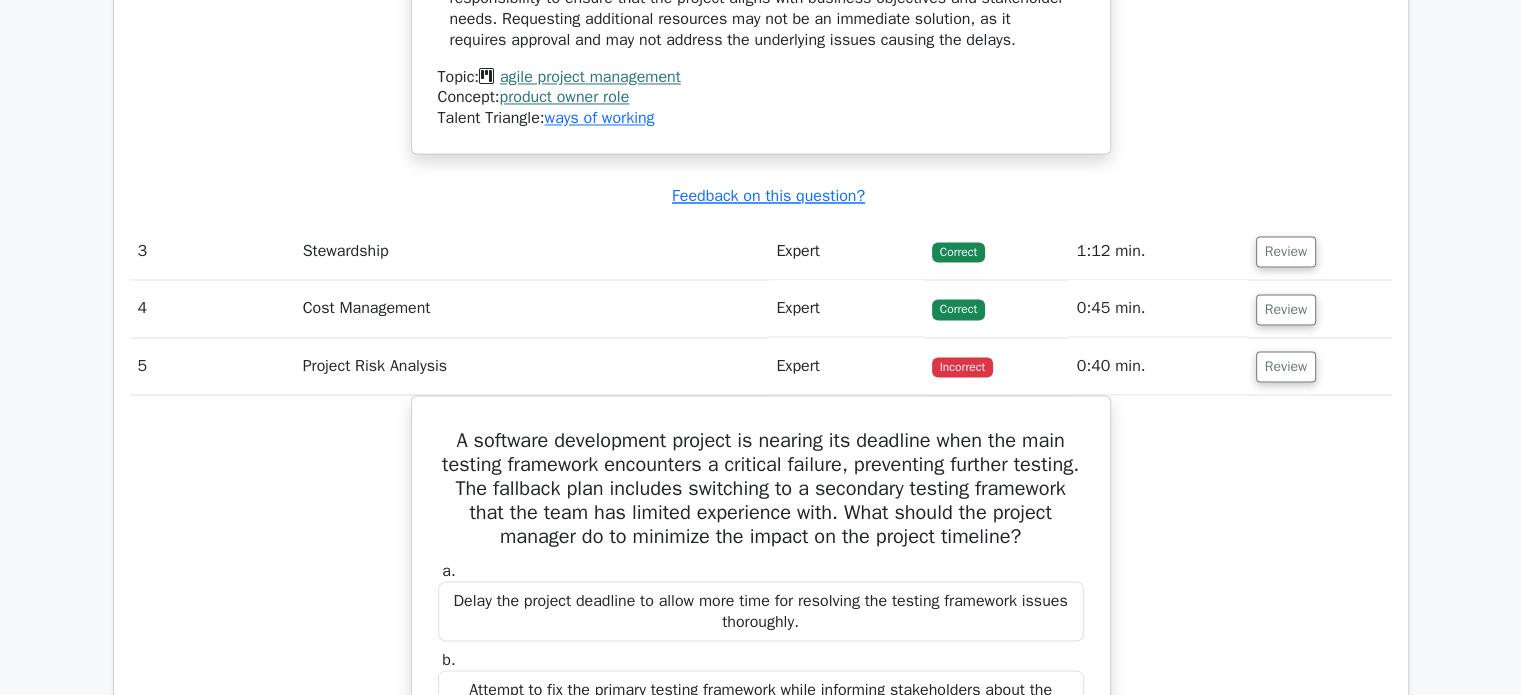 scroll, scrollTop: 3389, scrollLeft: 0, axis: vertical 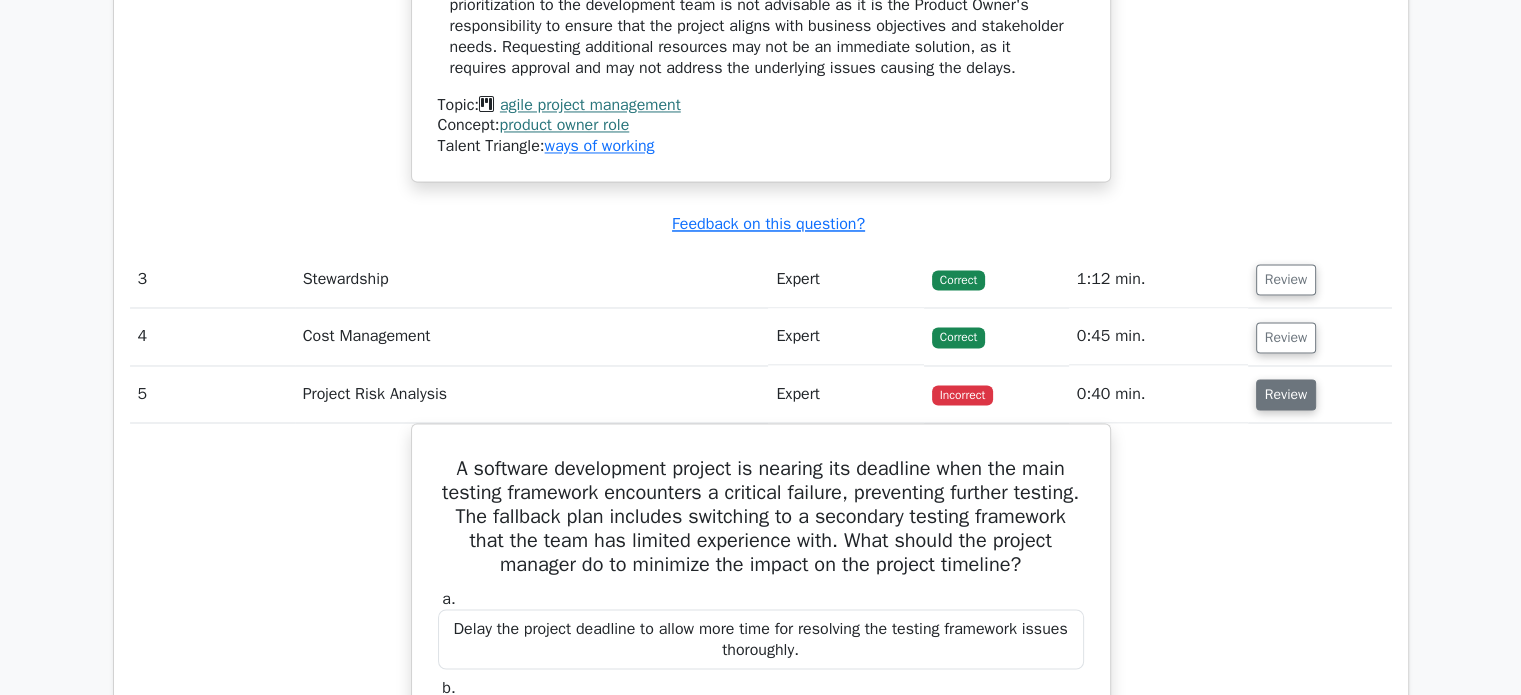 click on "Review" at bounding box center [1286, 394] 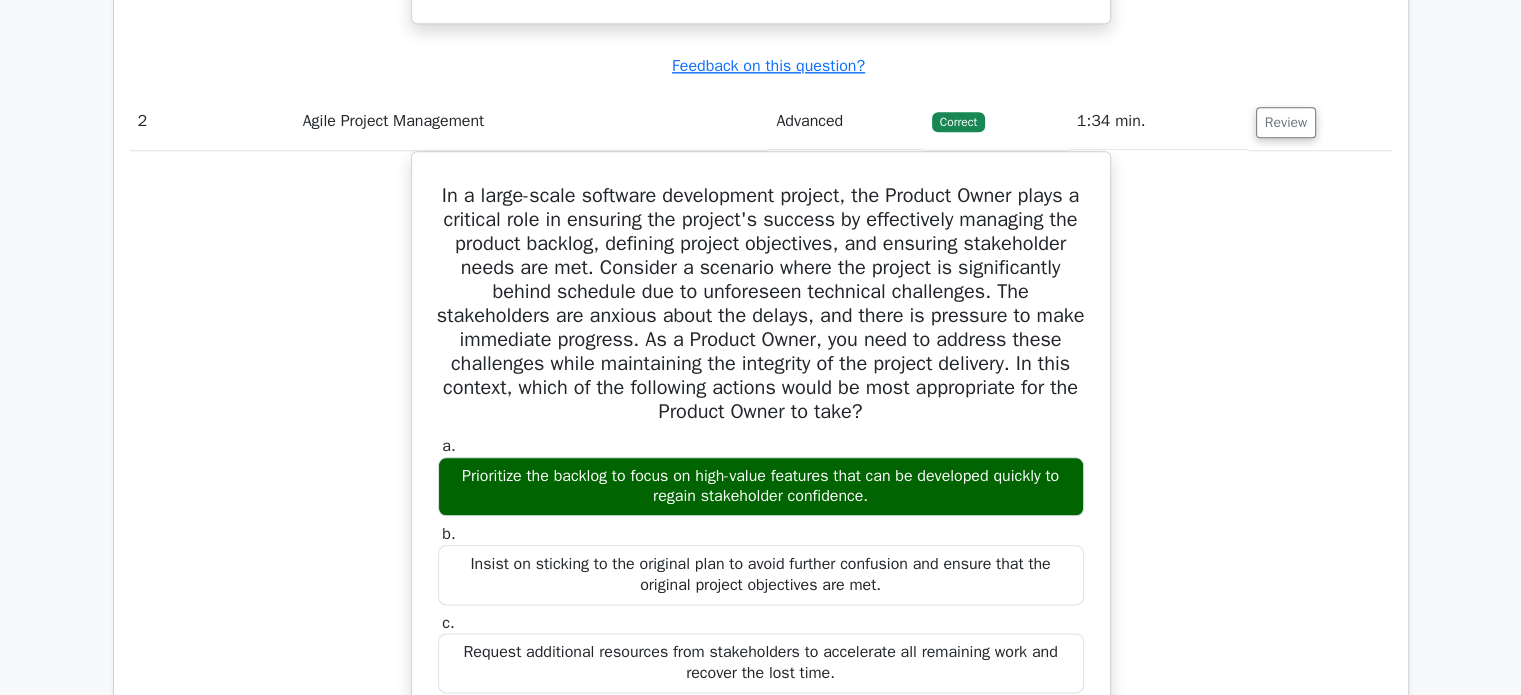 scroll, scrollTop: 2089, scrollLeft: 0, axis: vertical 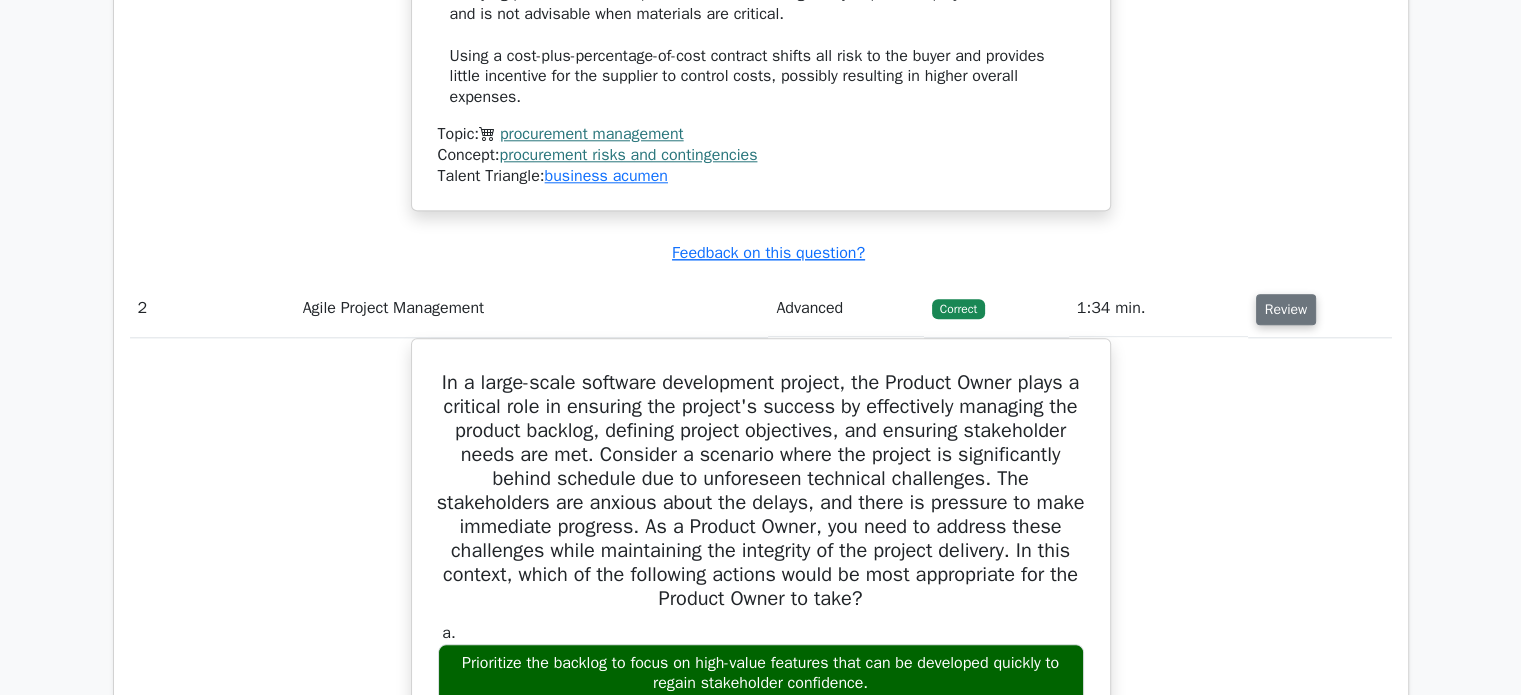 click on "Review" at bounding box center [1286, 309] 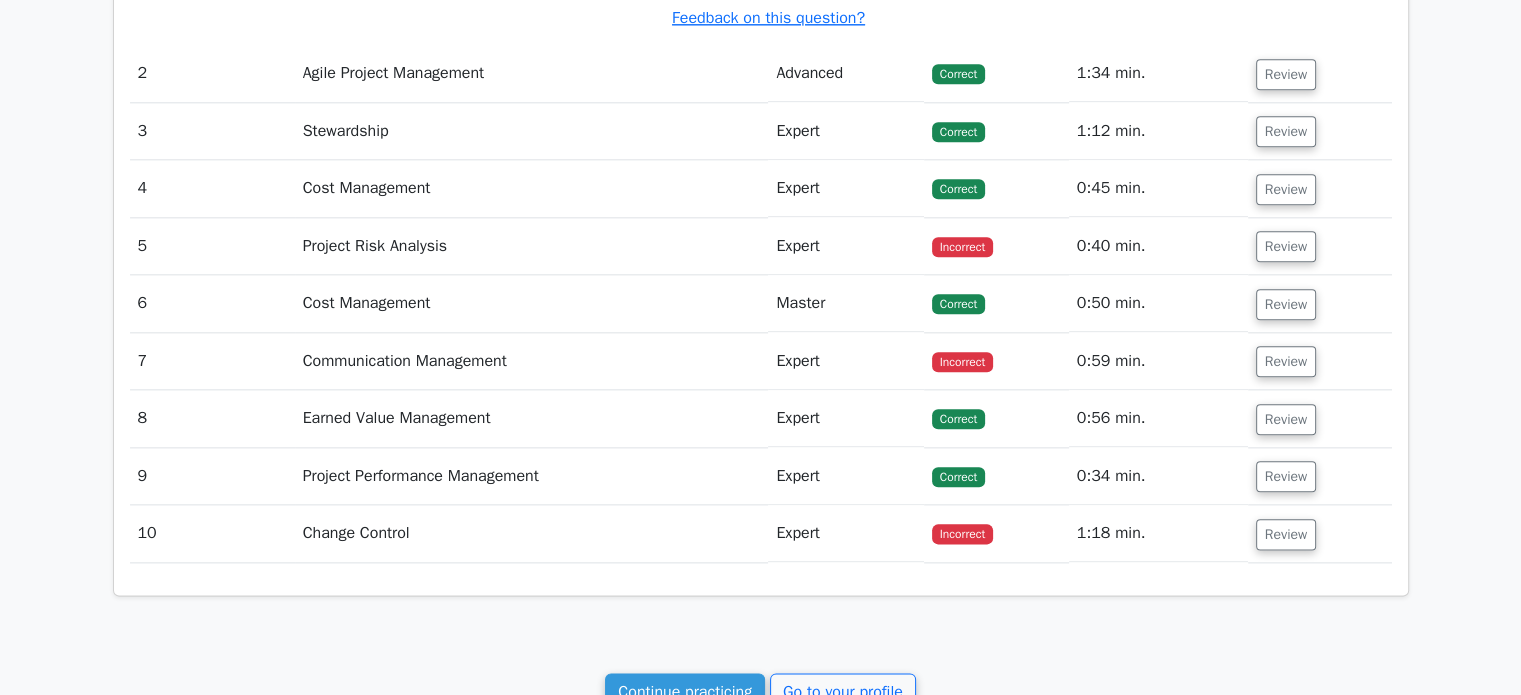 scroll, scrollTop: 2289, scrollLeft: 0, axis: vertical 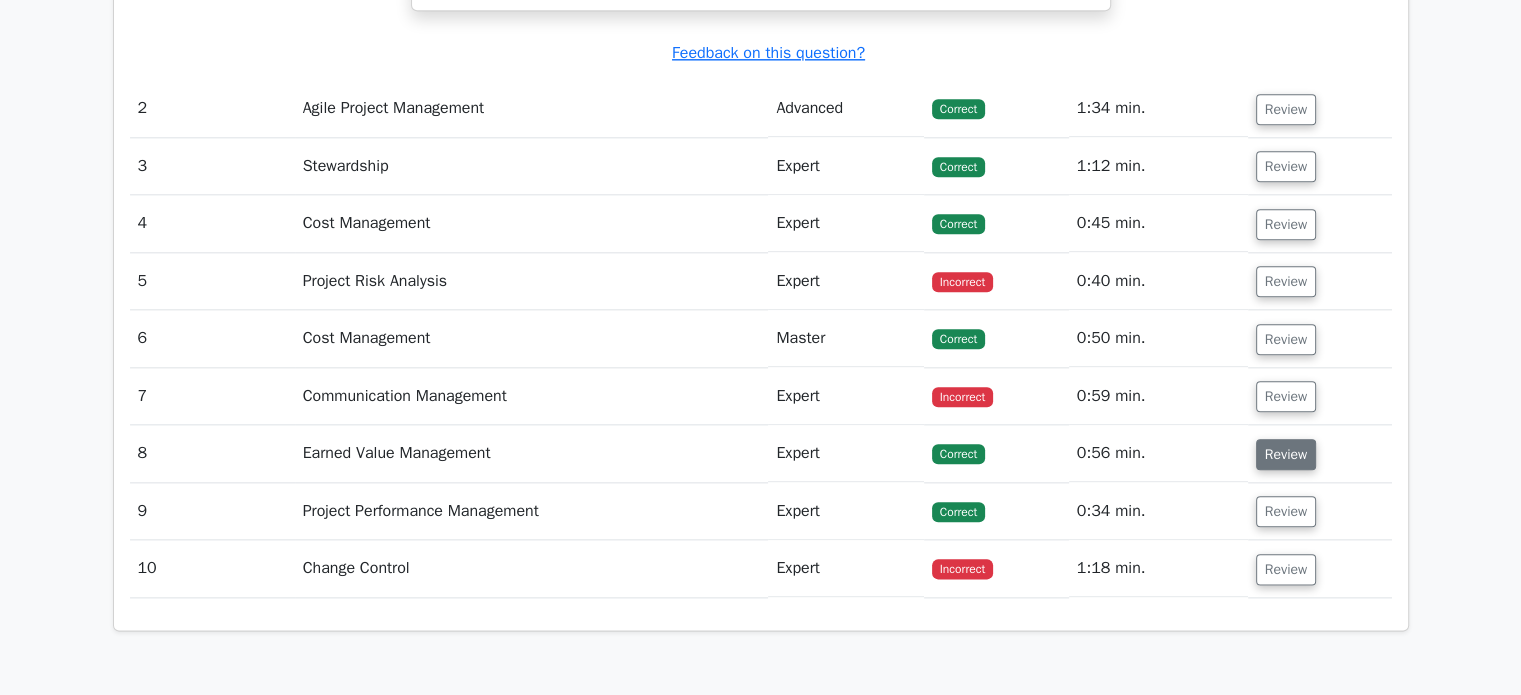 click on "Review" at bounding box center (1286, 454) 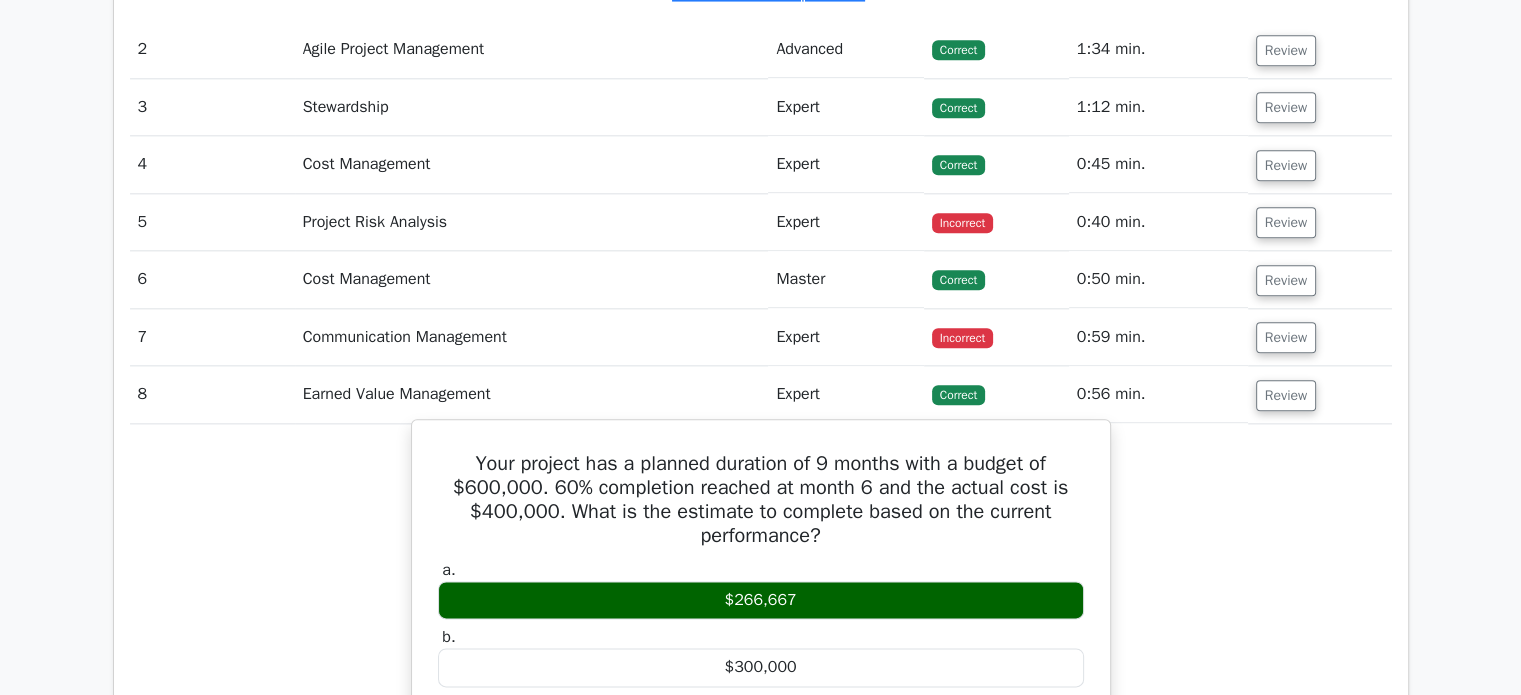 scroll, scrollTop: 2289, scrollLeft: 0, axis: vertical 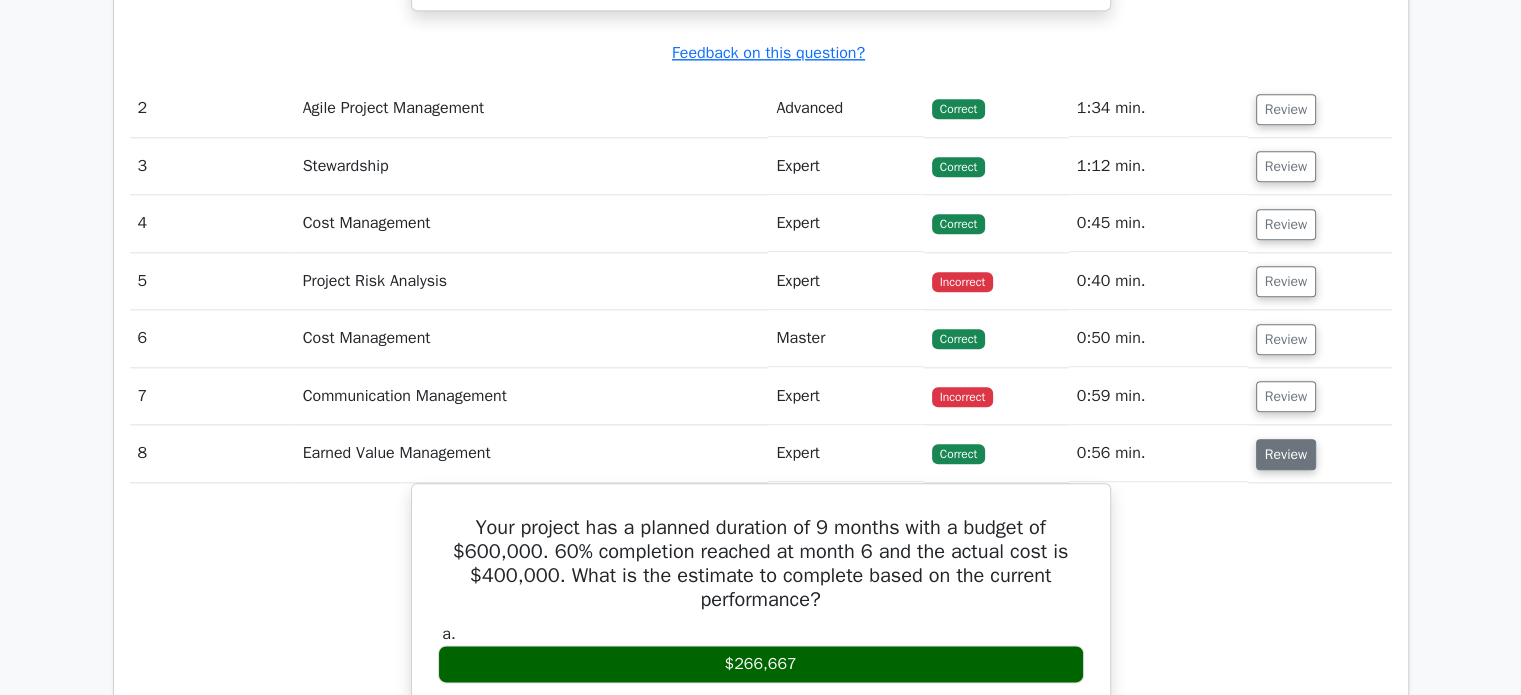click on "Review" at bounding box center [1286, 454] 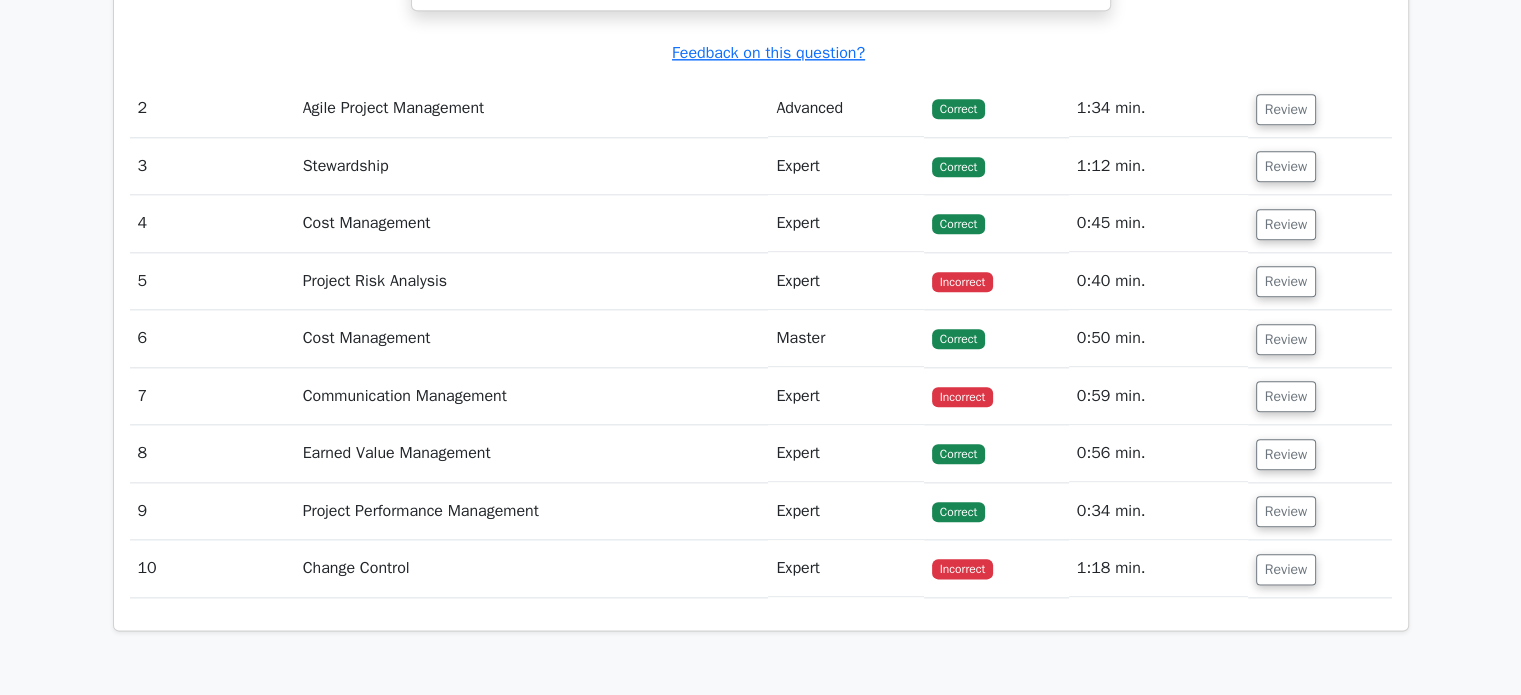 click on "Review" at bounding box center [1320, 511] 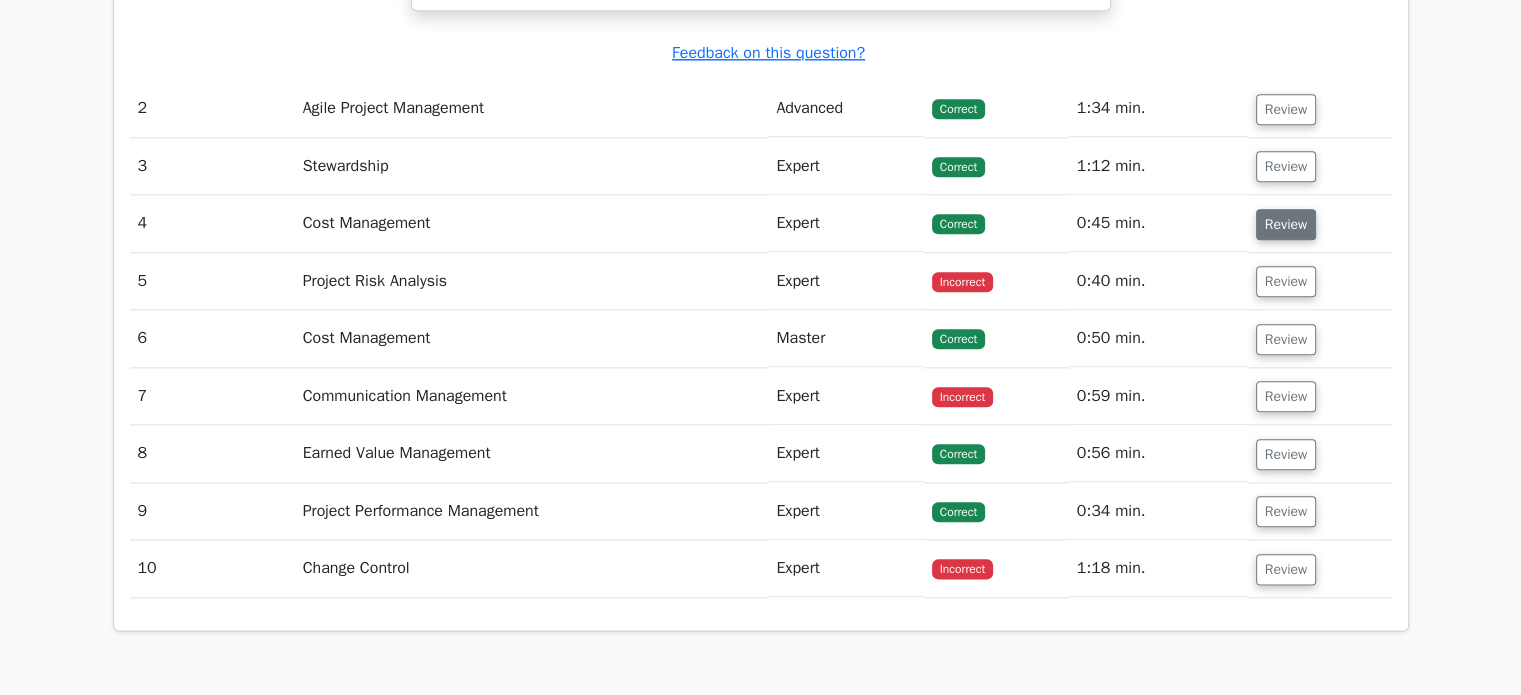 click on "Review" at bounding box center [1286, 224] 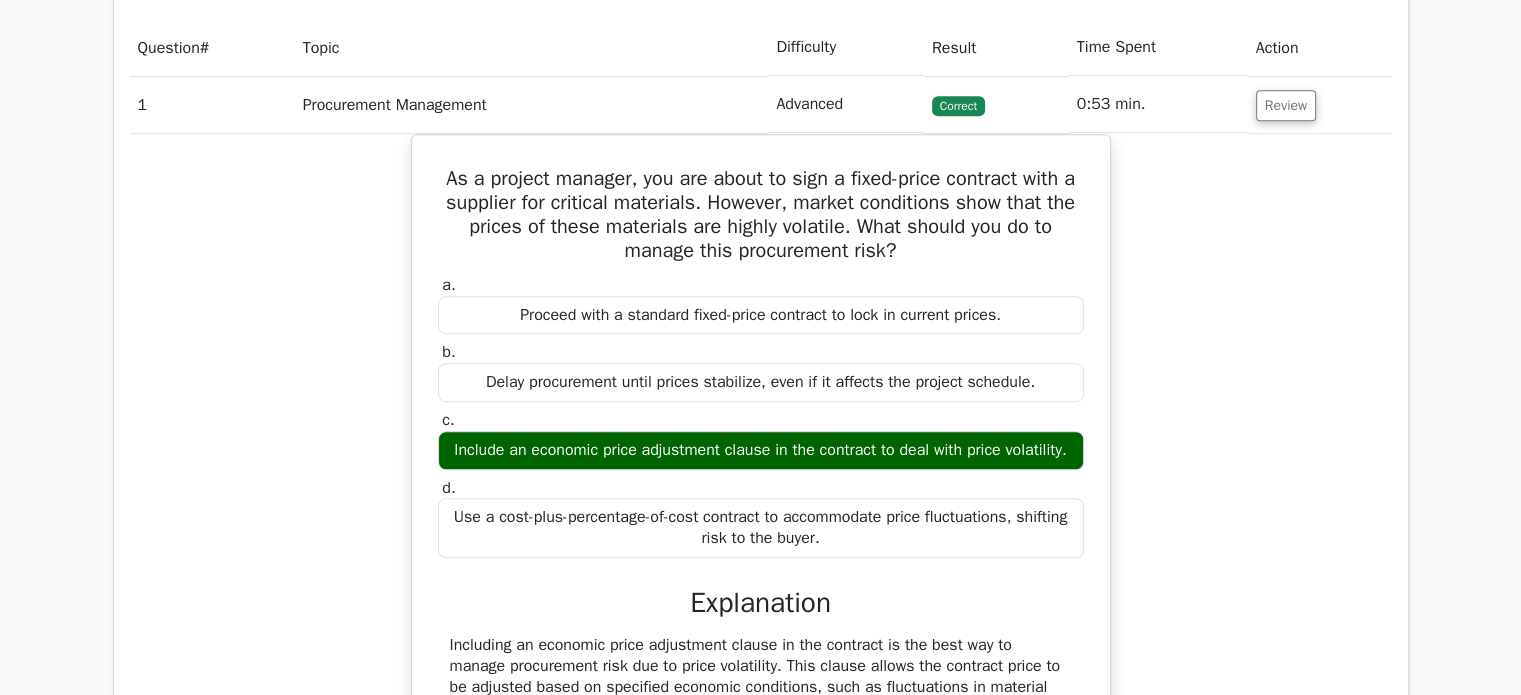 scroll, scrollTop: 1189, scrollLeft: 0, axis: vertical 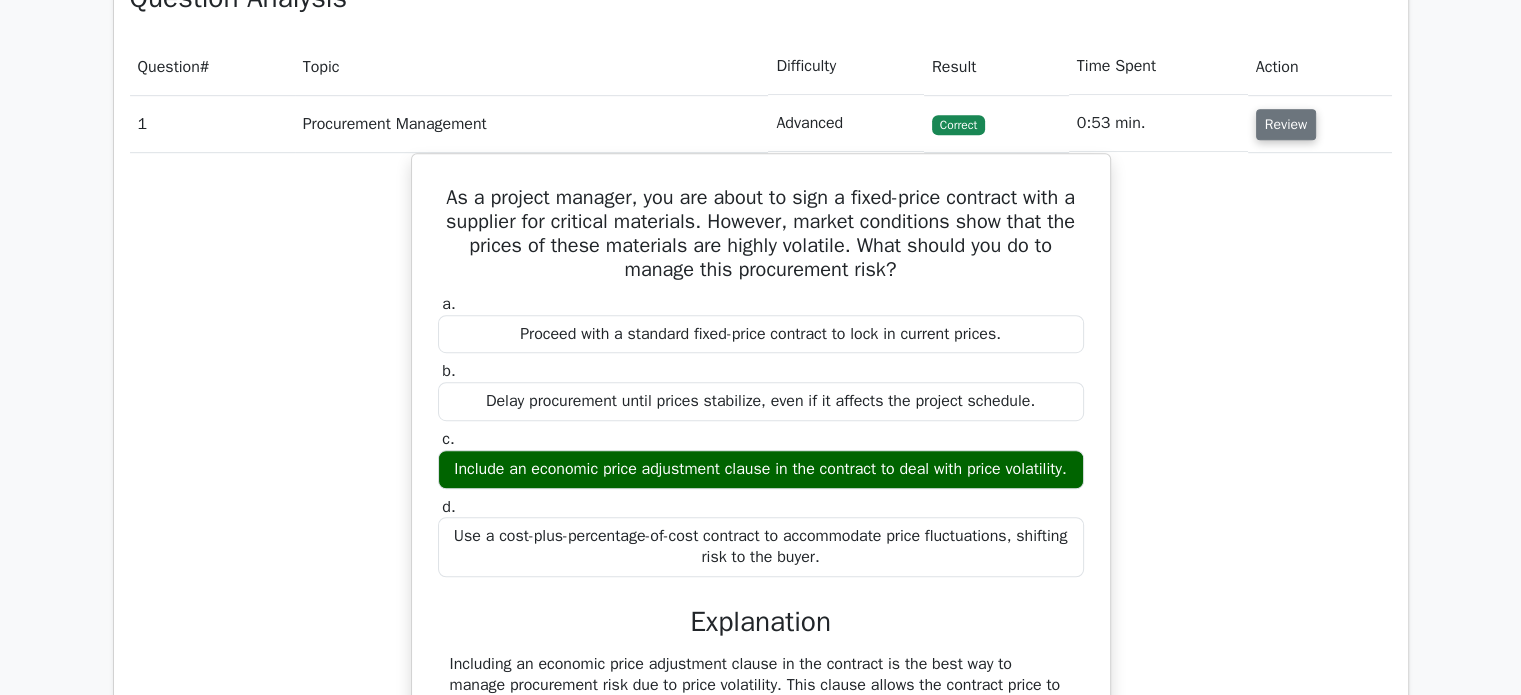 click on "Review" at bounding box center [1286, 124] 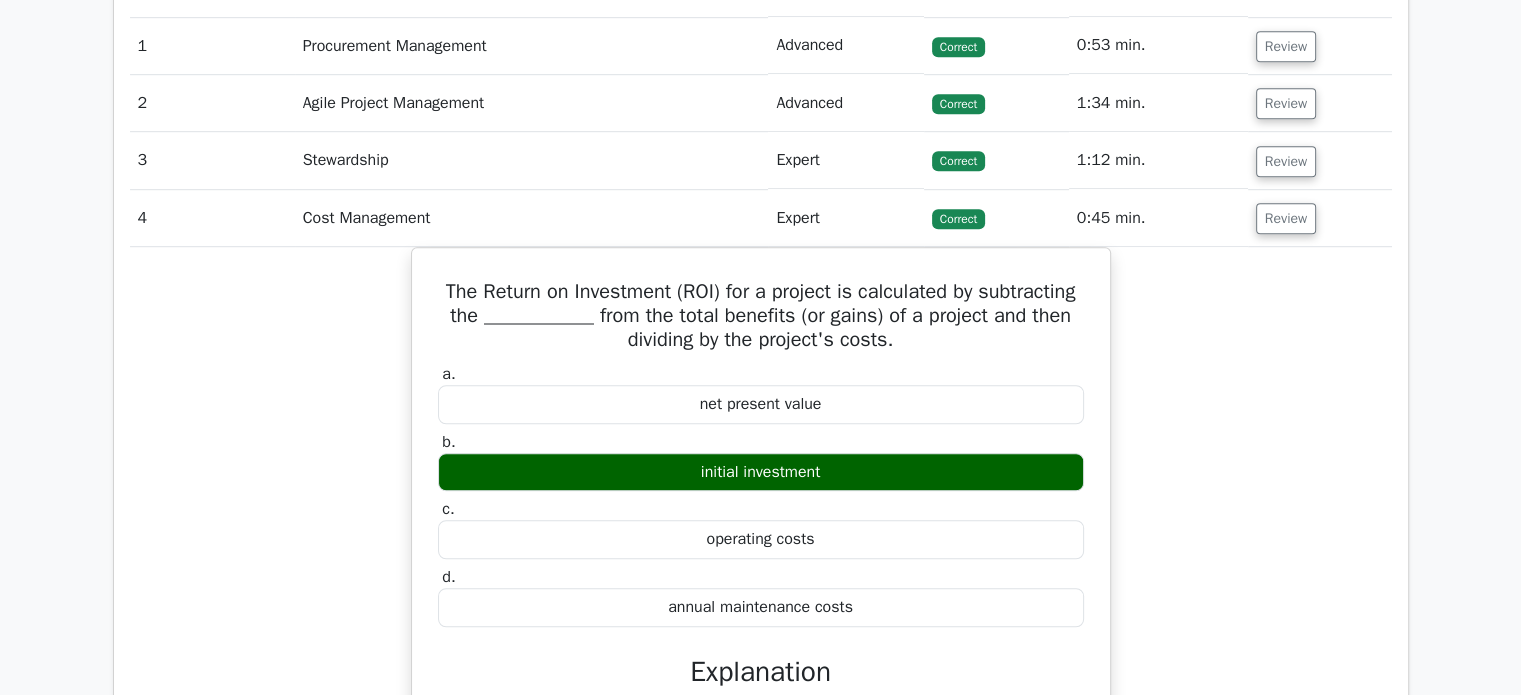 scroll, scrollTop: 1289, scrollLeft: 0, axis: vertical 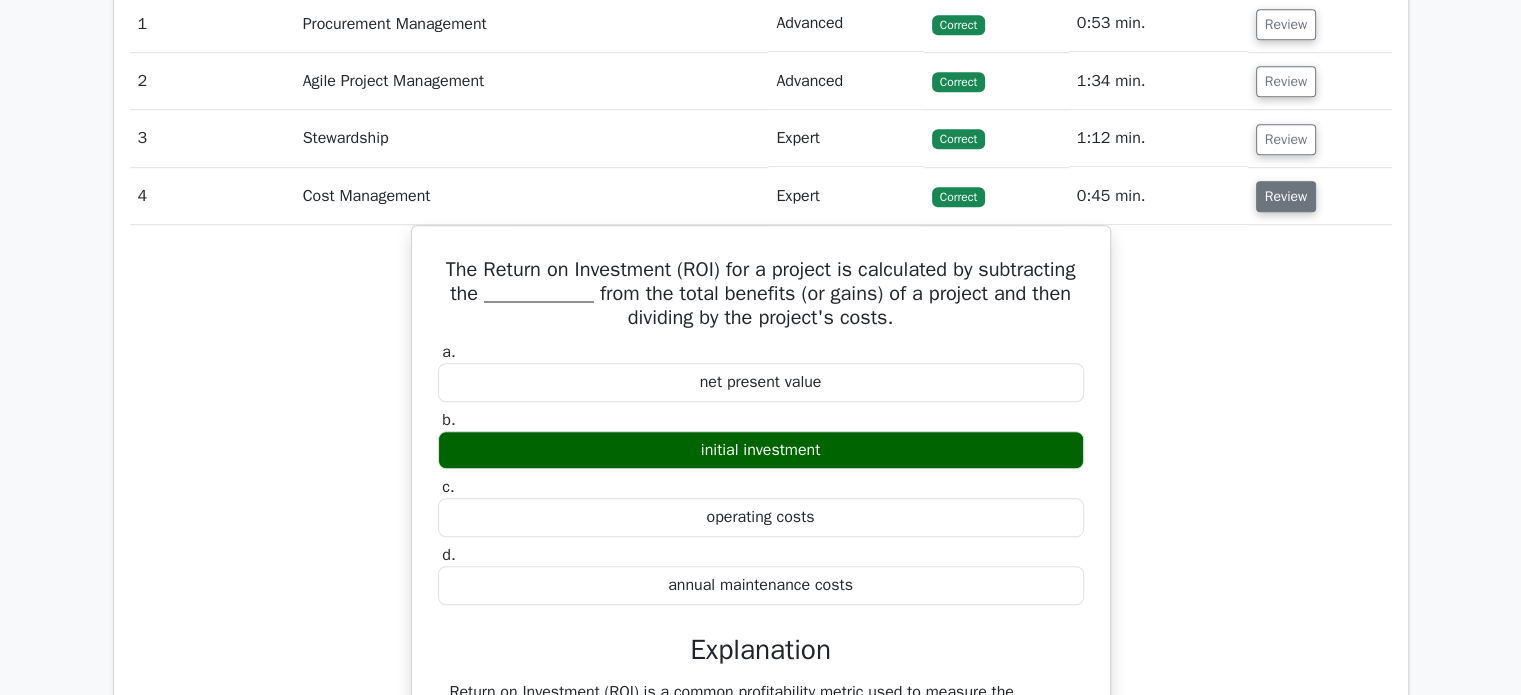 click on "Review" at bounding box center [1286, 196] 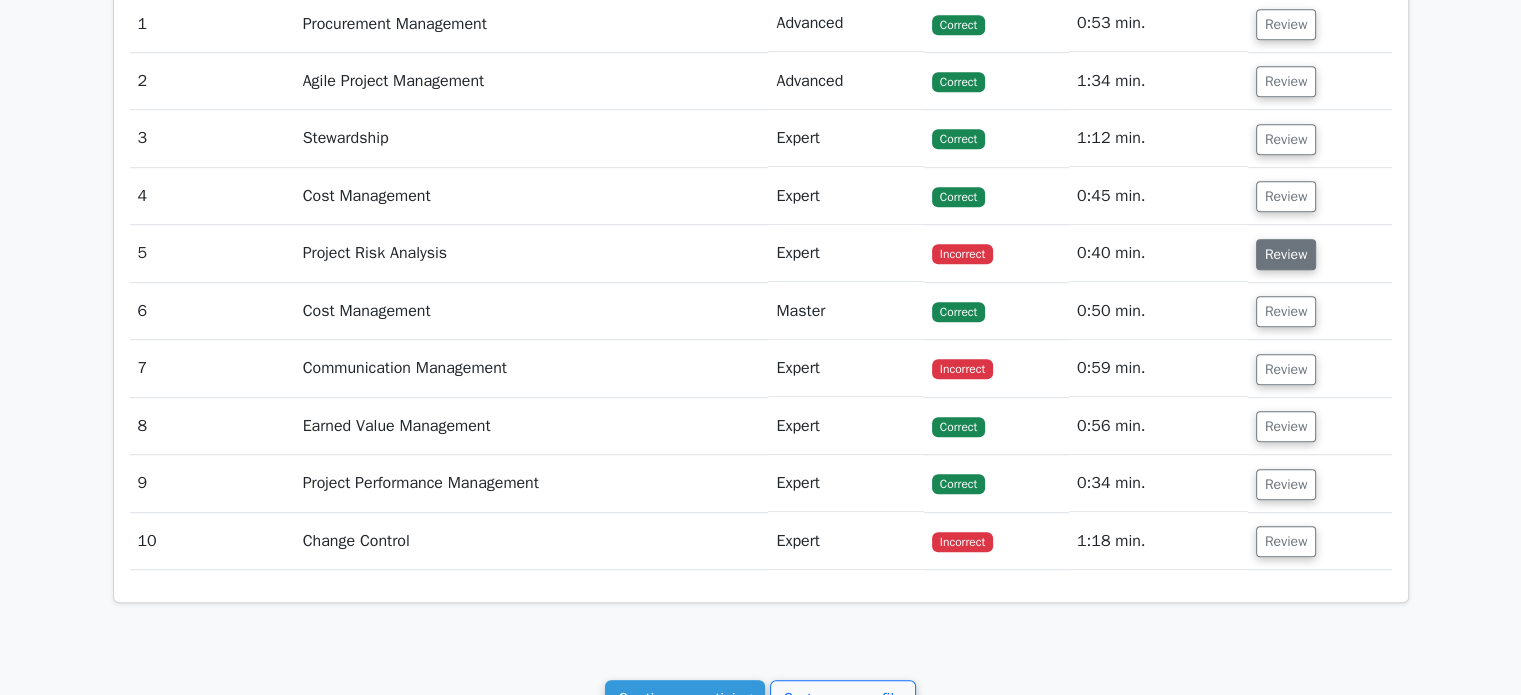 click on "Review" at bounding box center (1286, 254) 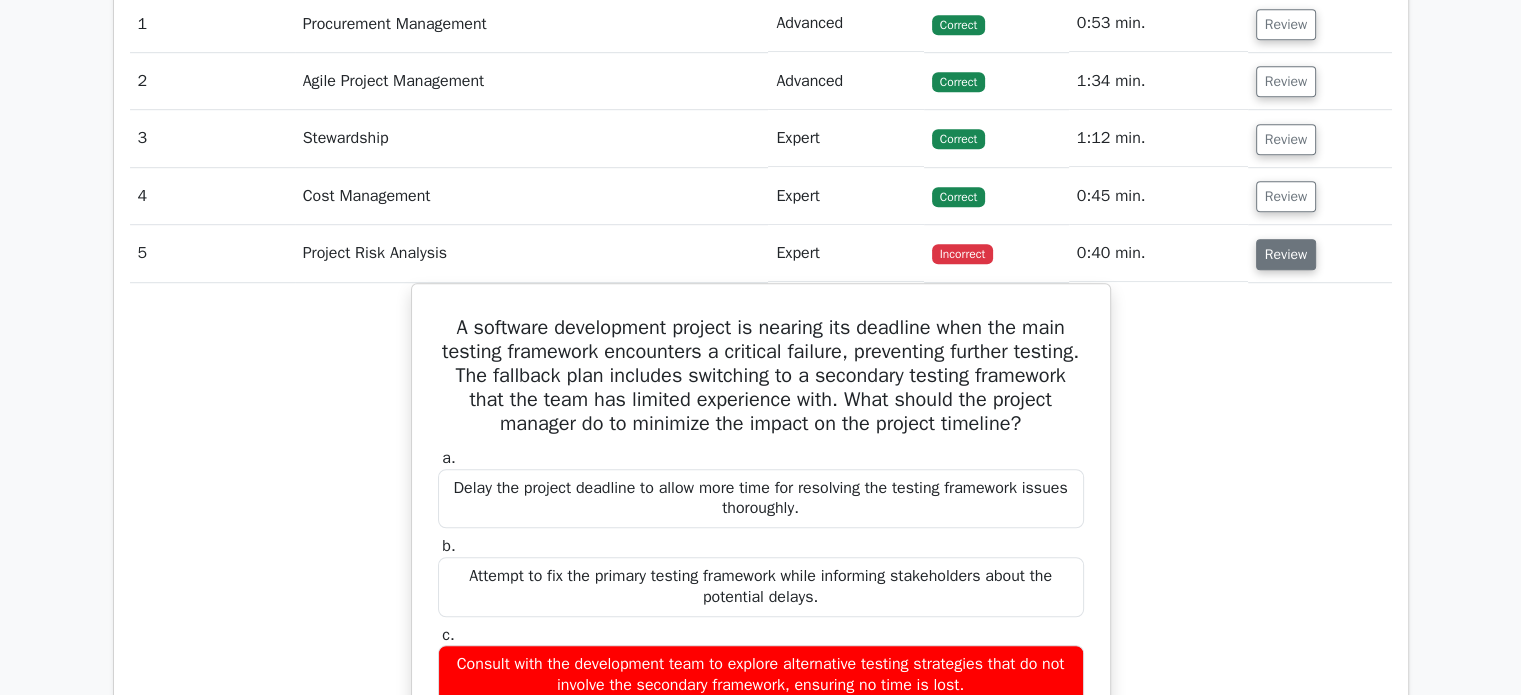 click on "Review" at bounding box center [1286, 254] 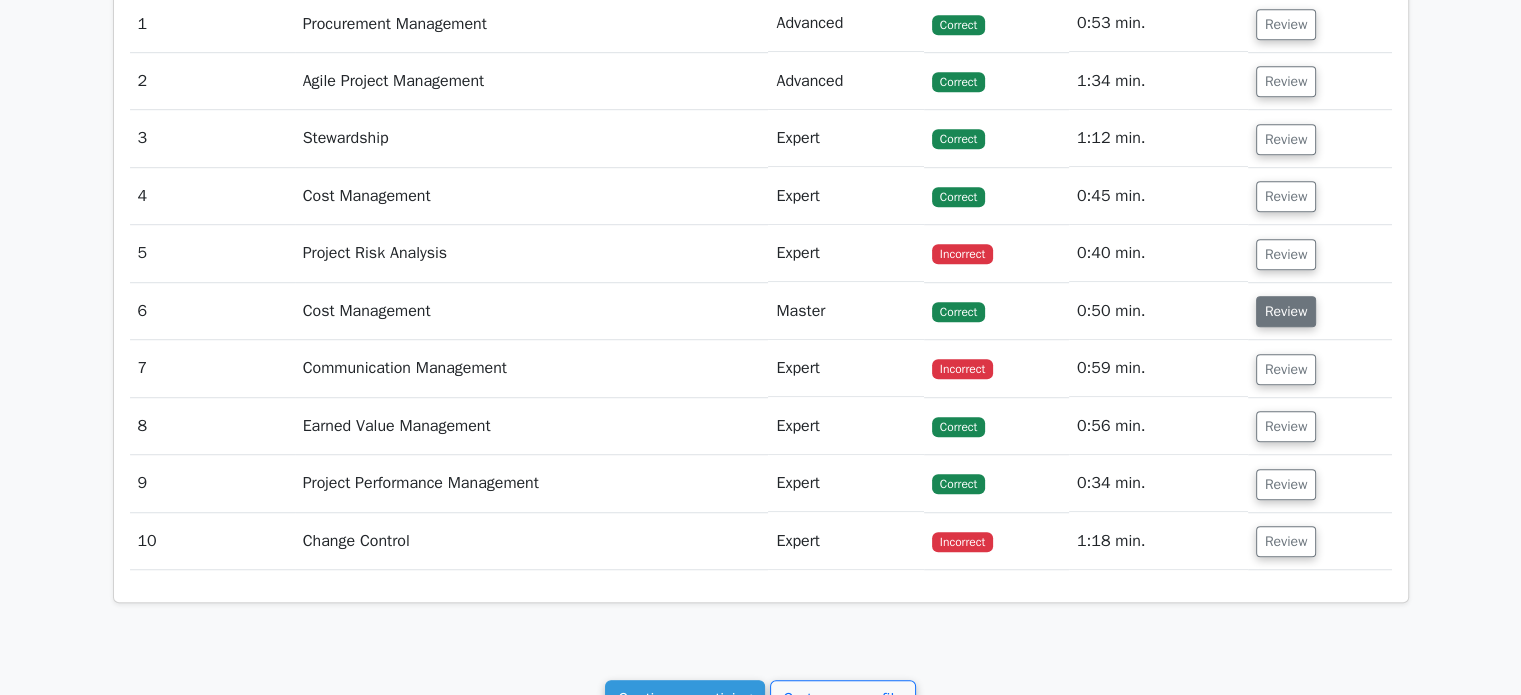 click on "Review" at bounding box center [1286, 311] 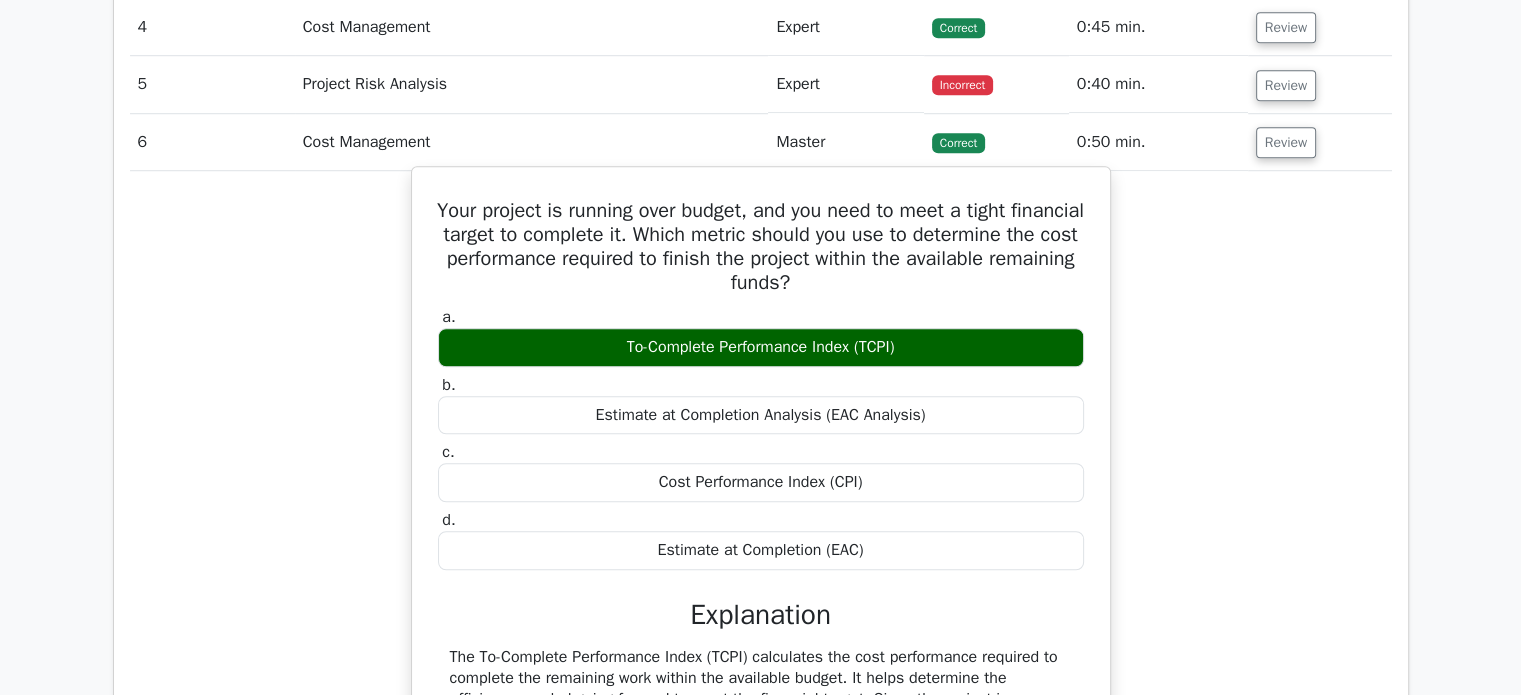 scroll, scrollTop: 1489, scrollLeft: 0, axis: vertical 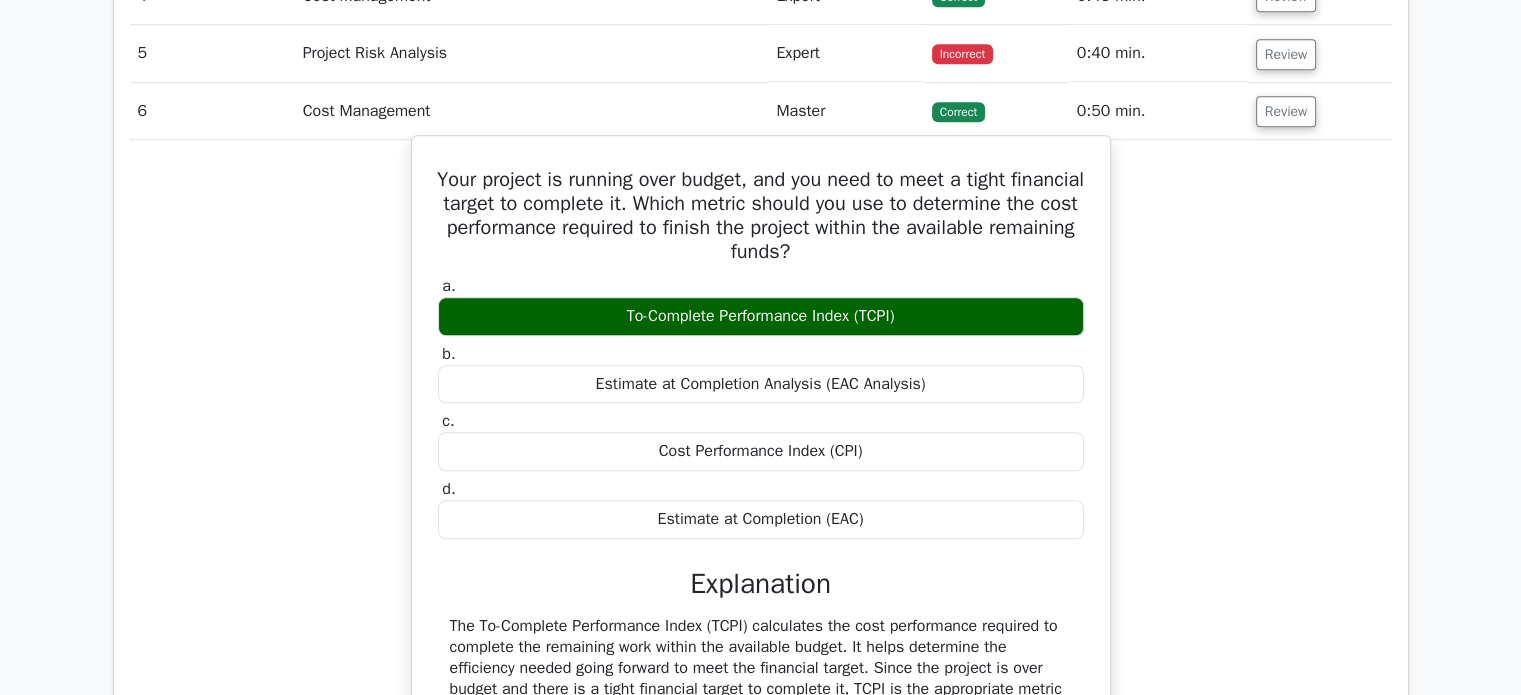 drag, startPoint x: 916, startPoint y: 307, endPoint x: 599, endPoint y: 297, distance: 317.15768 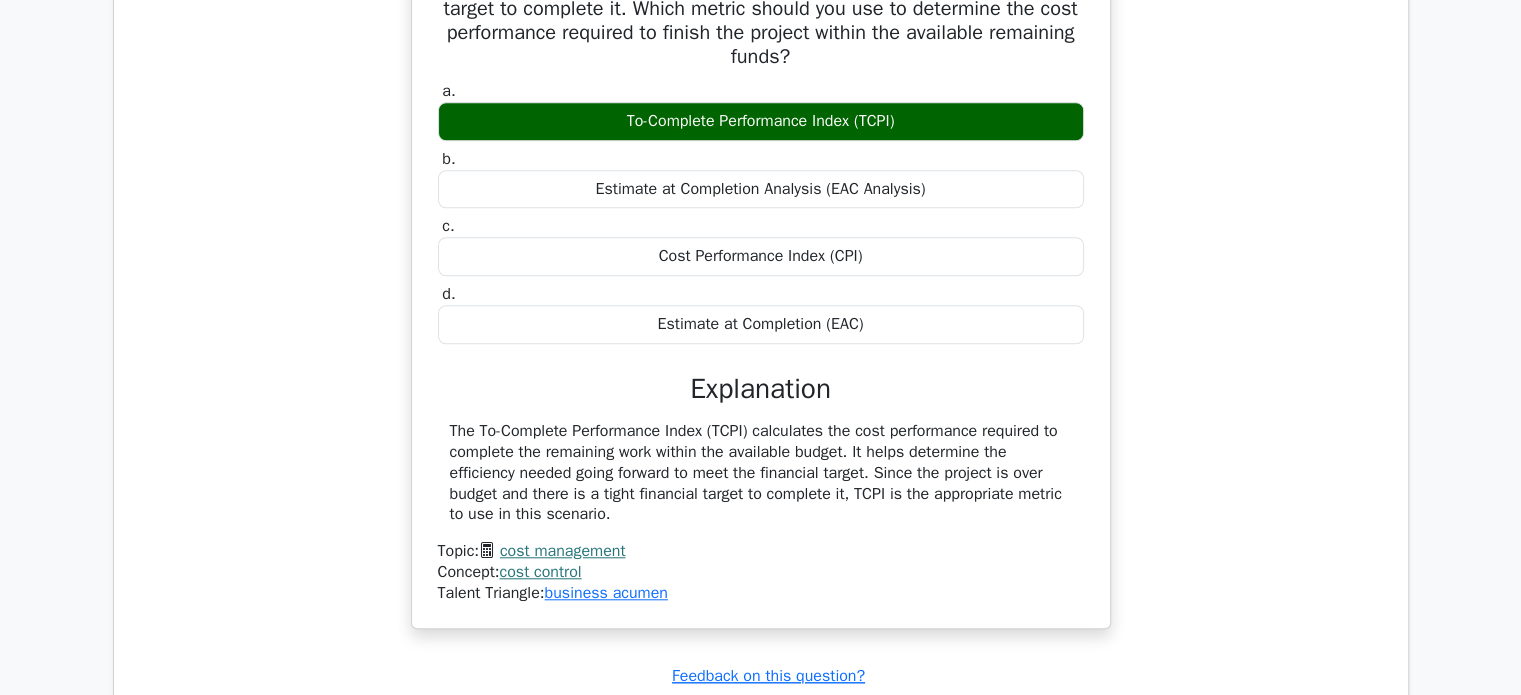 scroll, scrollTop: 1689, scrollLeft: 0, axis: vertical 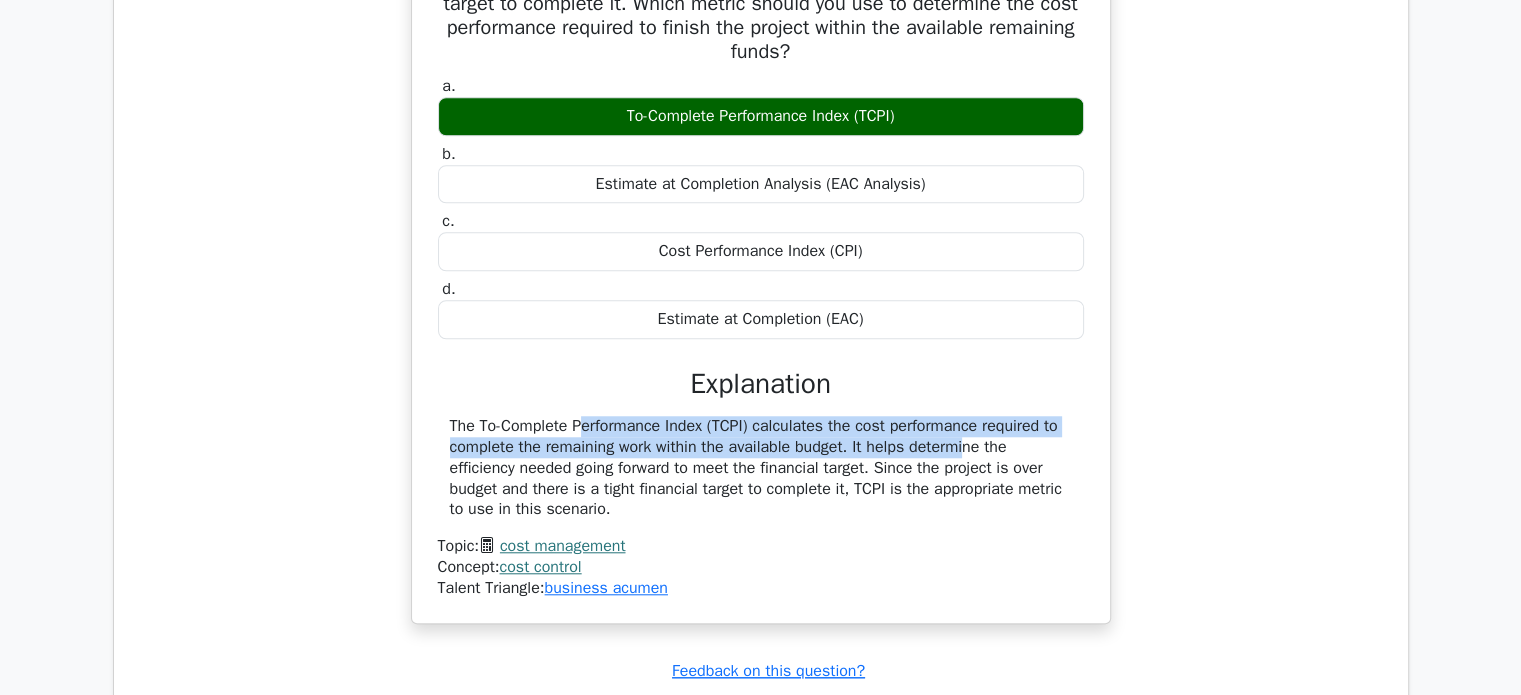 drag, startPoint x: 856, startPoint y: 441, endPoint x: 434, endPoint y: 430, distance: 422.14334 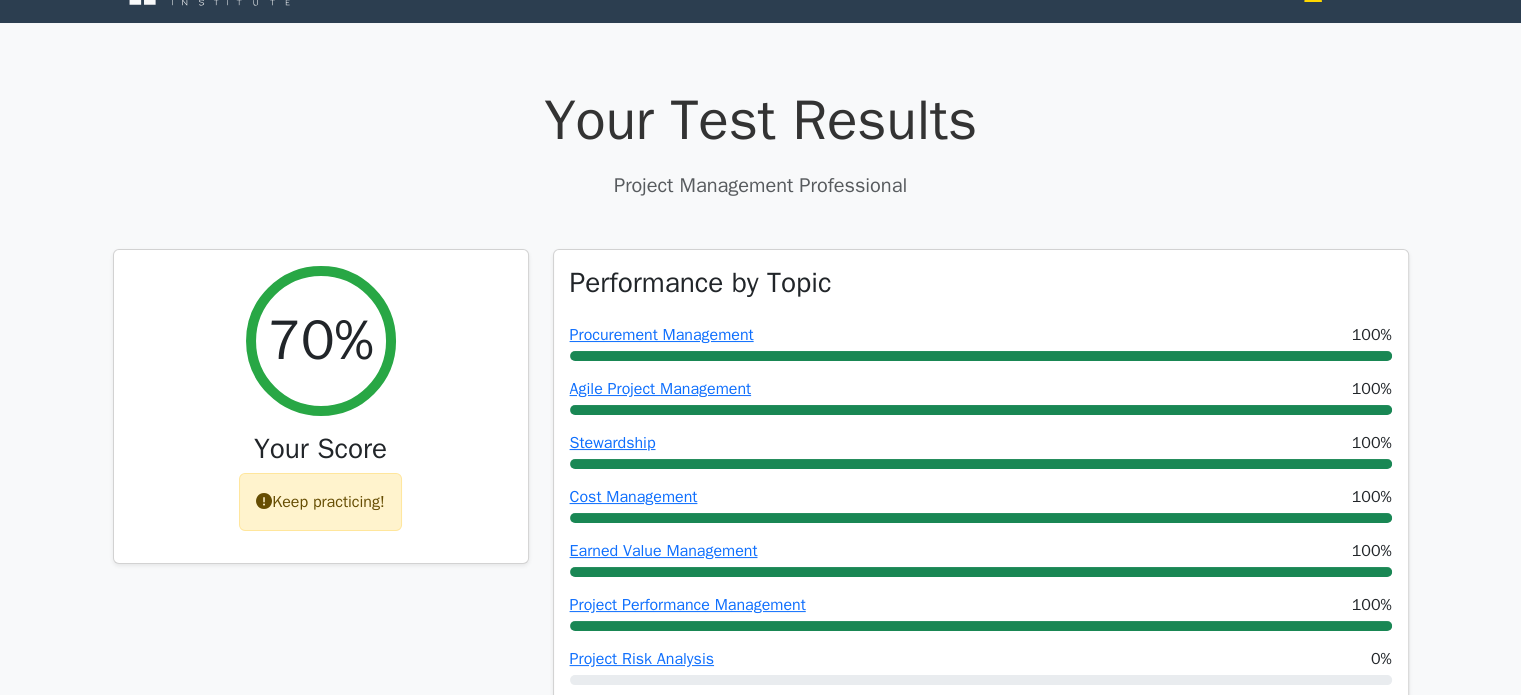 scroll, scrollTop: 0, scrollLeft: 0, axis: both 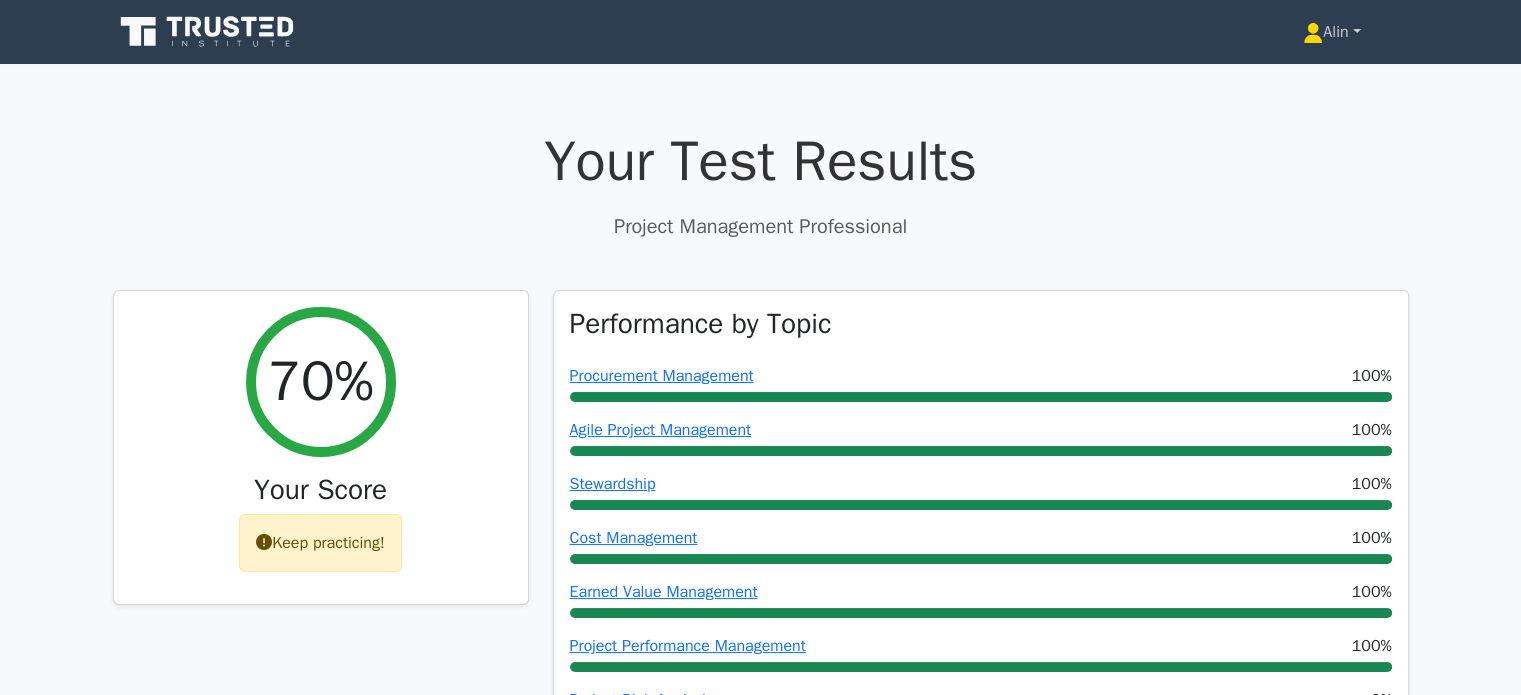 click on "Alin" at bounding box center (1331, 32) 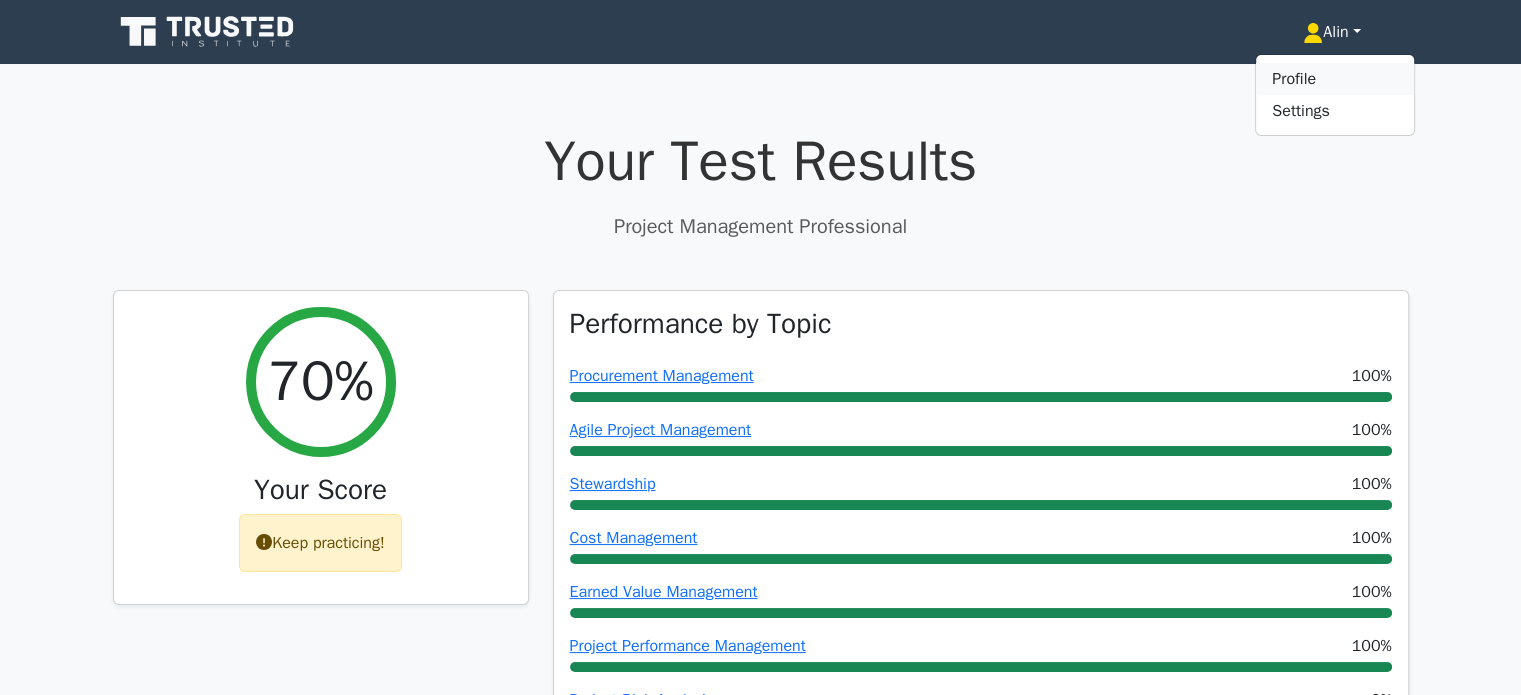 click on "Profile" at bounding box center (1335, 79) 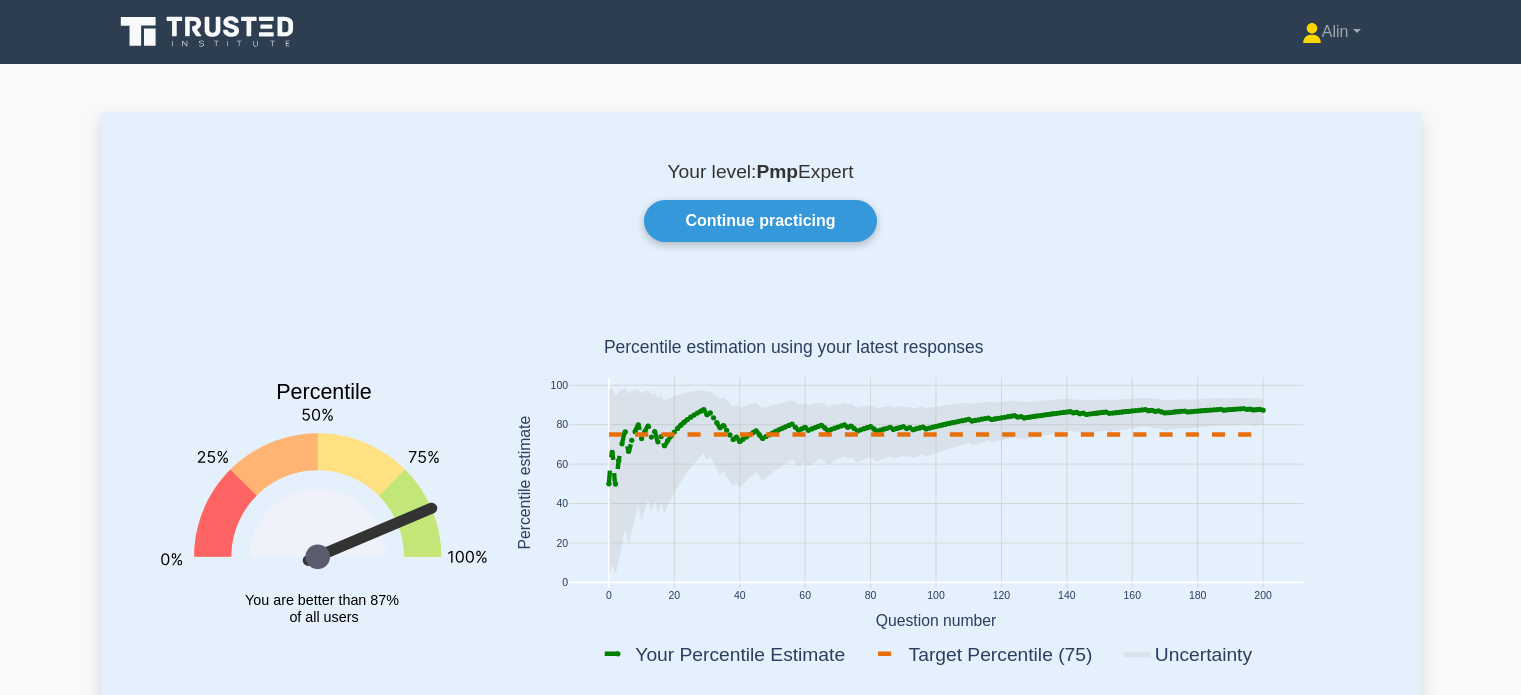 scroll, scrollTop: 0, scrollLeft: 0, axis: both 